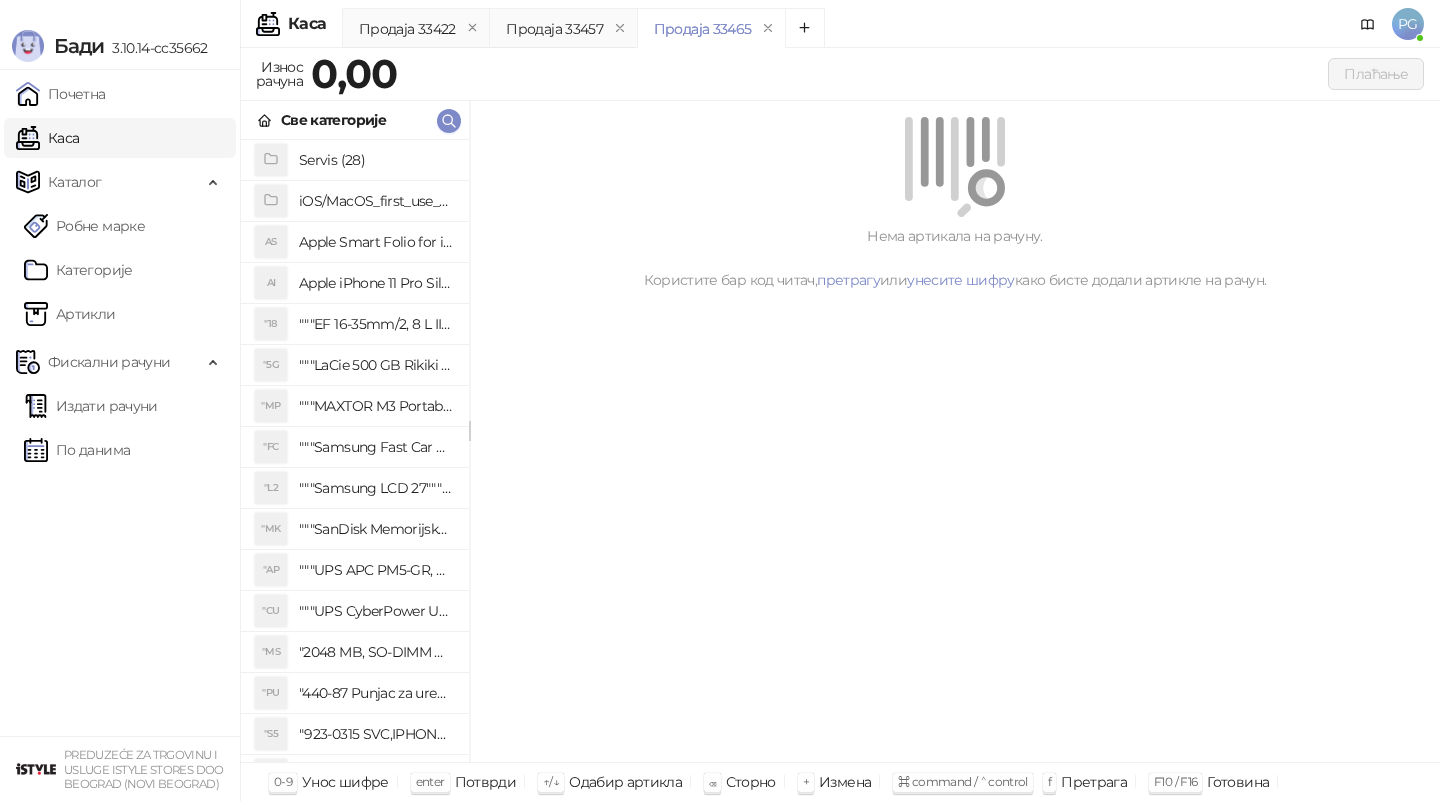 scroll, scrollTop: 0, scrollLeft: 0, axis: both 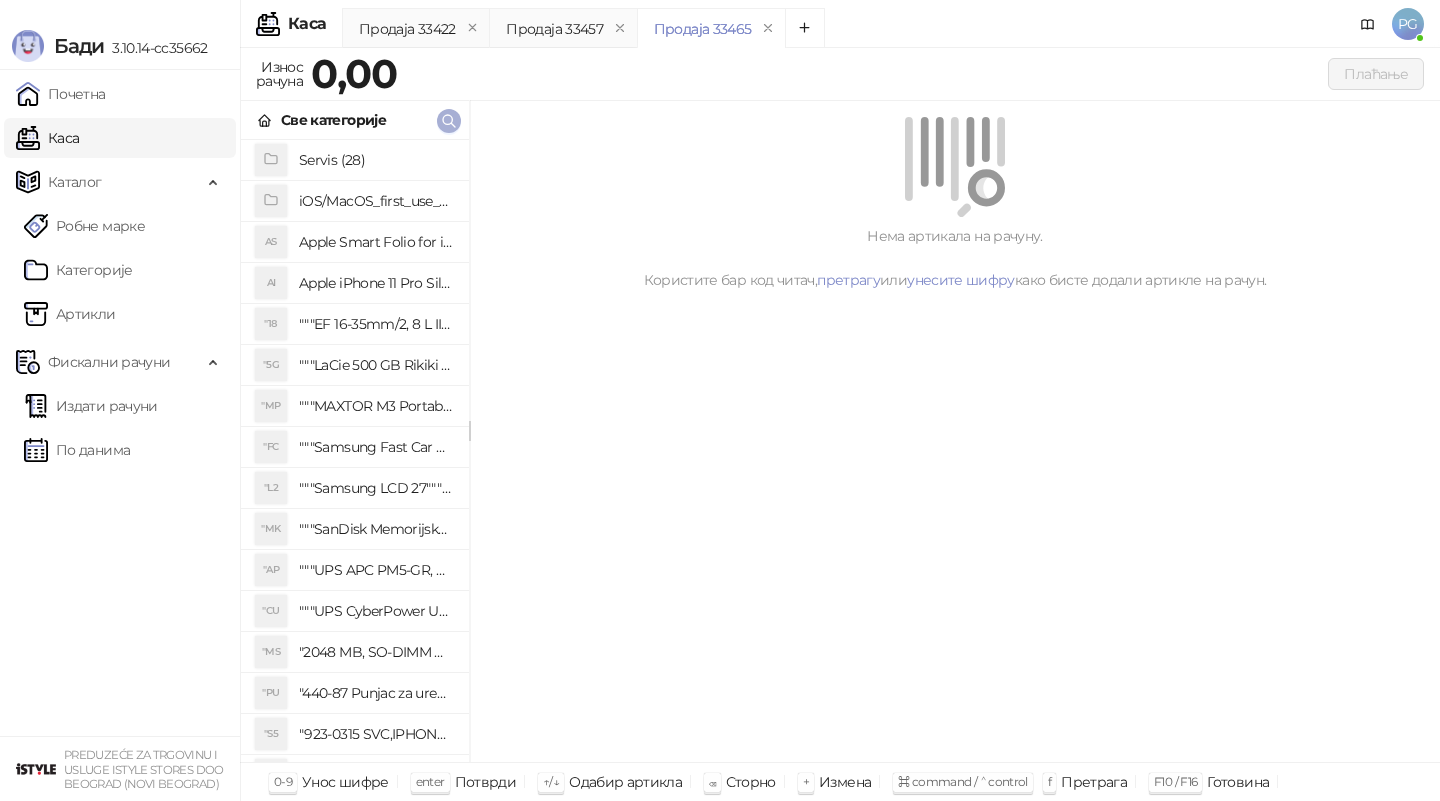 click 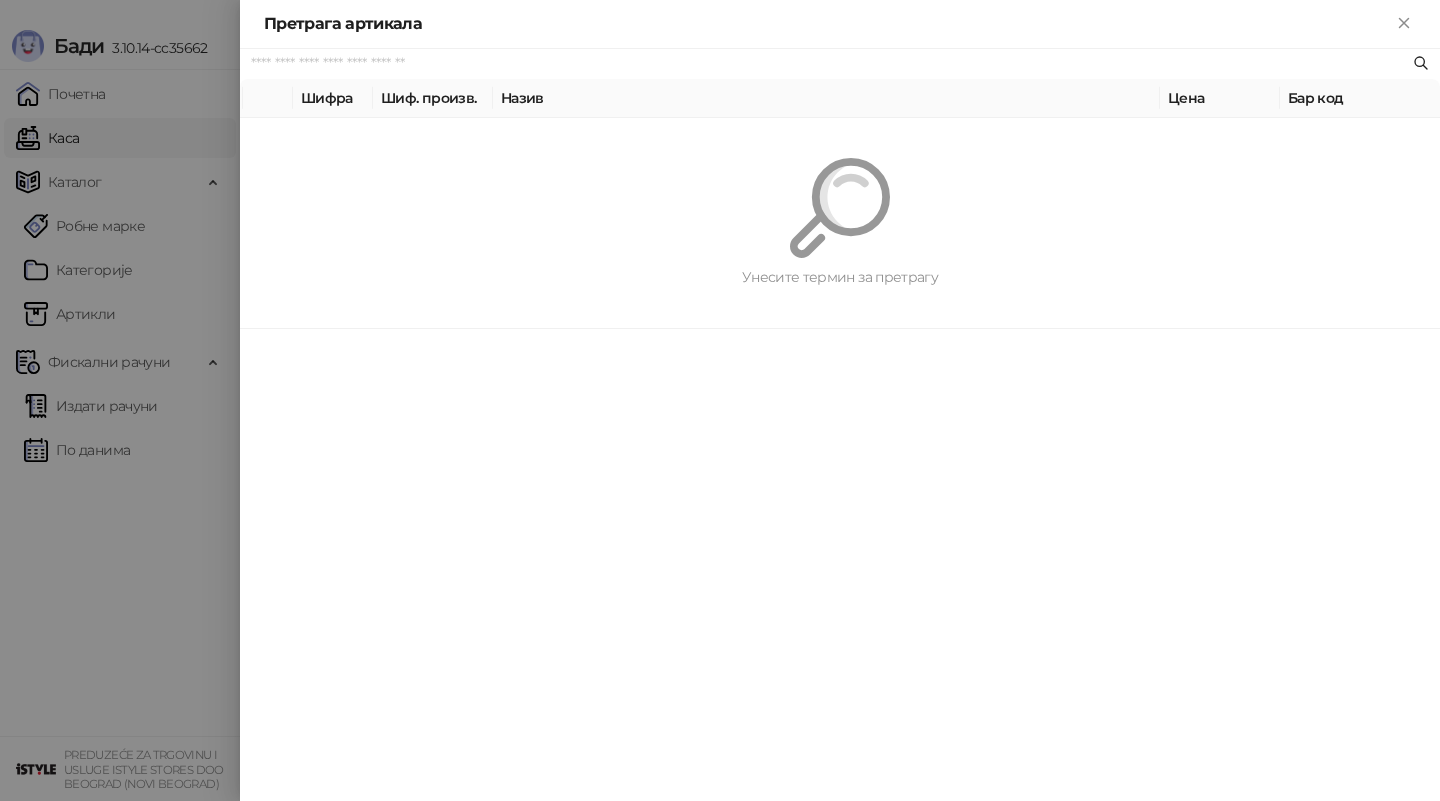 paste on "*********" 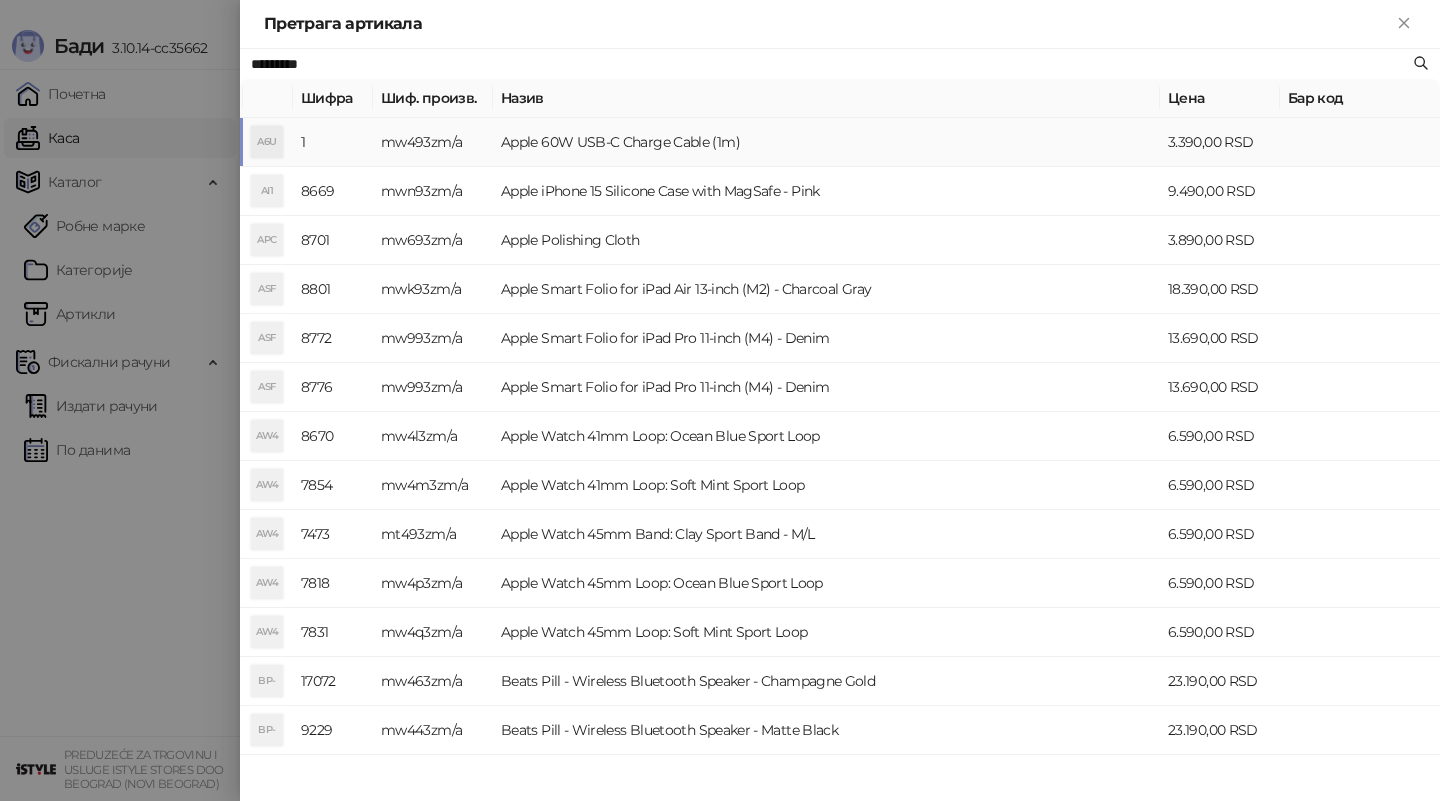 click on "mw493zm/a" at bounding box center (433, 142) 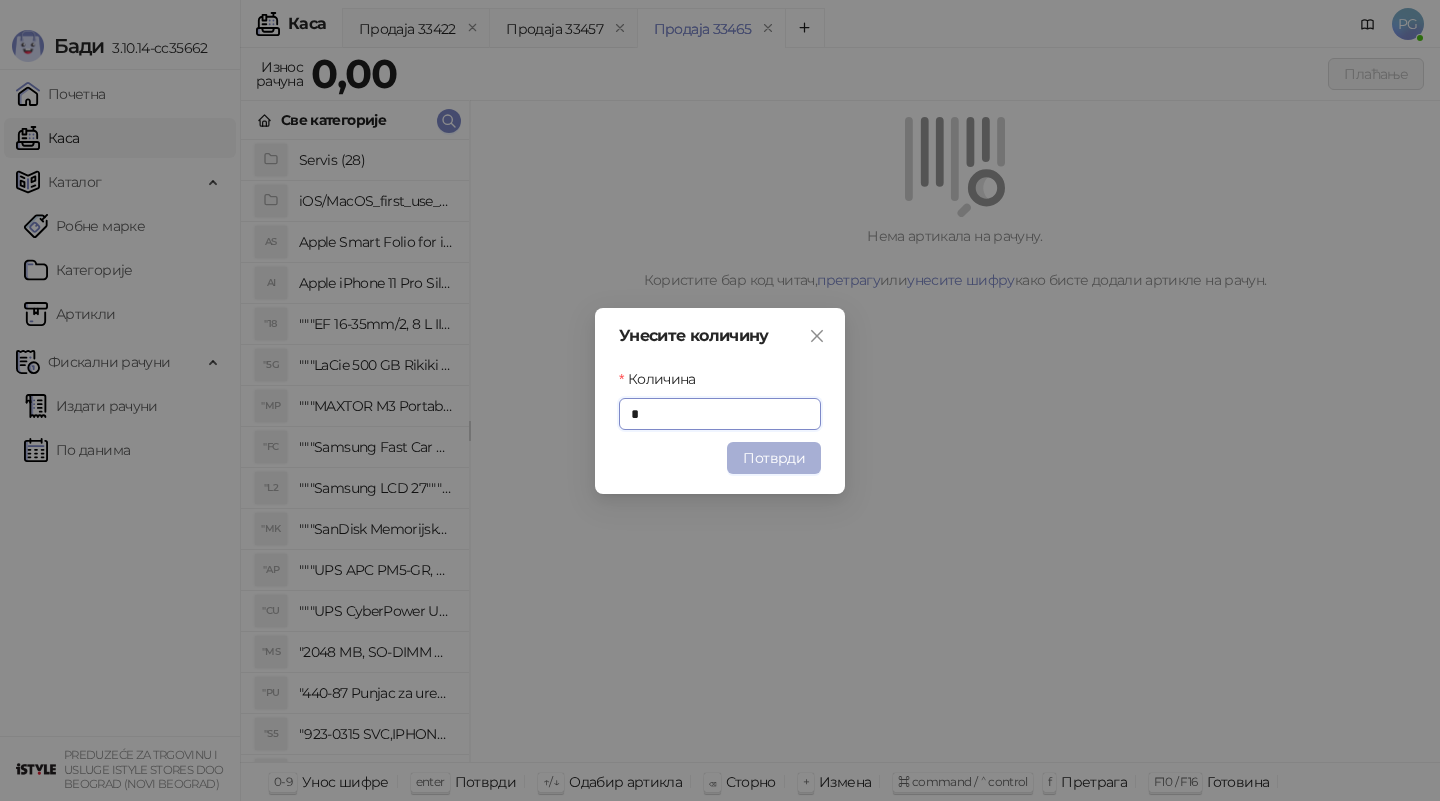 click on "Потврди" at bounding box center (774, 458) 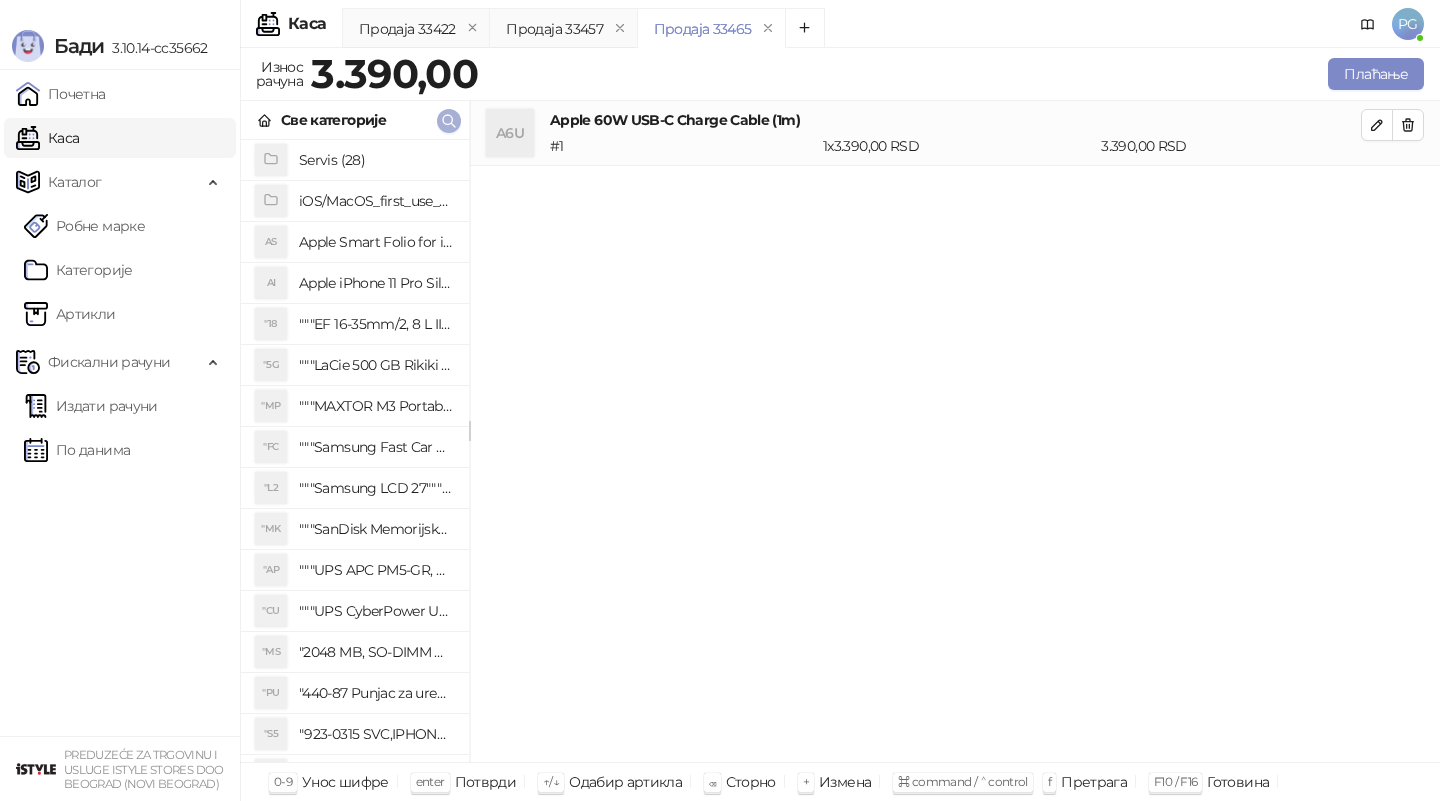 click 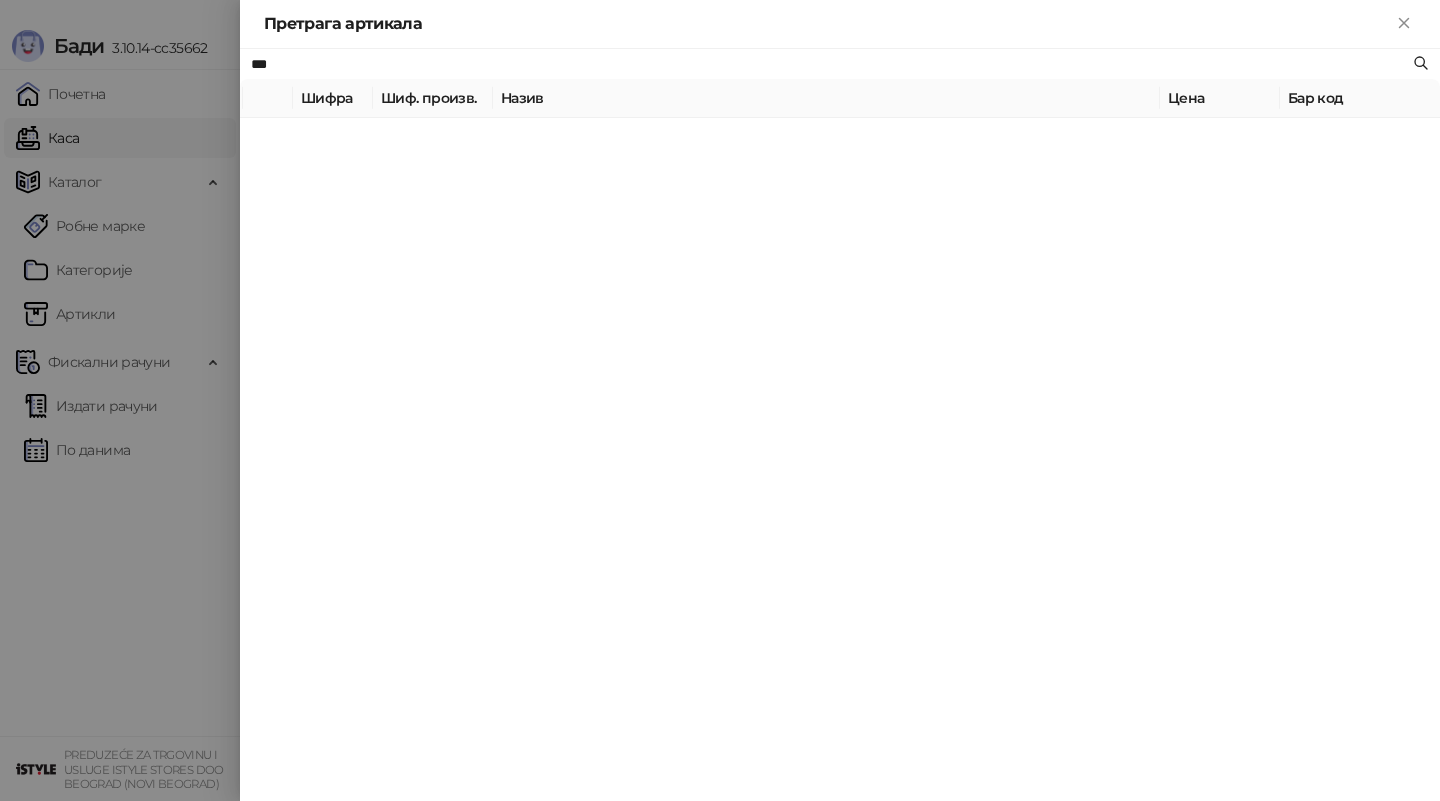 type on "***" 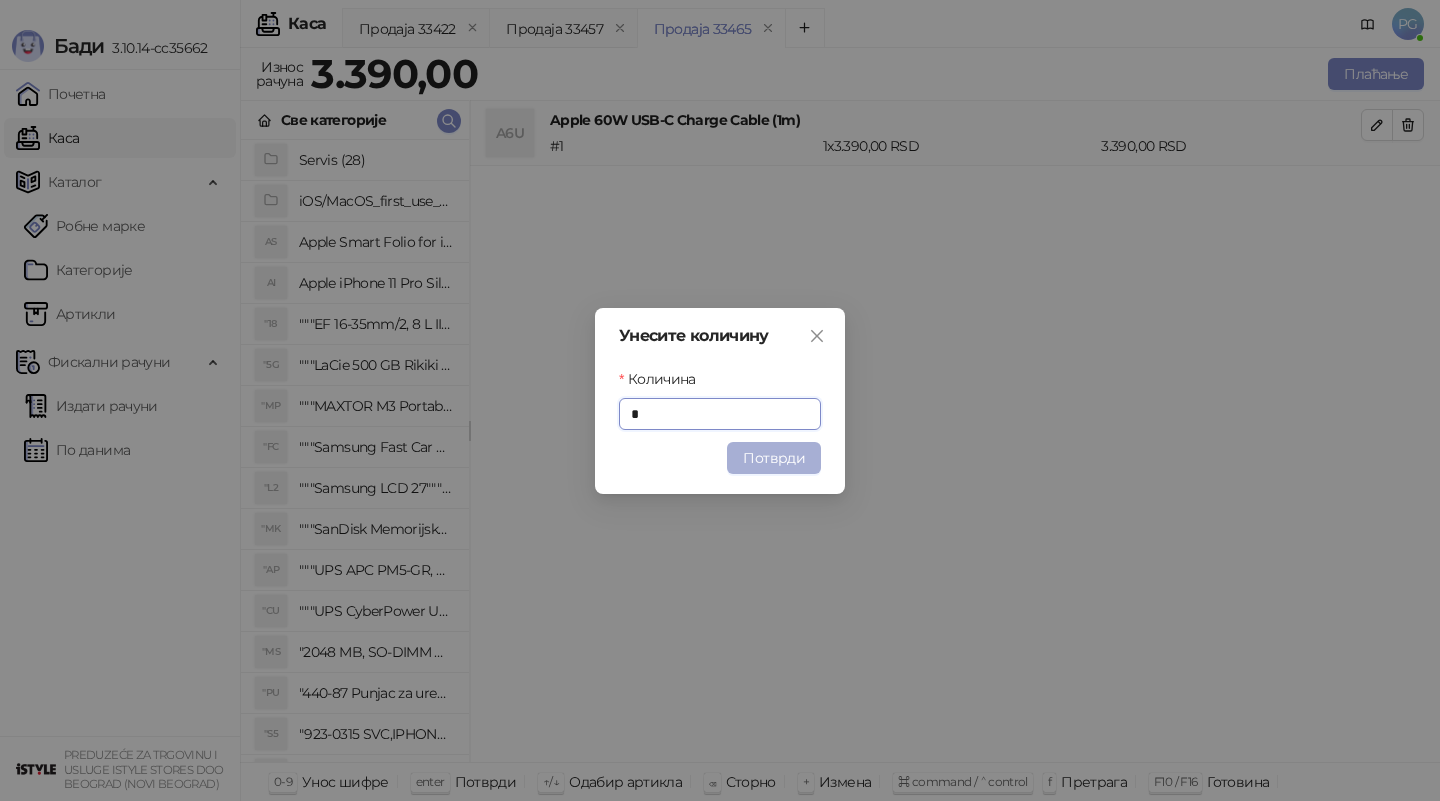 click on "Потврди" at bounding box center [774, 458] 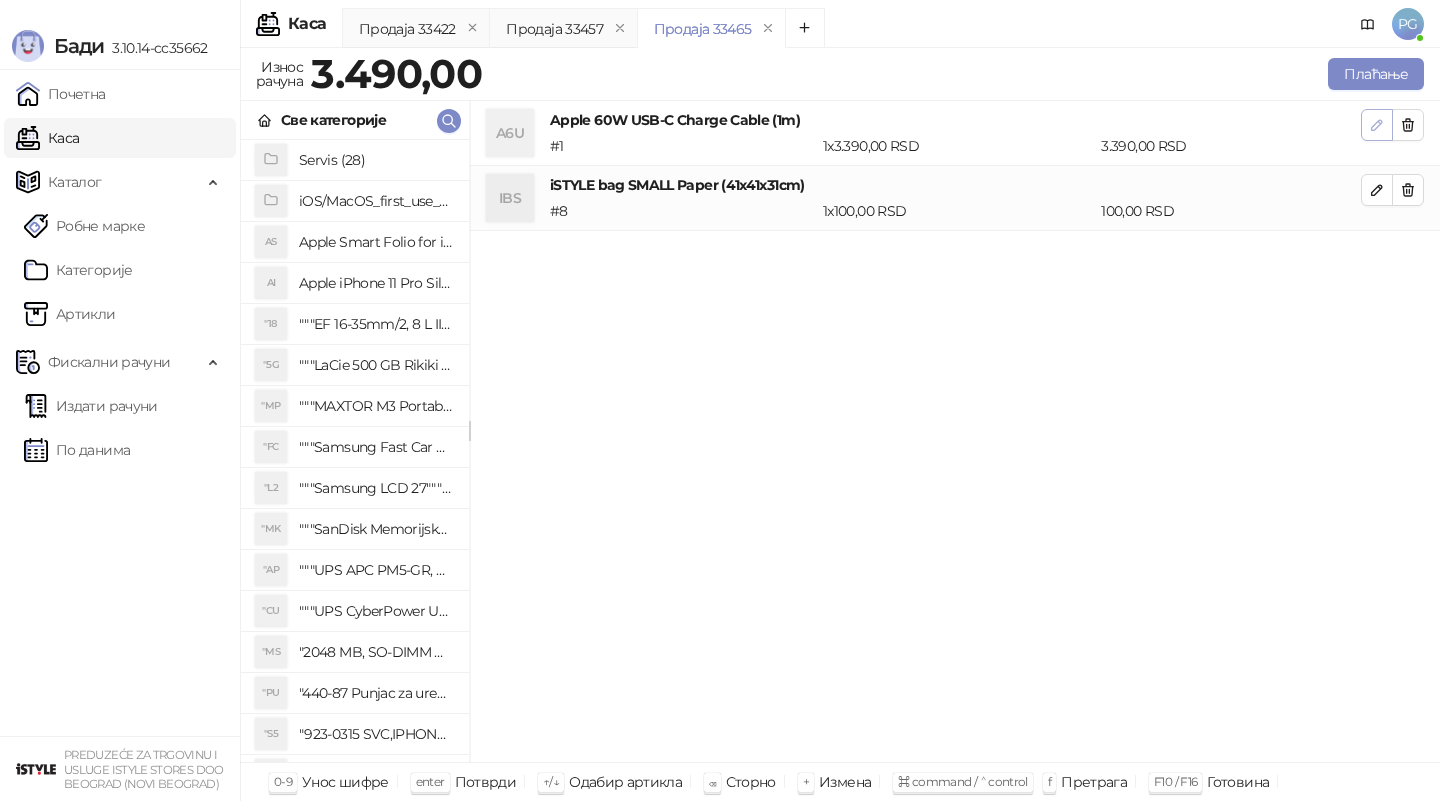 click at bounding box center (1377, 125) 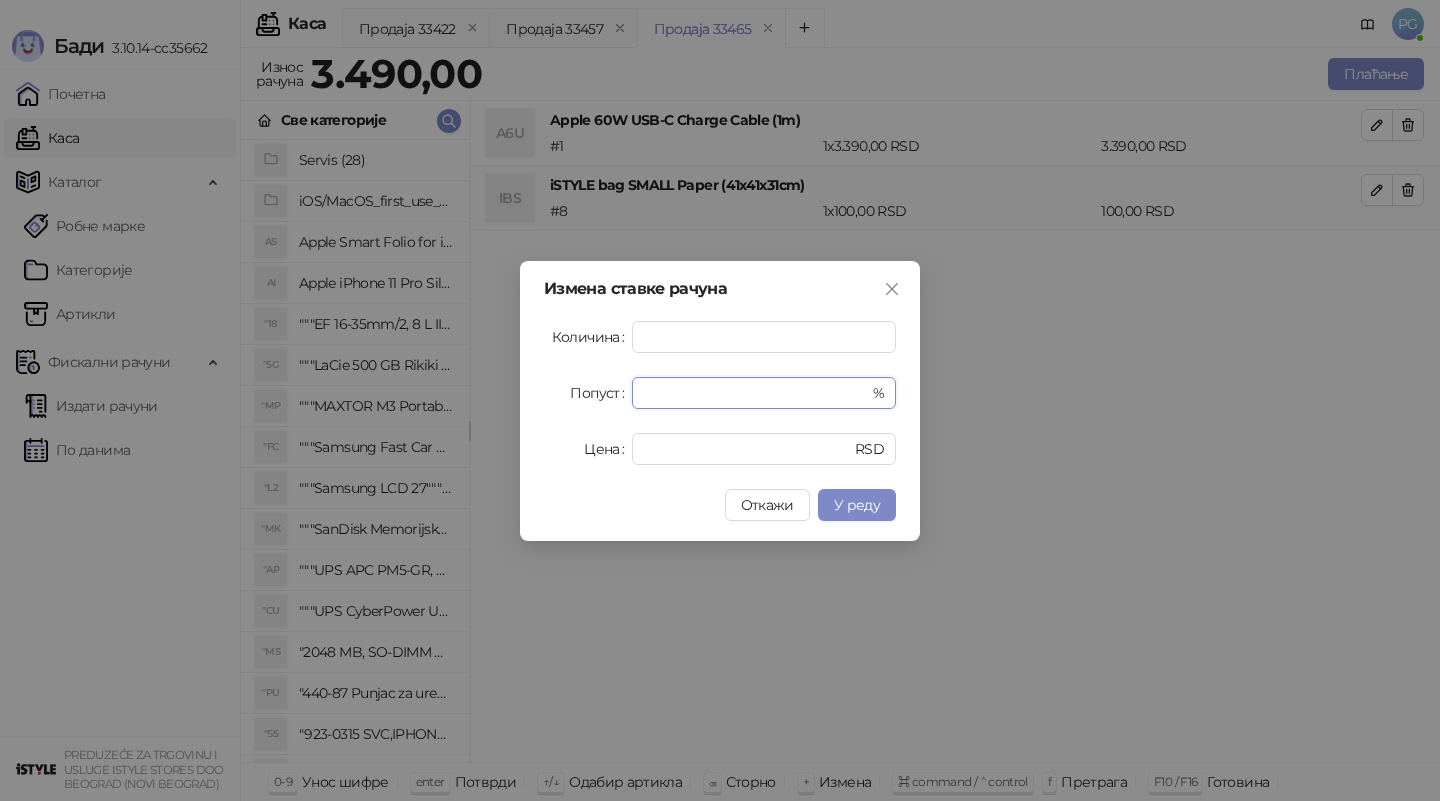 drag, startPoint x: 701, startPoint y: 394, endPoint x: 538, endPoint y: 394, distance: 163 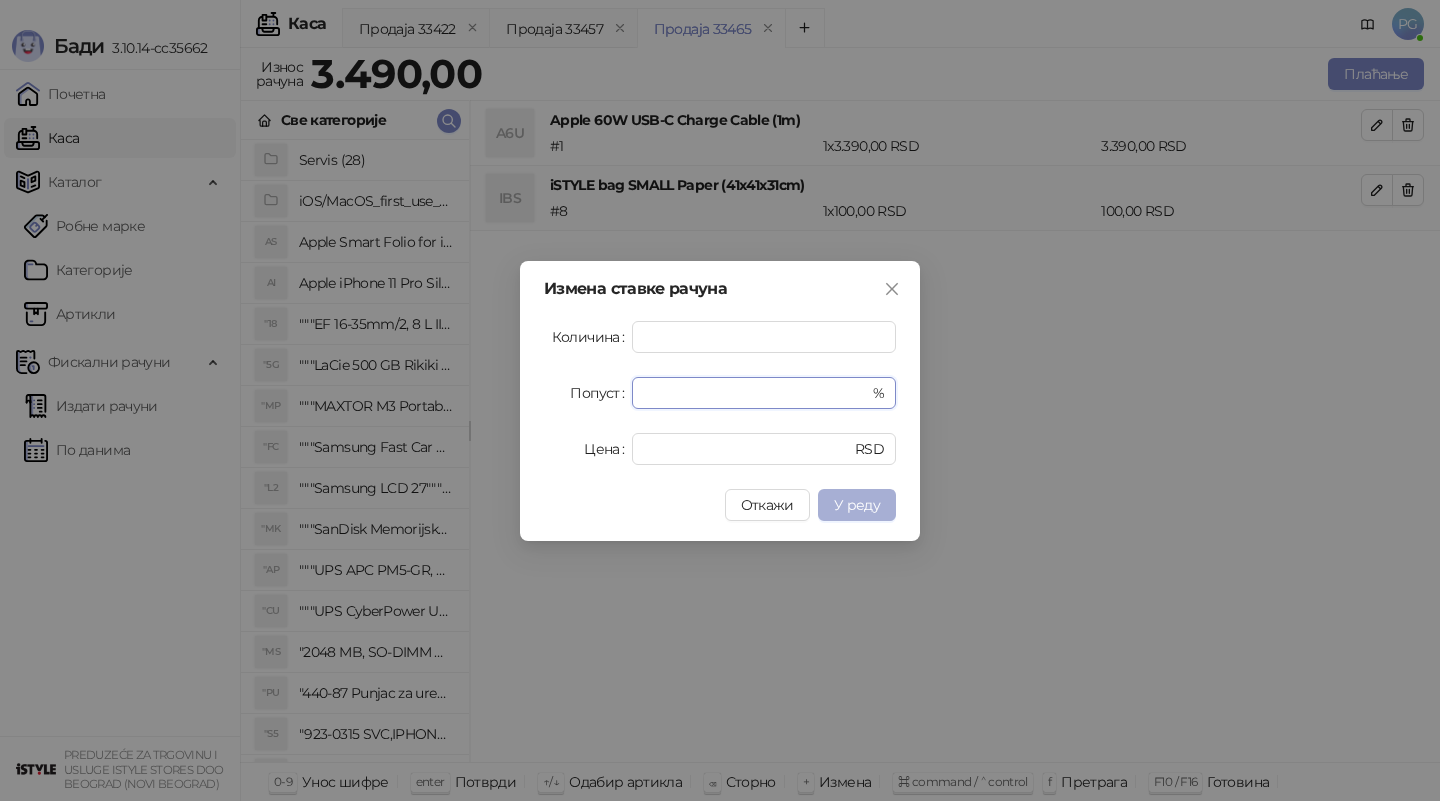 type on "********" 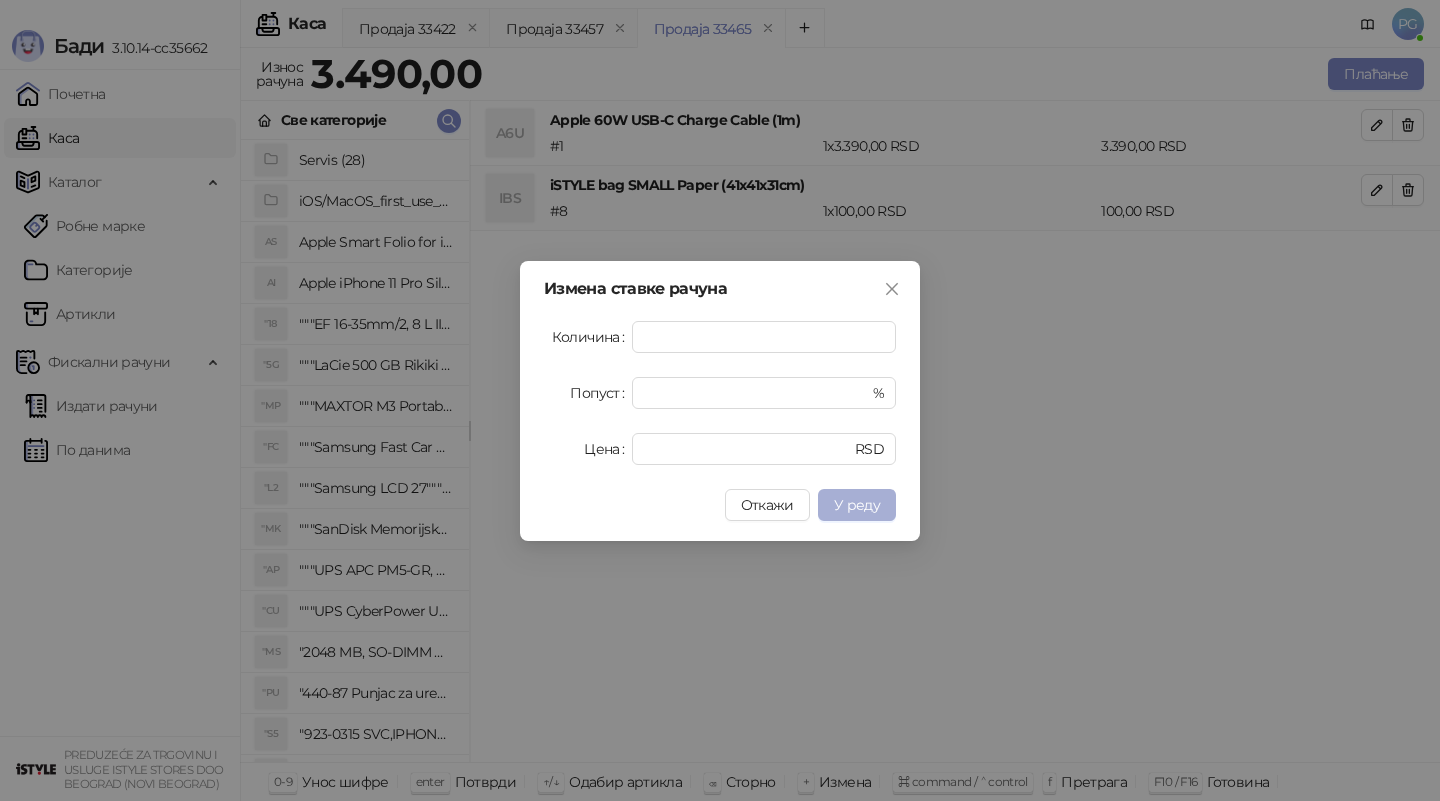 click on "У реду" at bounding box center [857, 505] 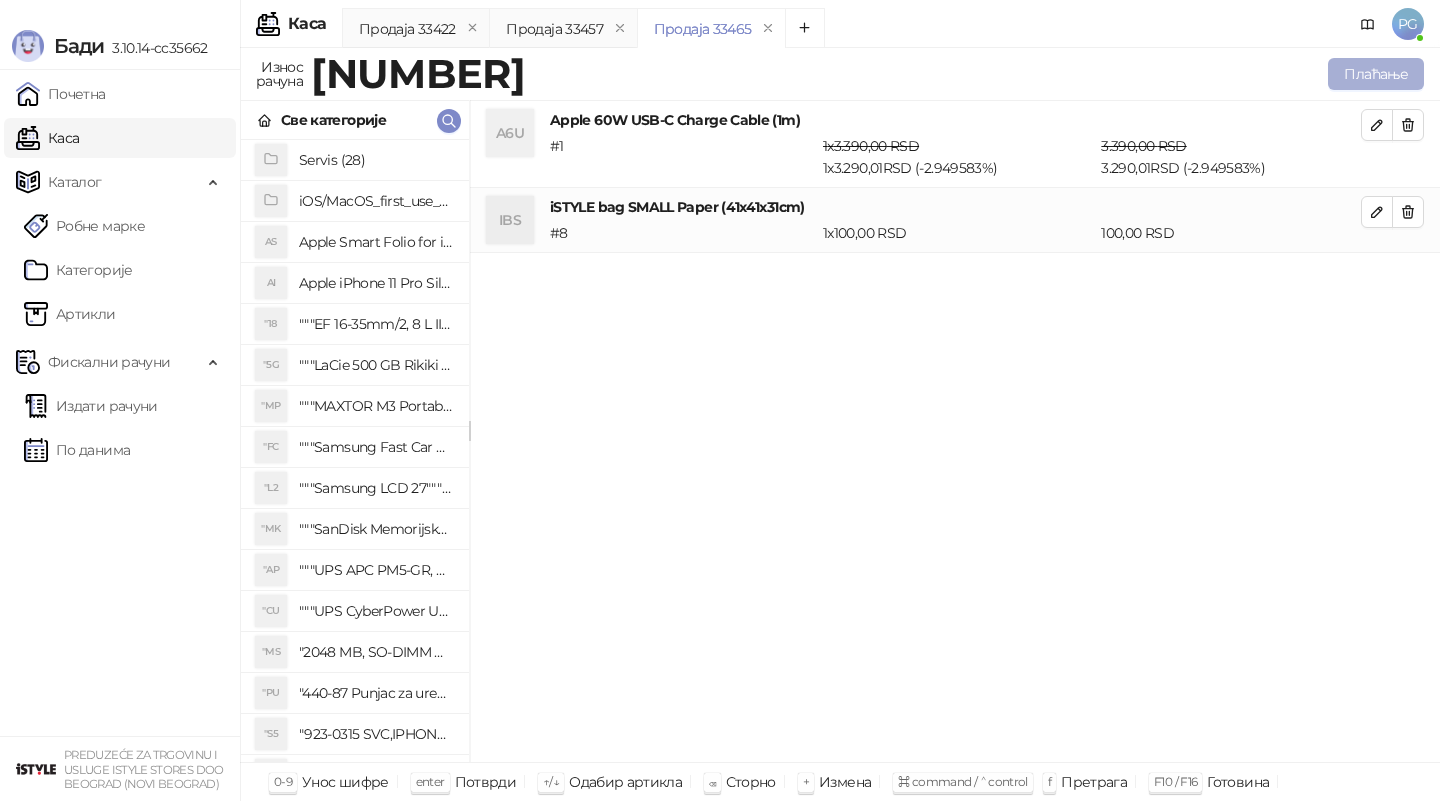 click on "Плаћање" at bounding box center [1376, 74] 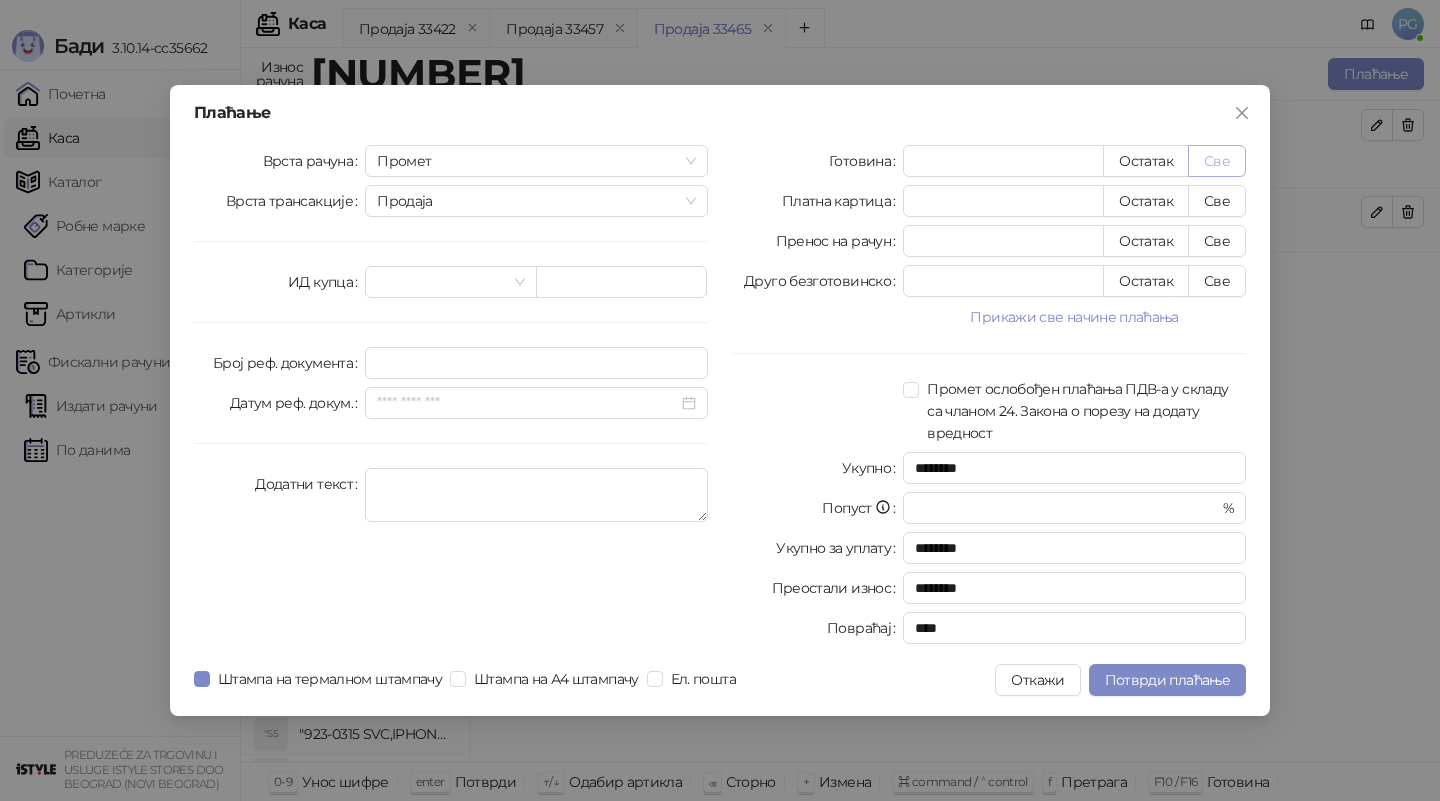 click on "Све" at bounding box center [1217, 161] 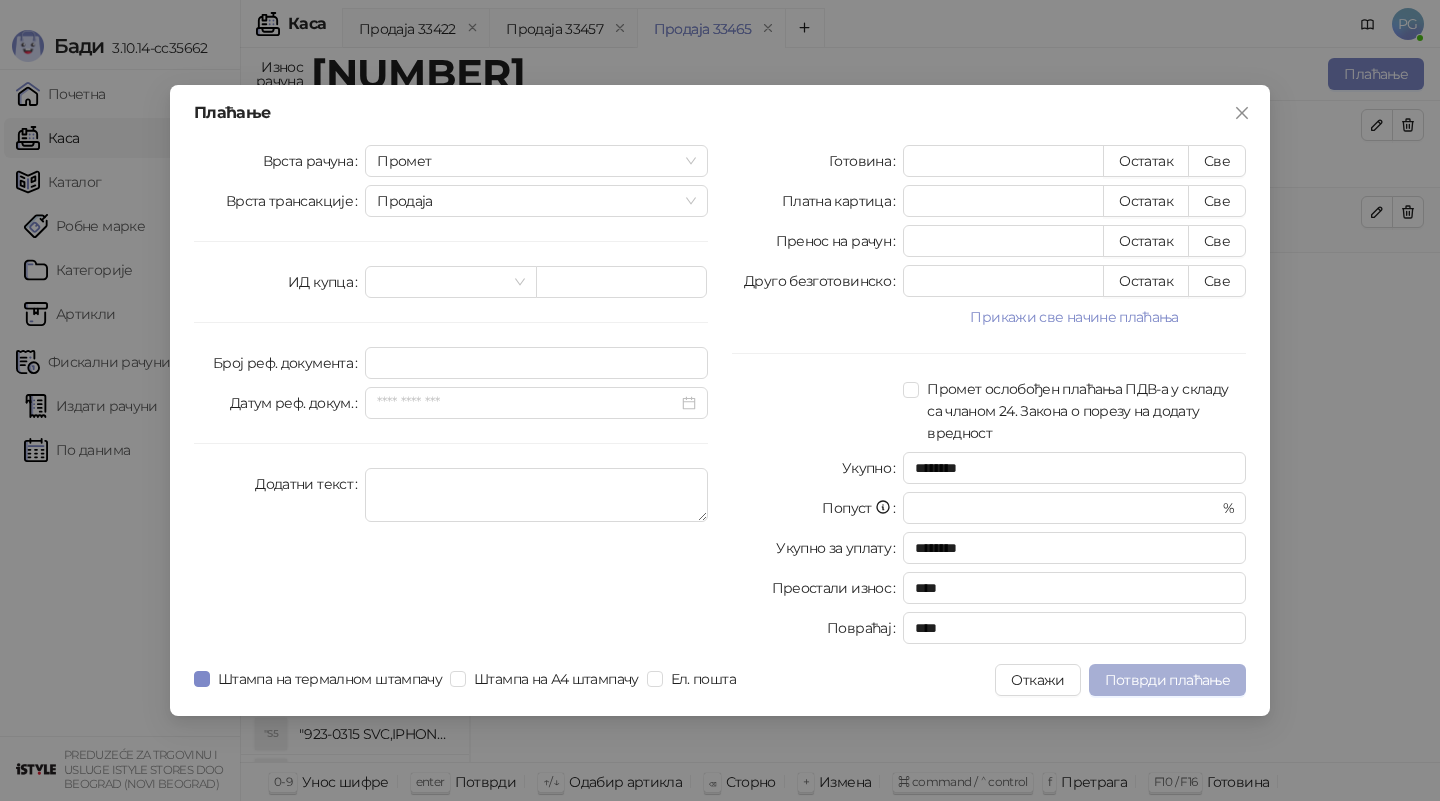 click on "Потврди плаћање" at bounding box center (1167, 680) 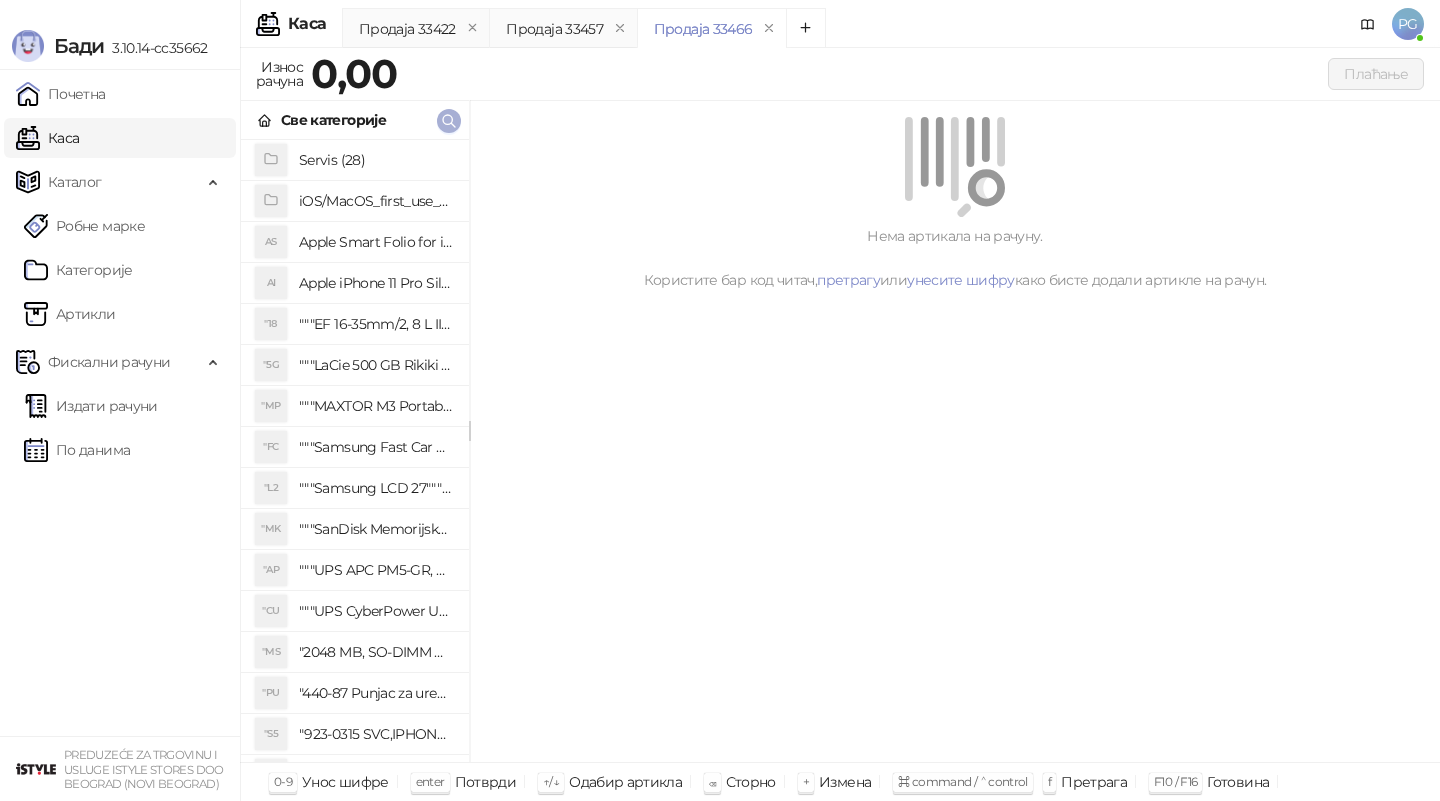 click 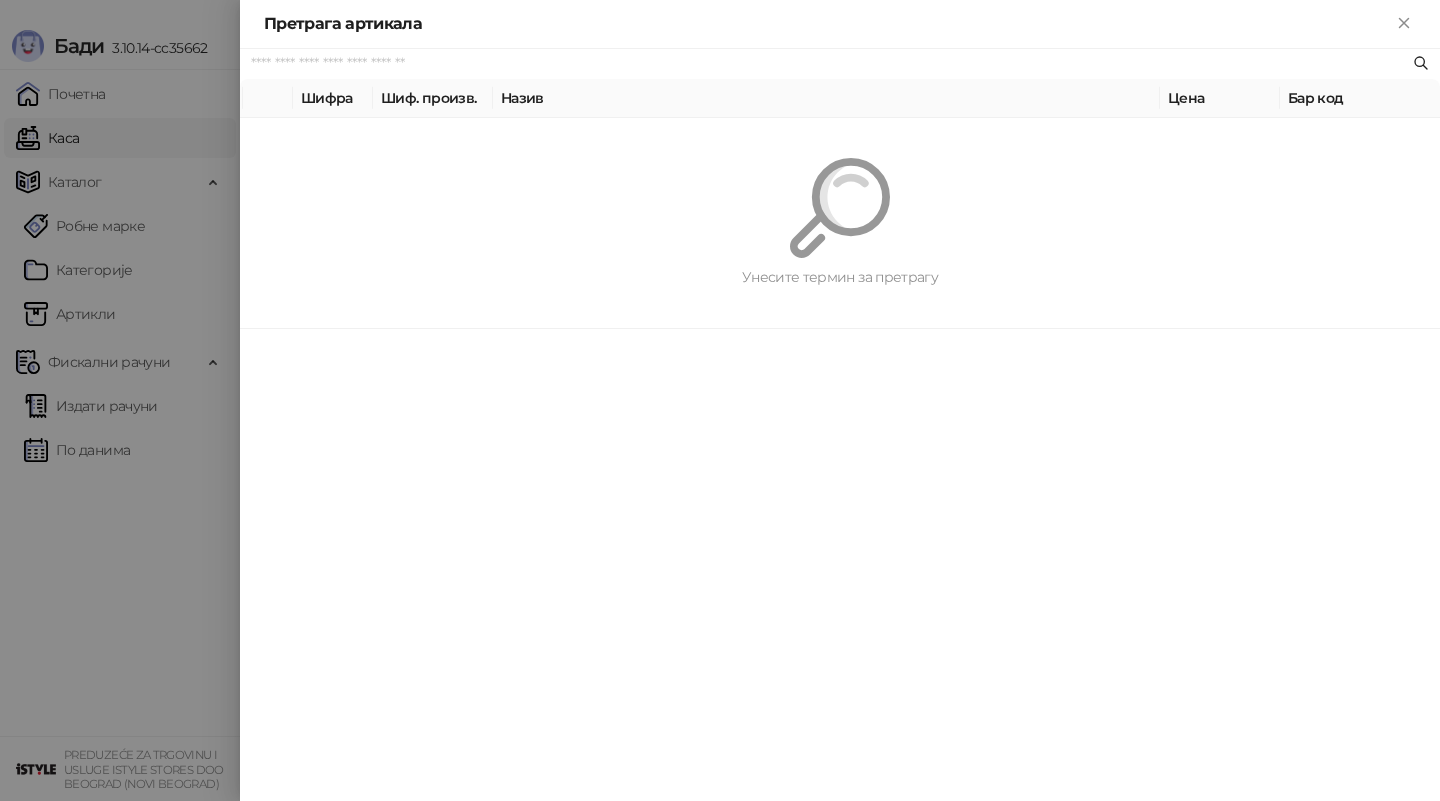 paste on "**********" 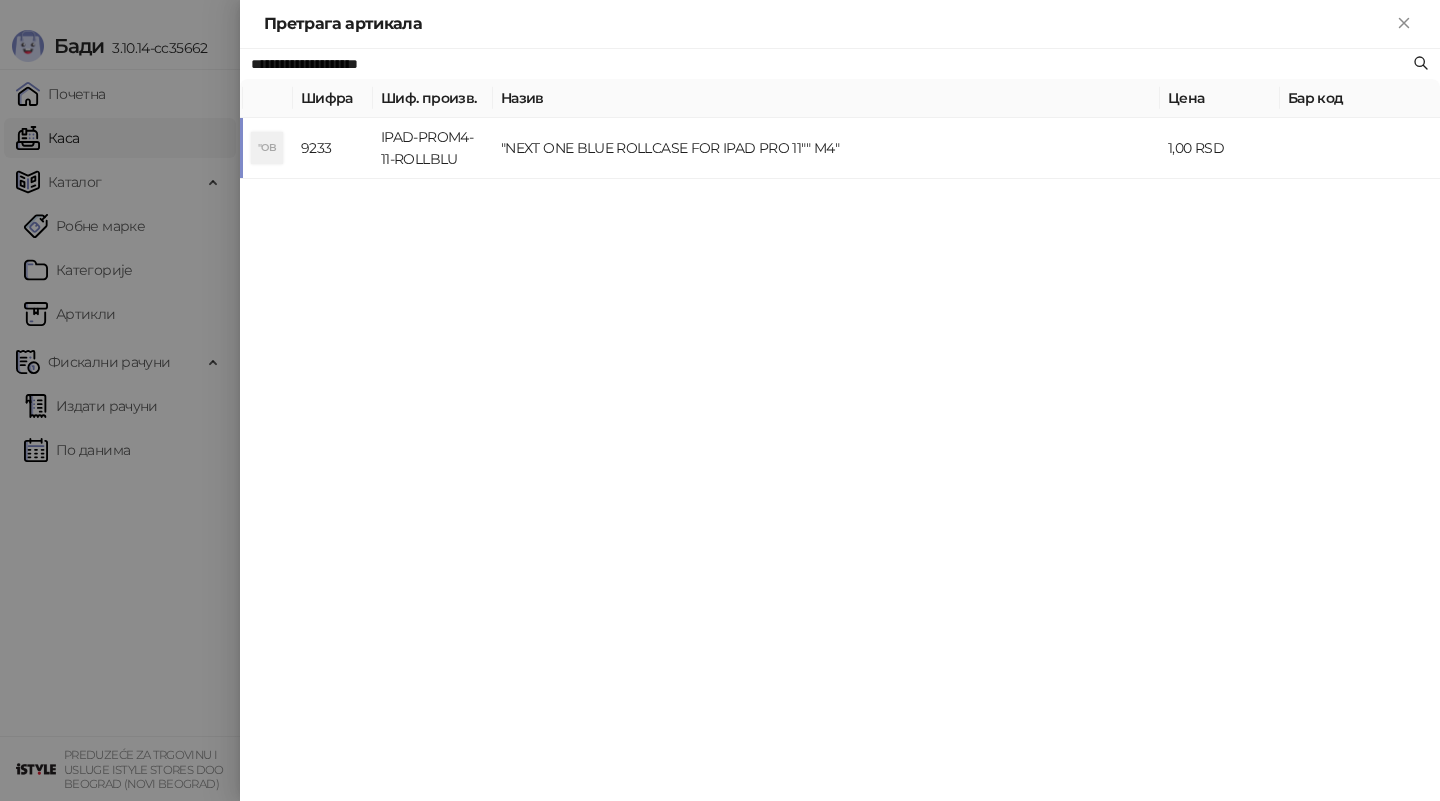 click on "IPAD-PROM4-11-ROLLBLU" at bounding box center [433, 148] 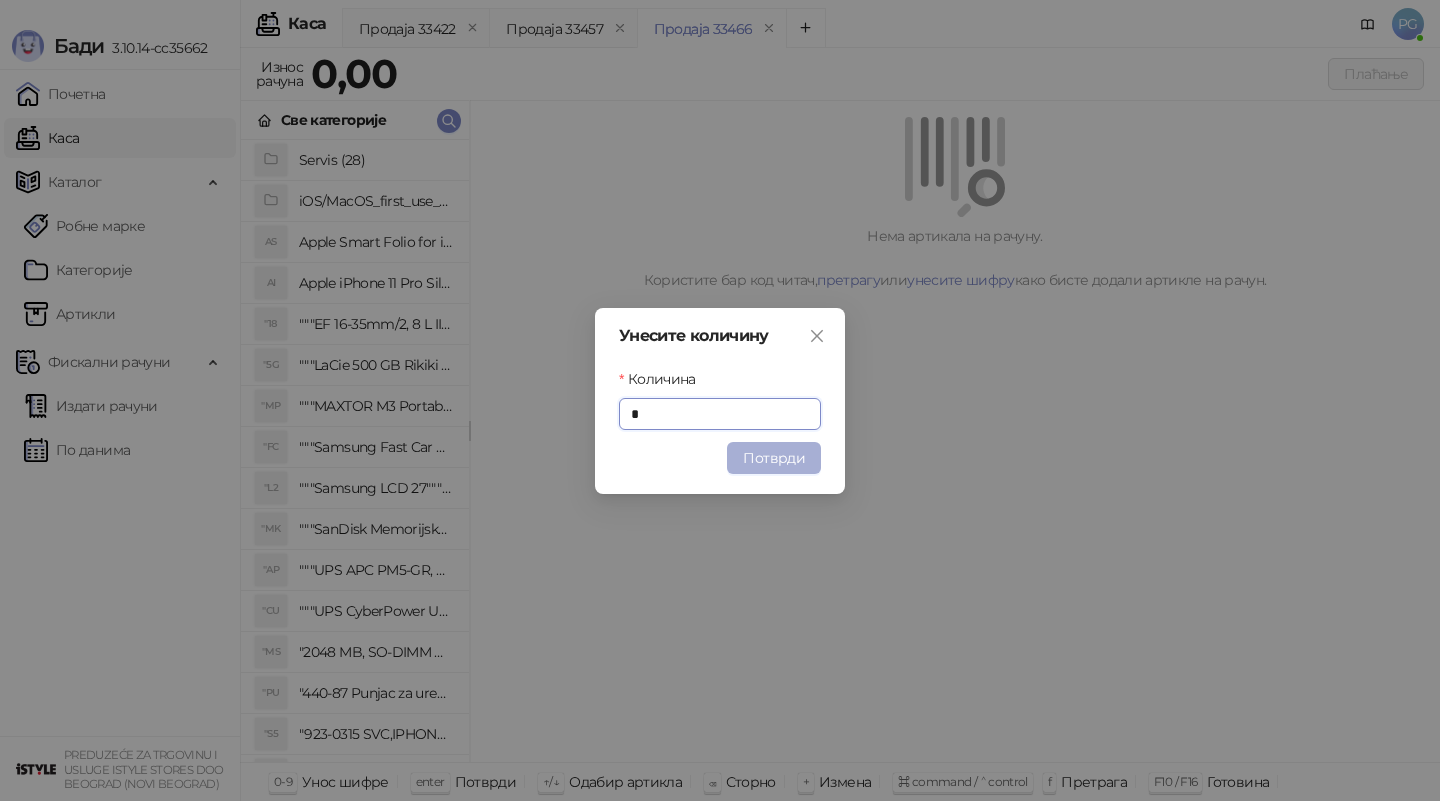 click on "Потврди" at bounding box center (774, 458) 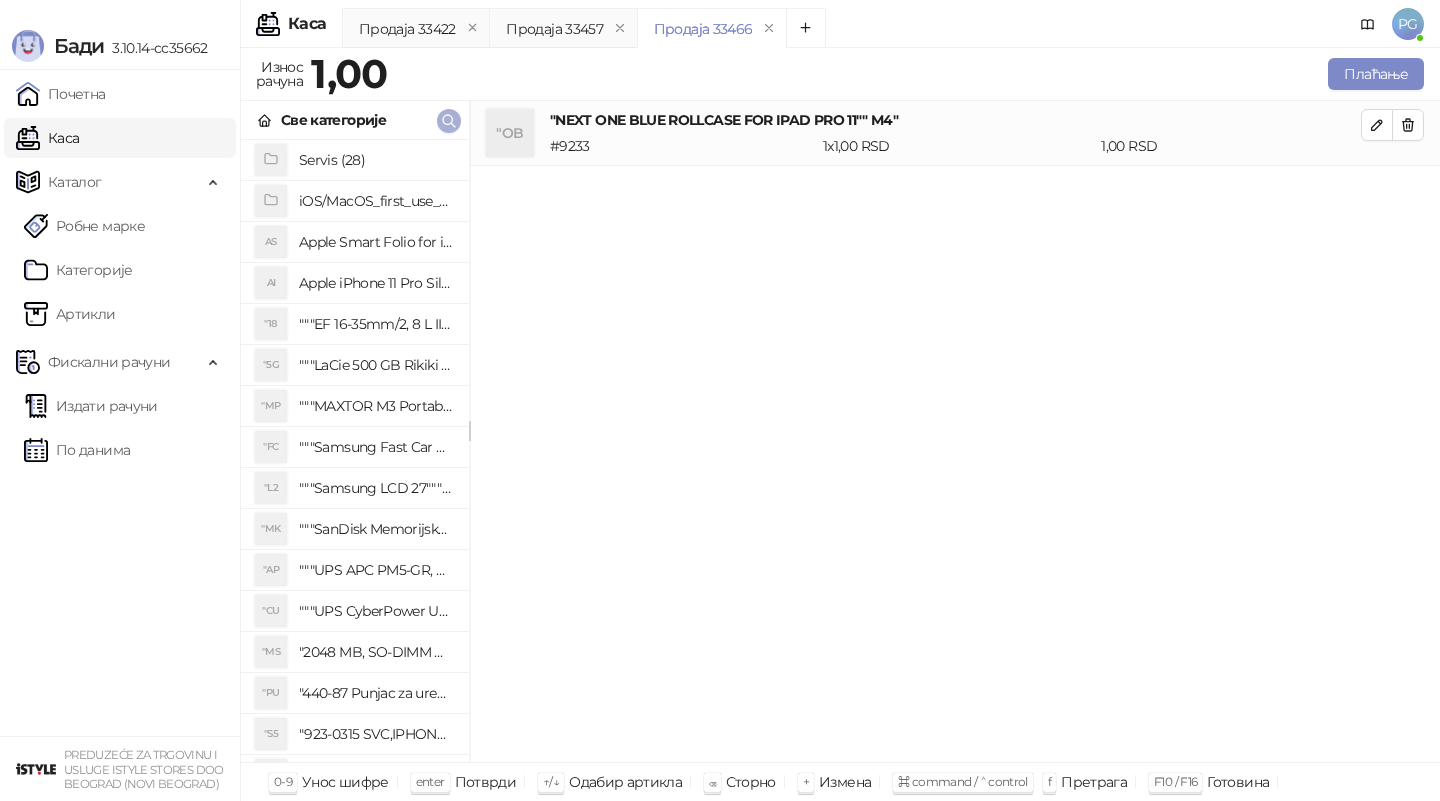 click 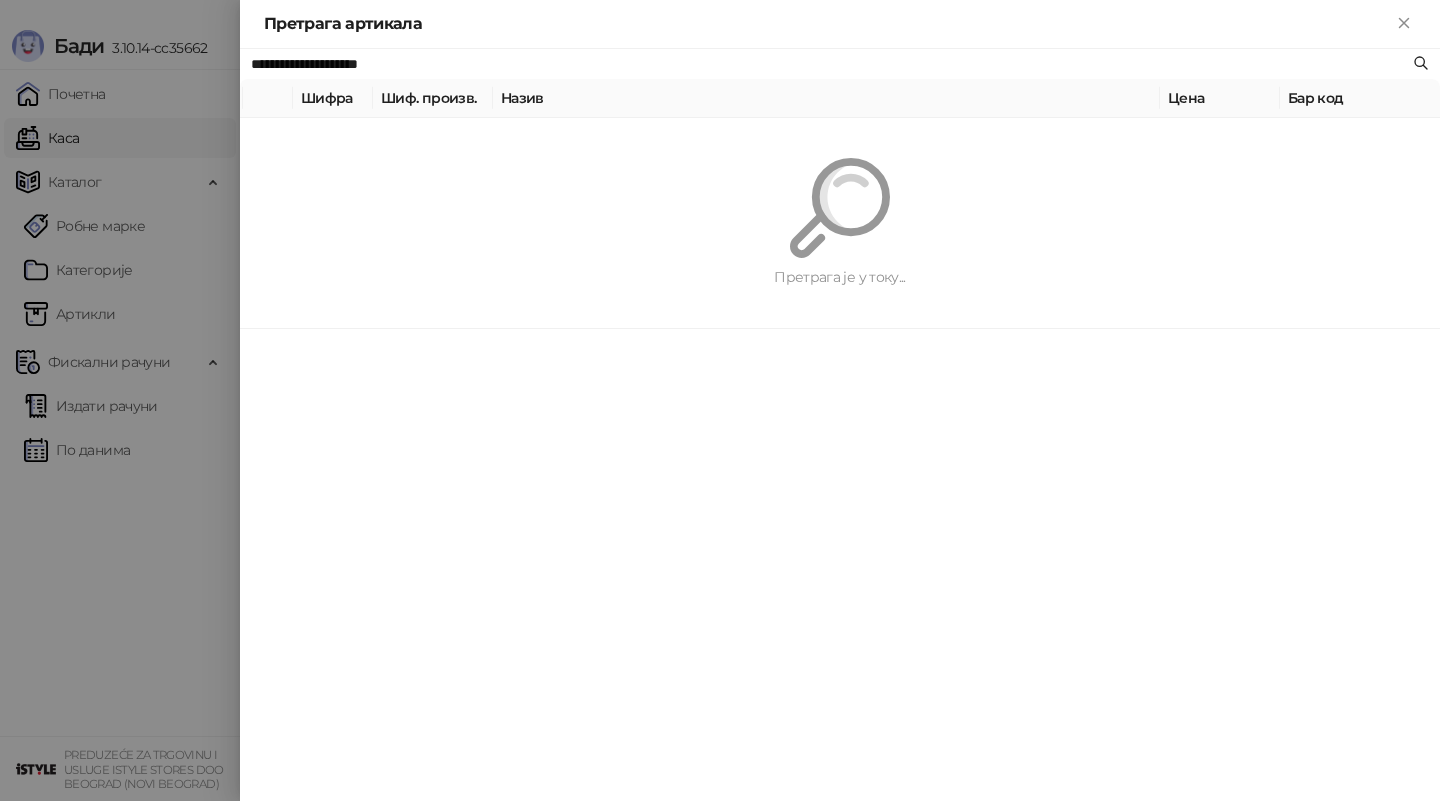 paste on "**" 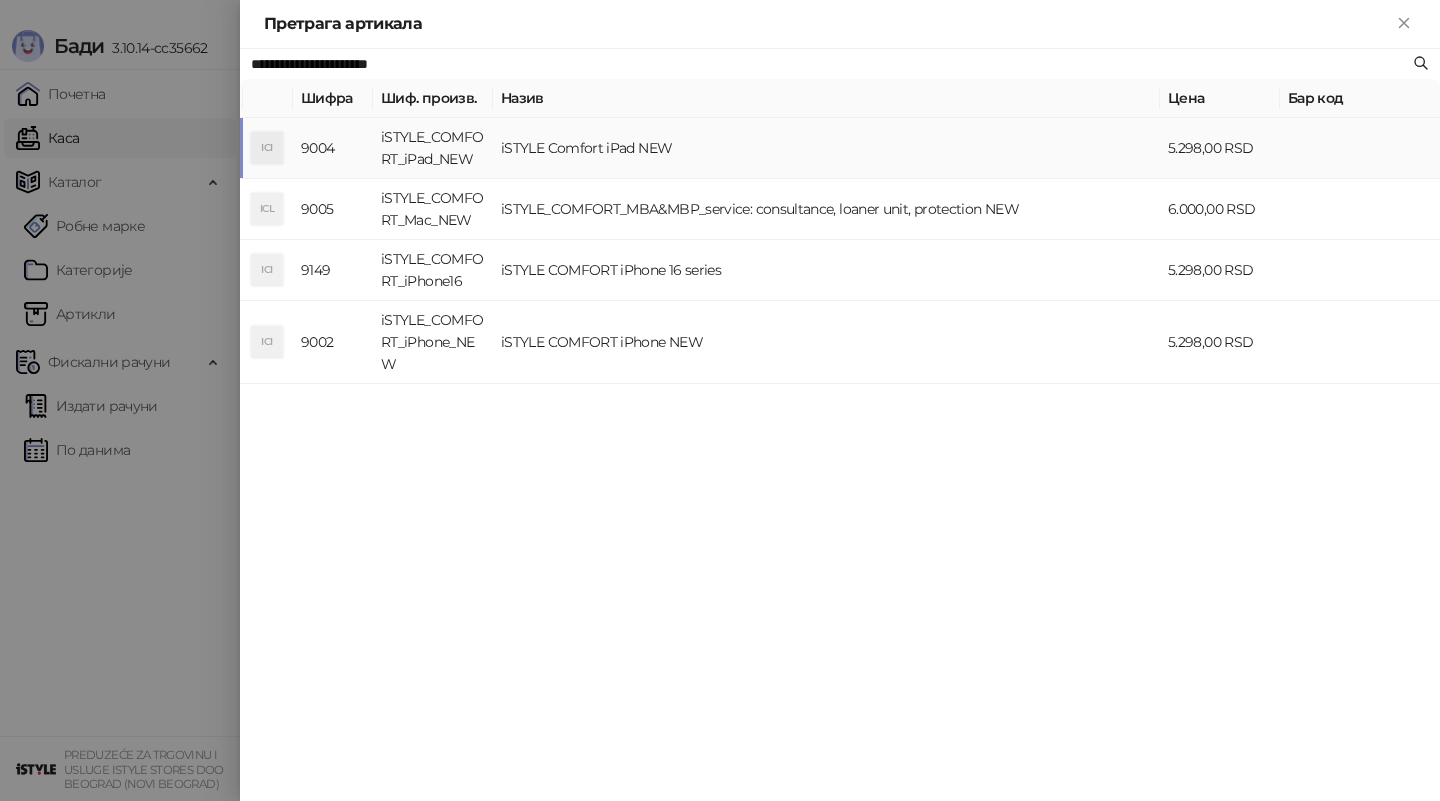 type on "**********" 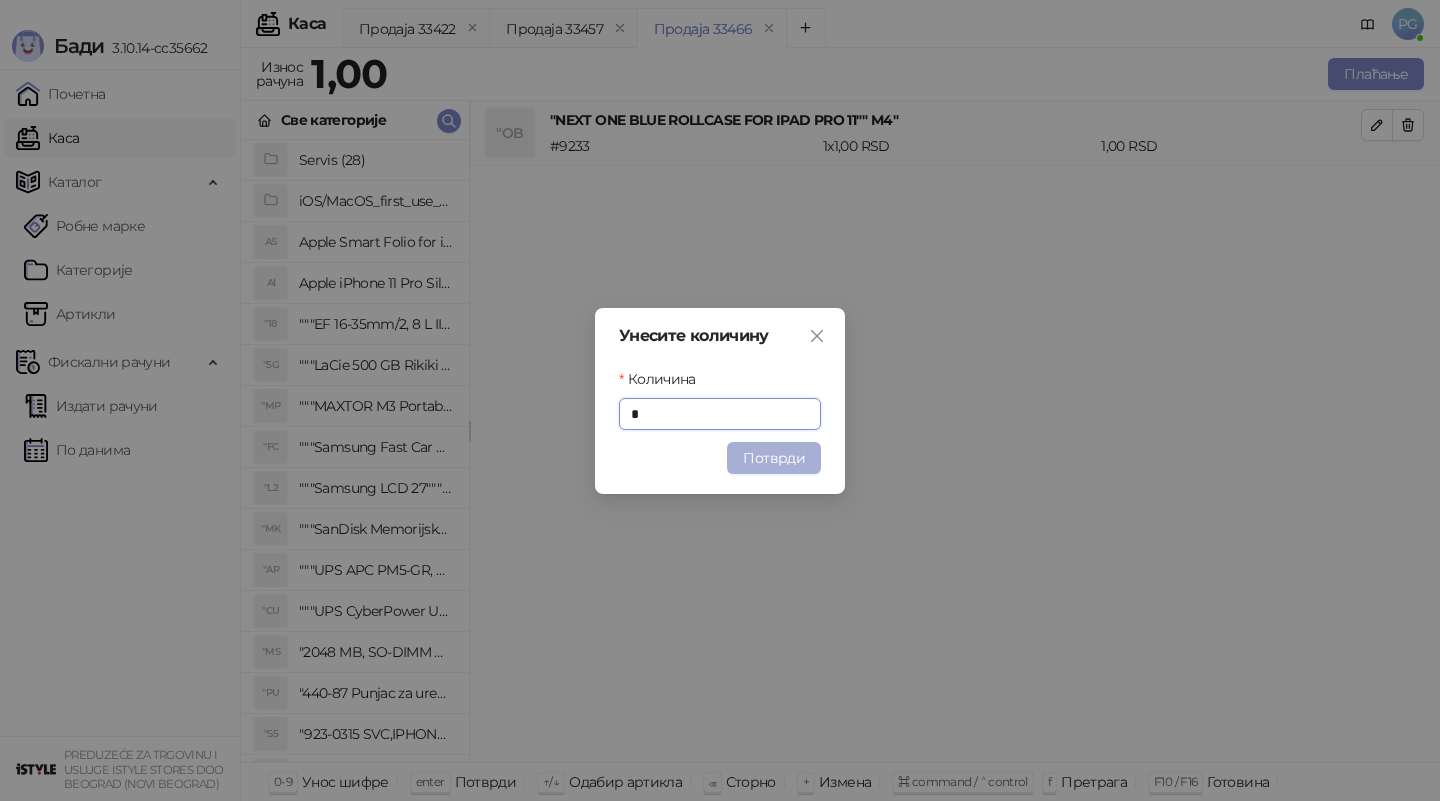 click on "Потврди" at bounding box center [774, 458] 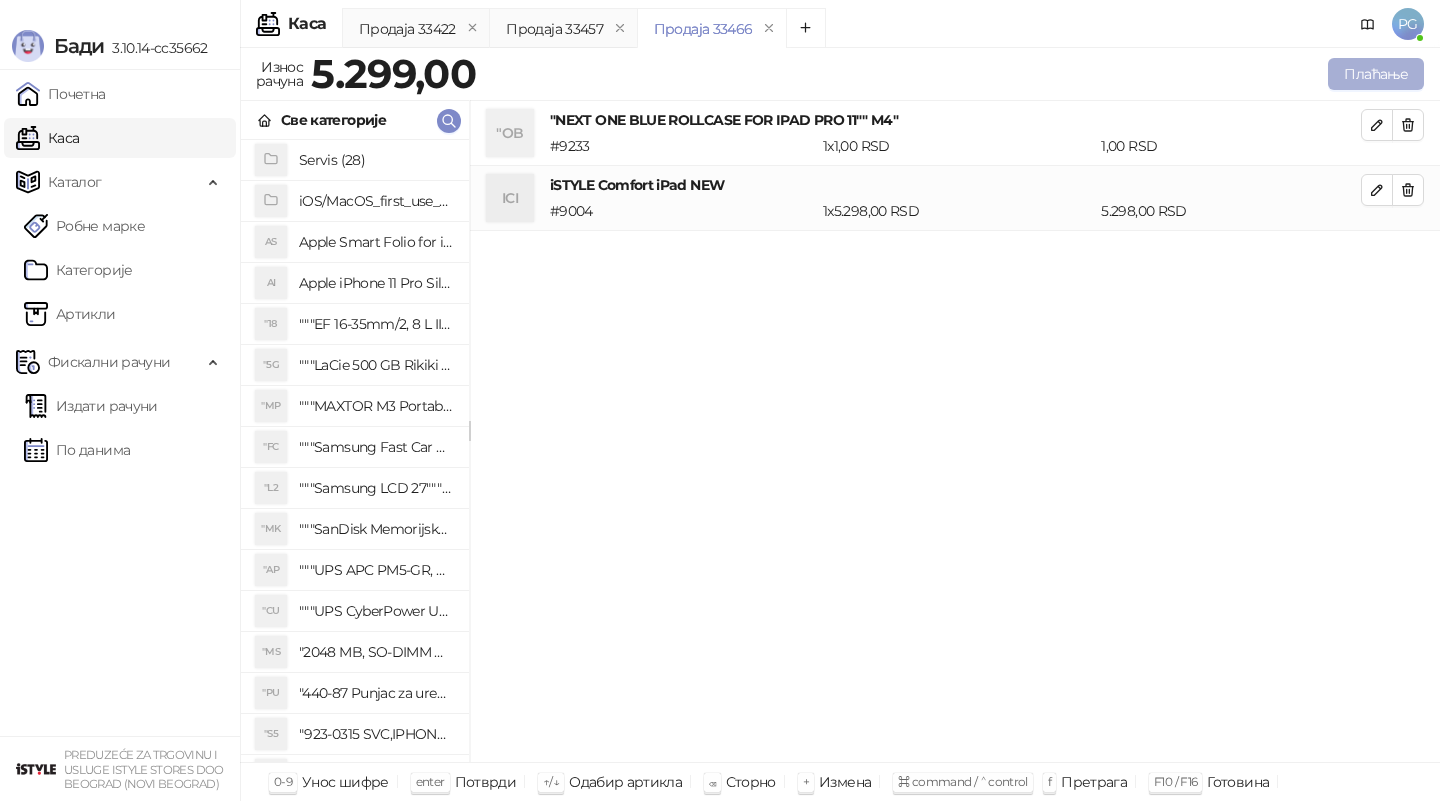 click on "Плаћање" at bounding box center (1376, 74) 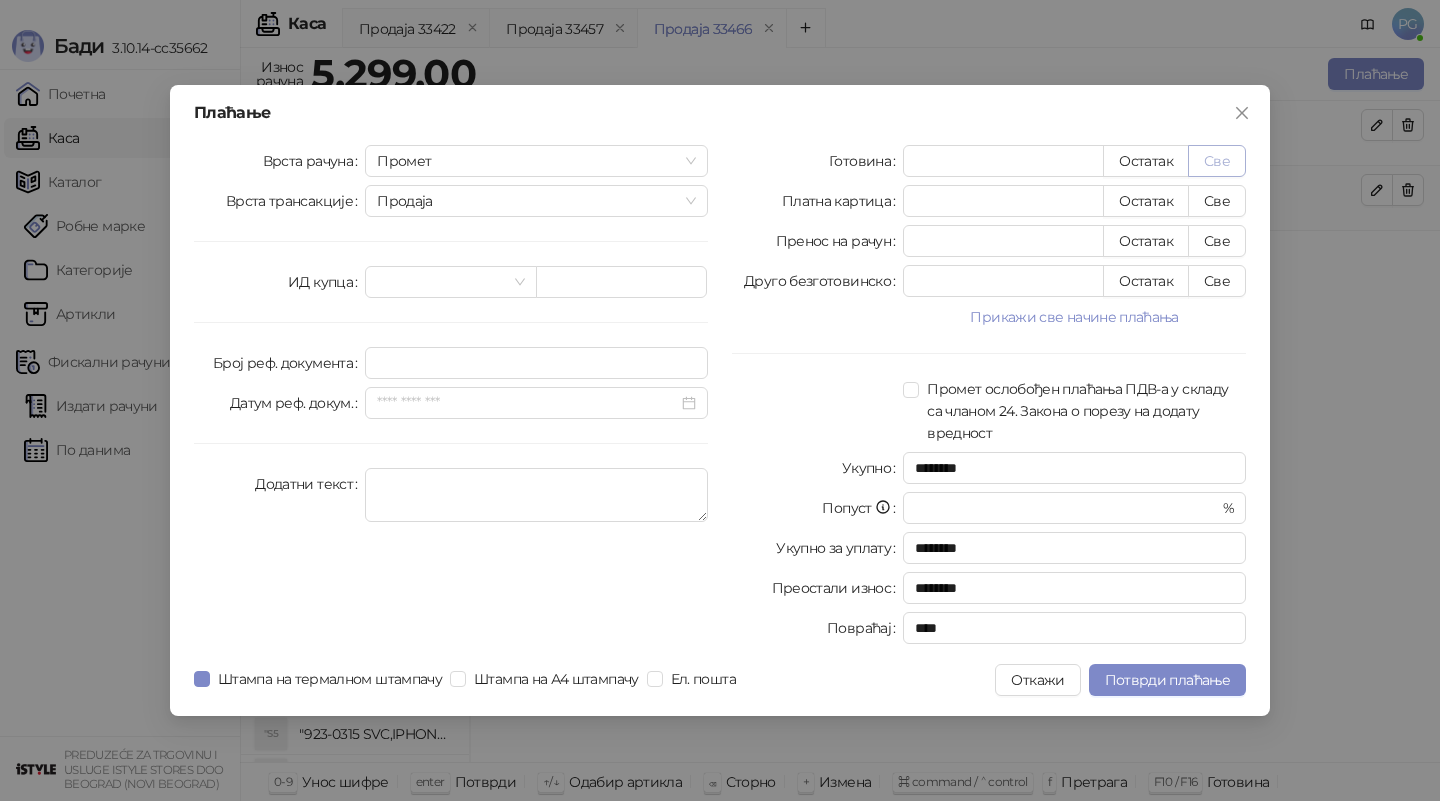 click on "Све" at bounding box center (1217, 161) 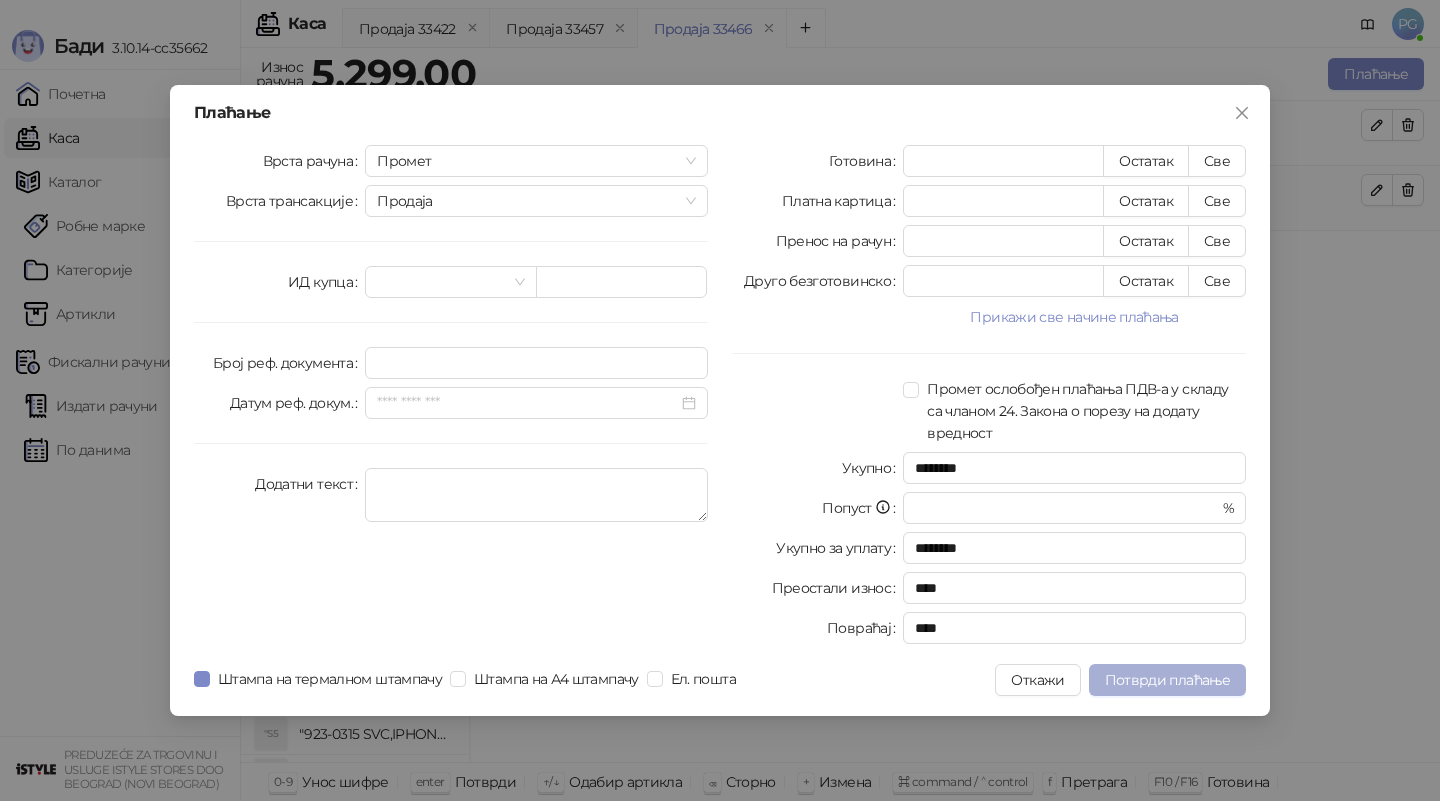 click on "Потврди плаћање" at bounding box center [1167, 680] 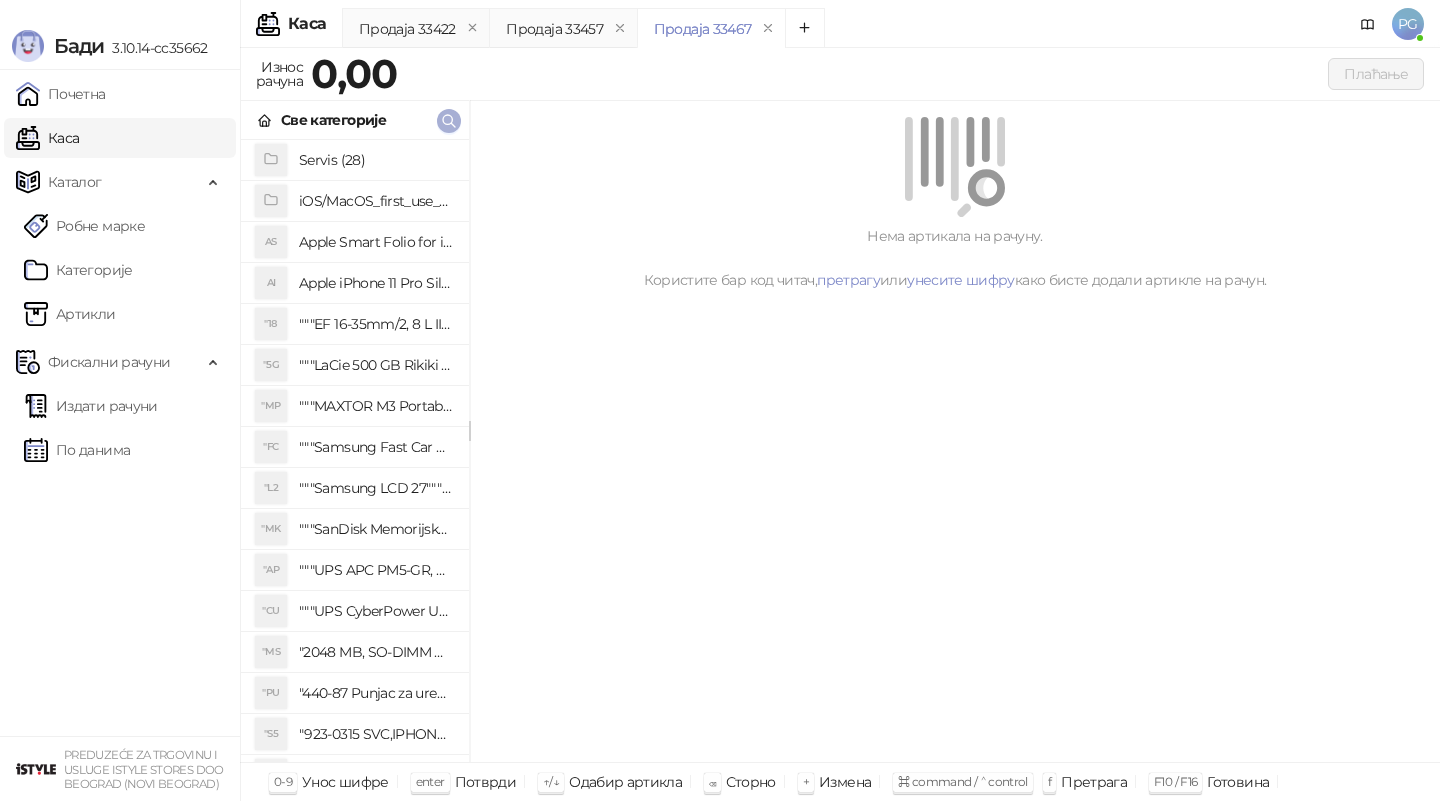 click at bounding box center [449, 121] 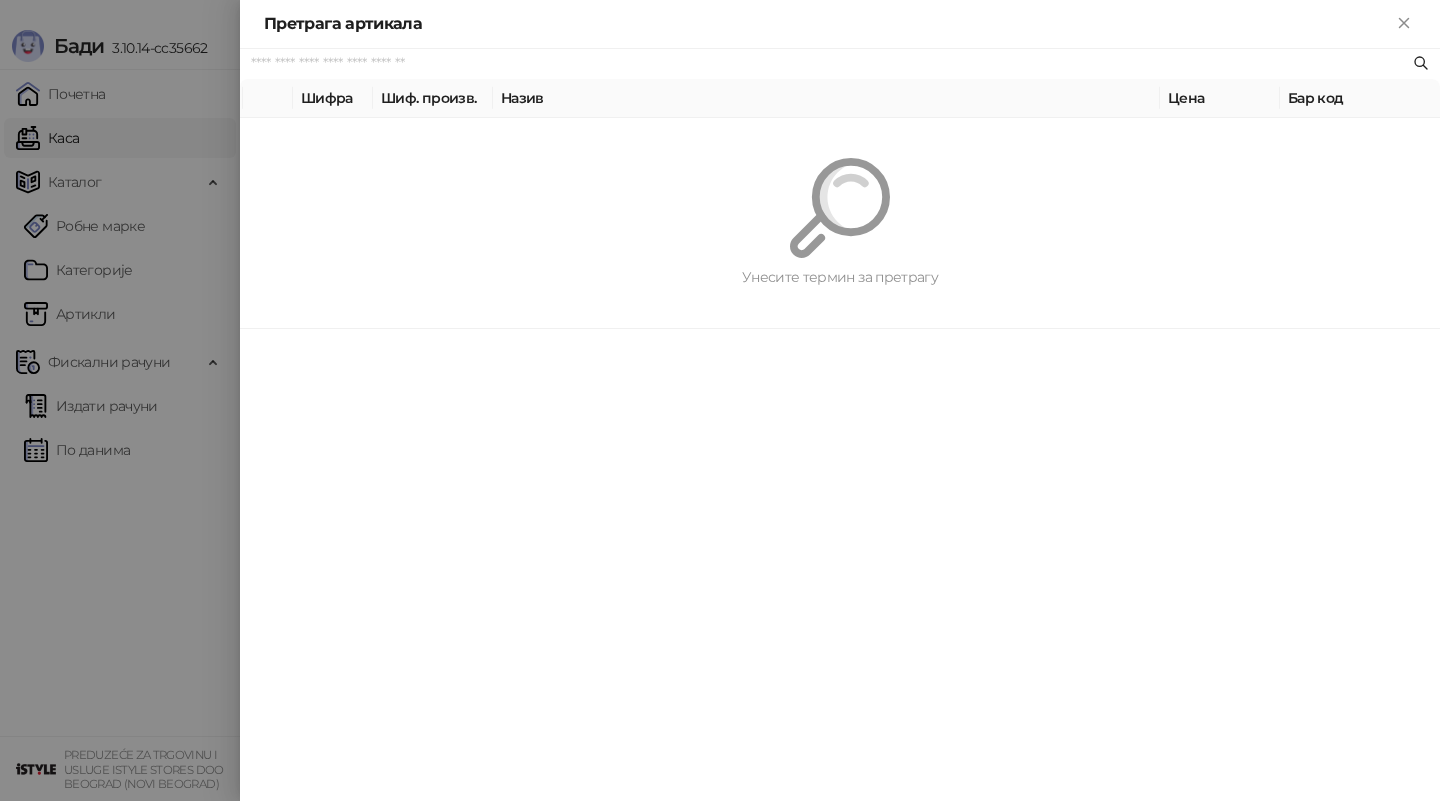 paste on "*********" 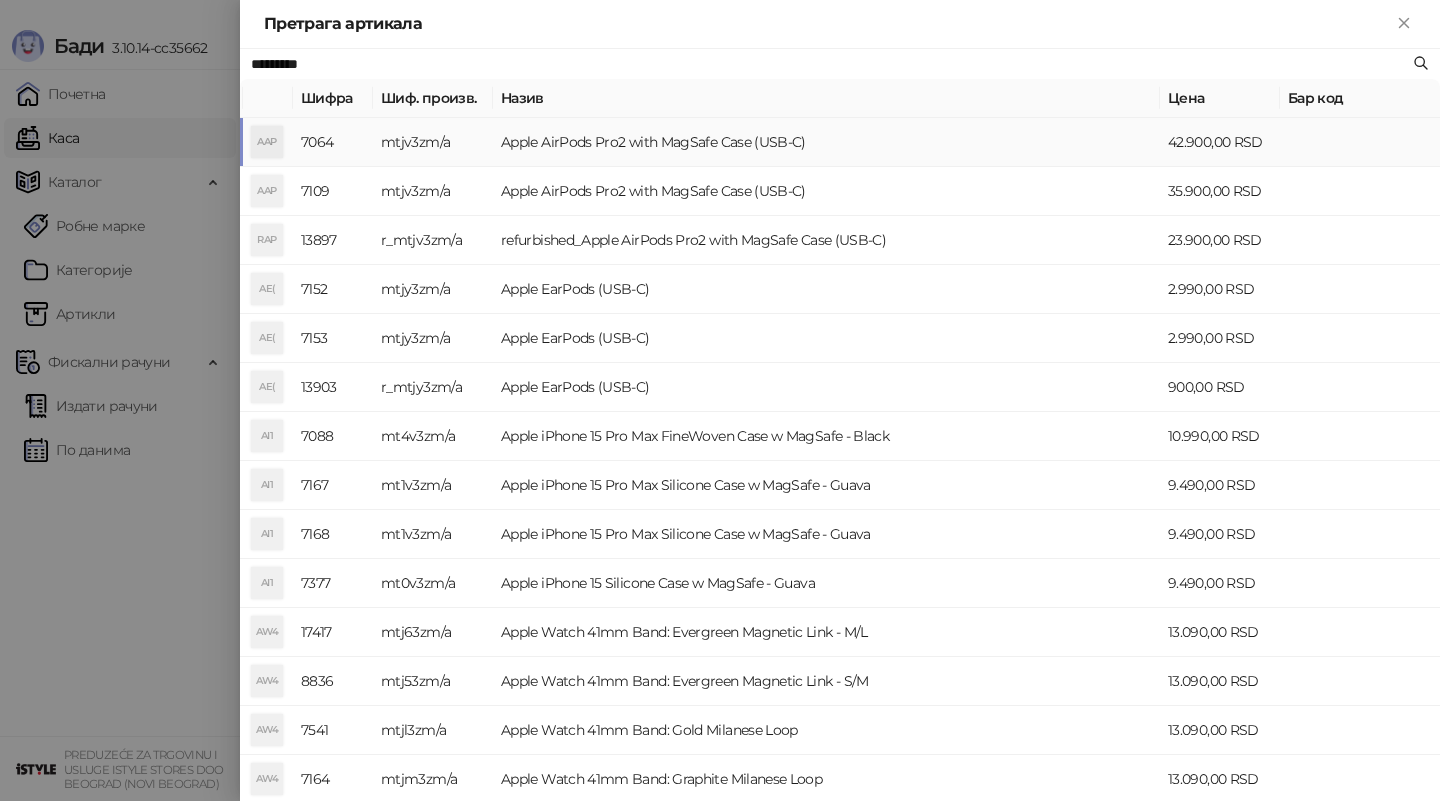 type on "*********" 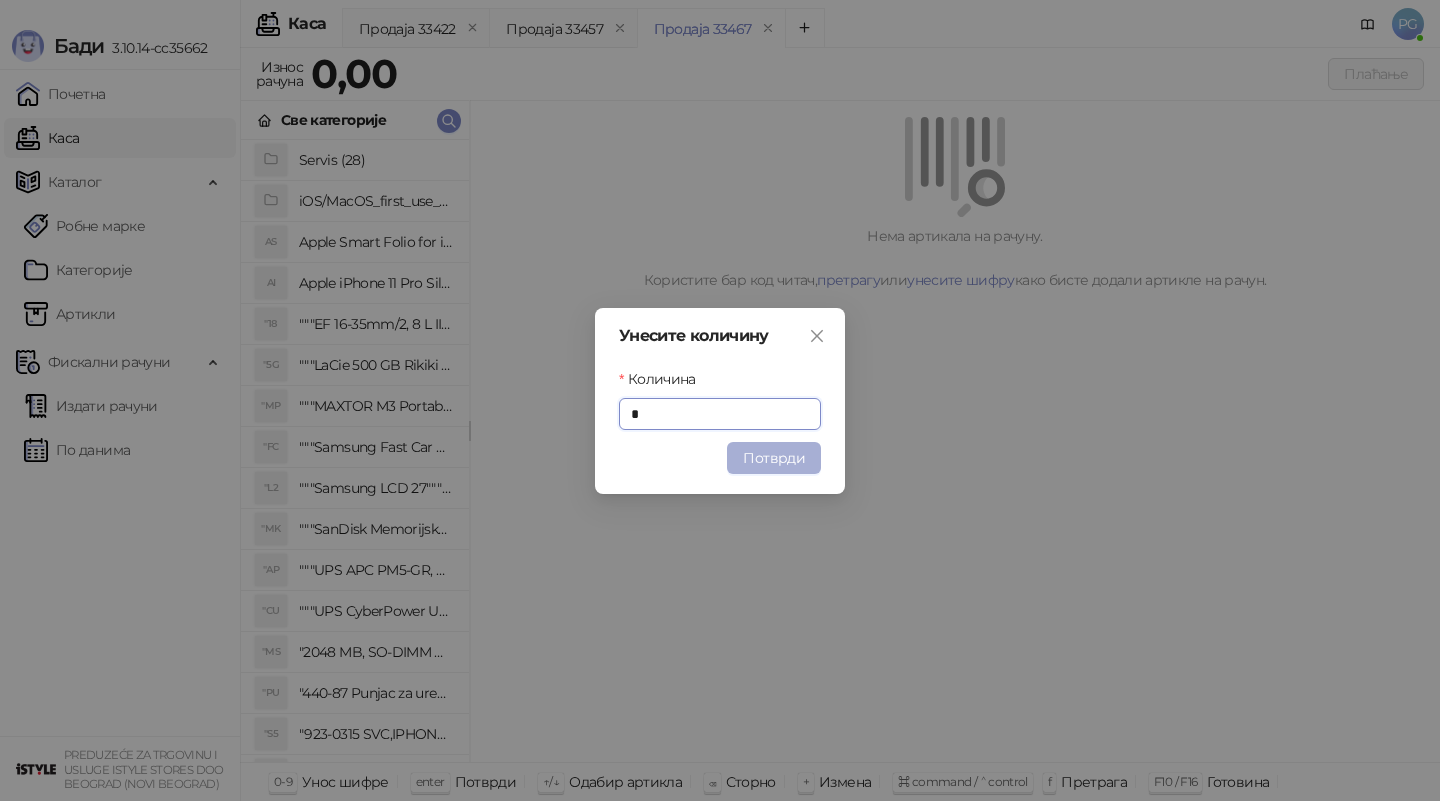 click on "Потврди" at bounding box center [774, 458] 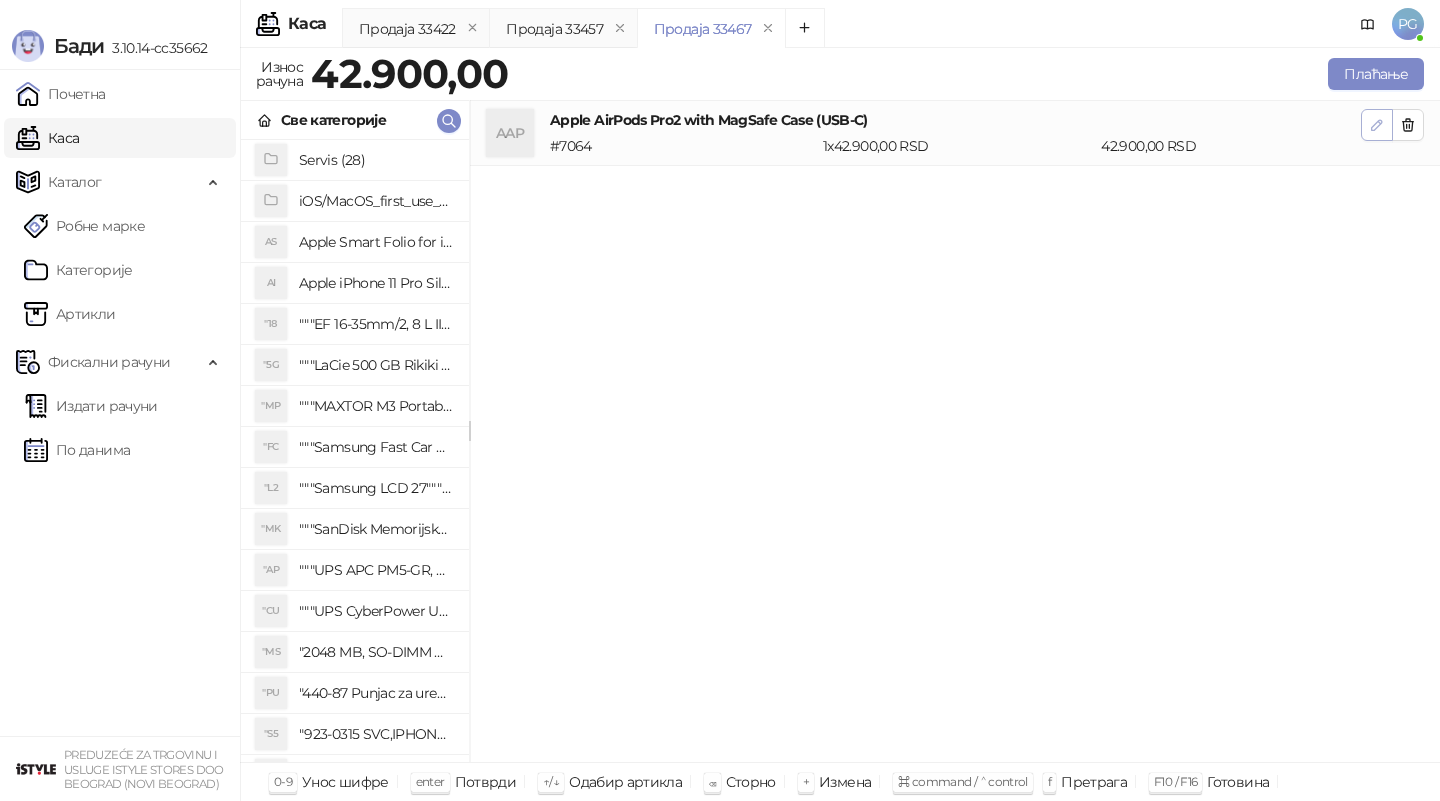click 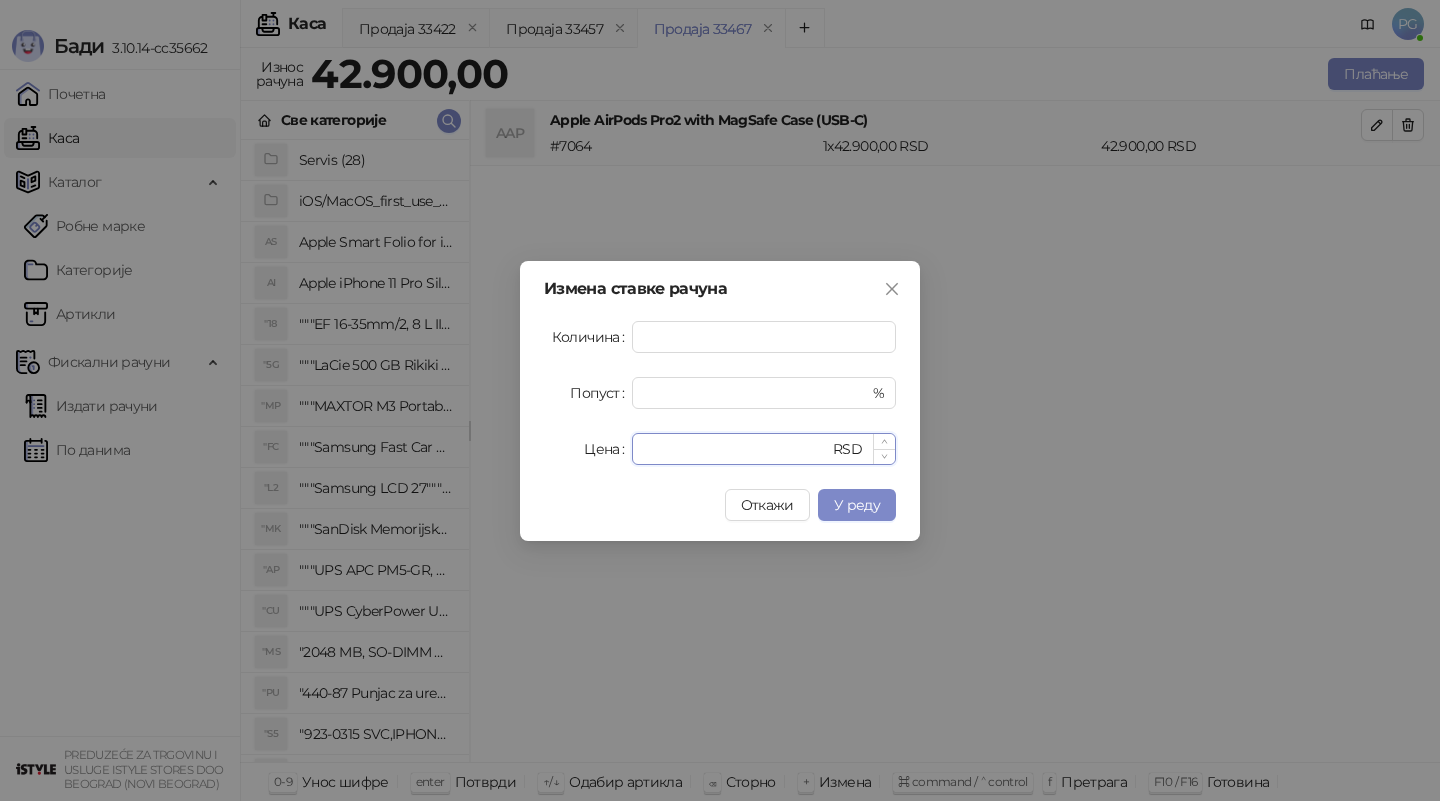 drag, startPoint x: 660, startPoint y: 457, endPoint x: 635, endPoint y: 455, distance: 25.079872 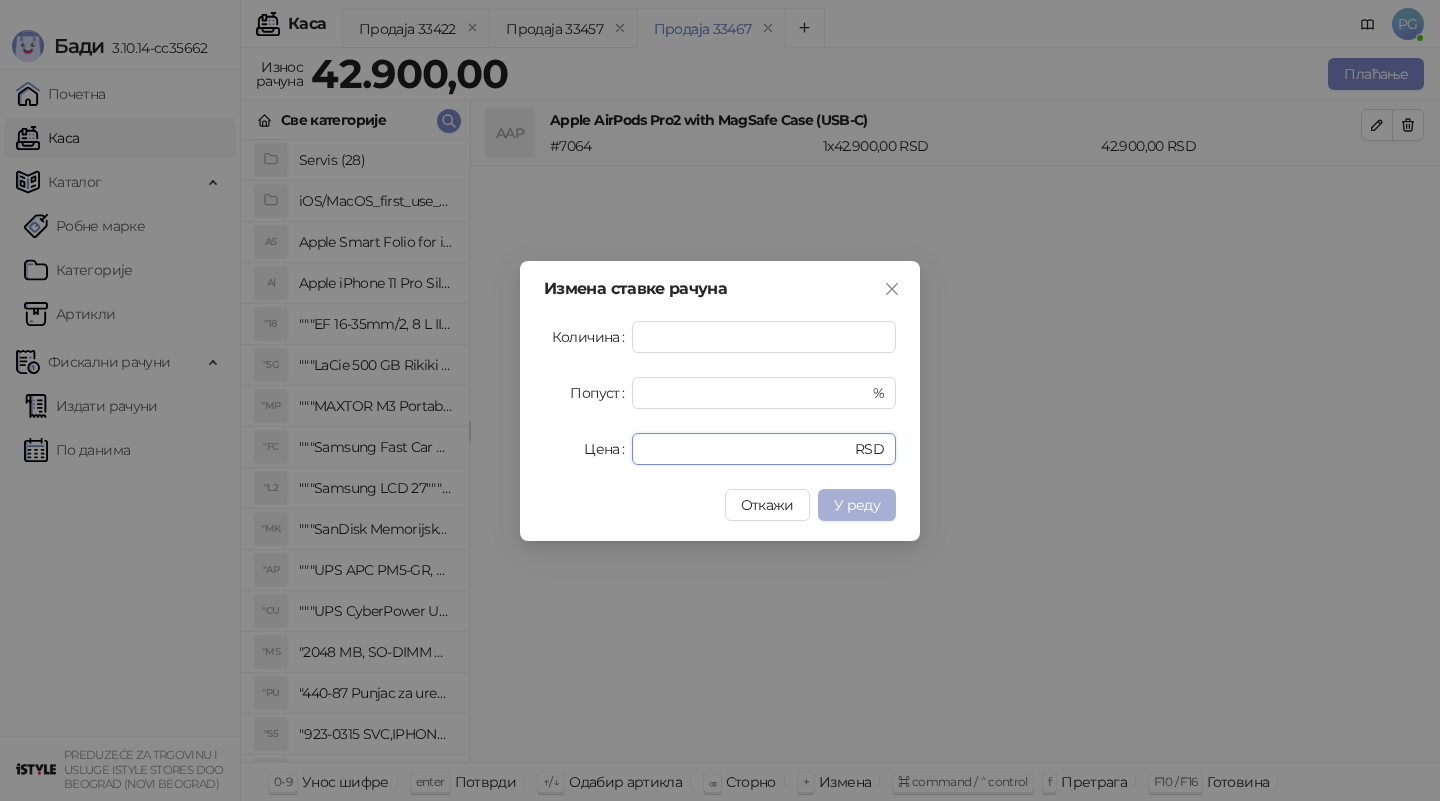 type on "*****" 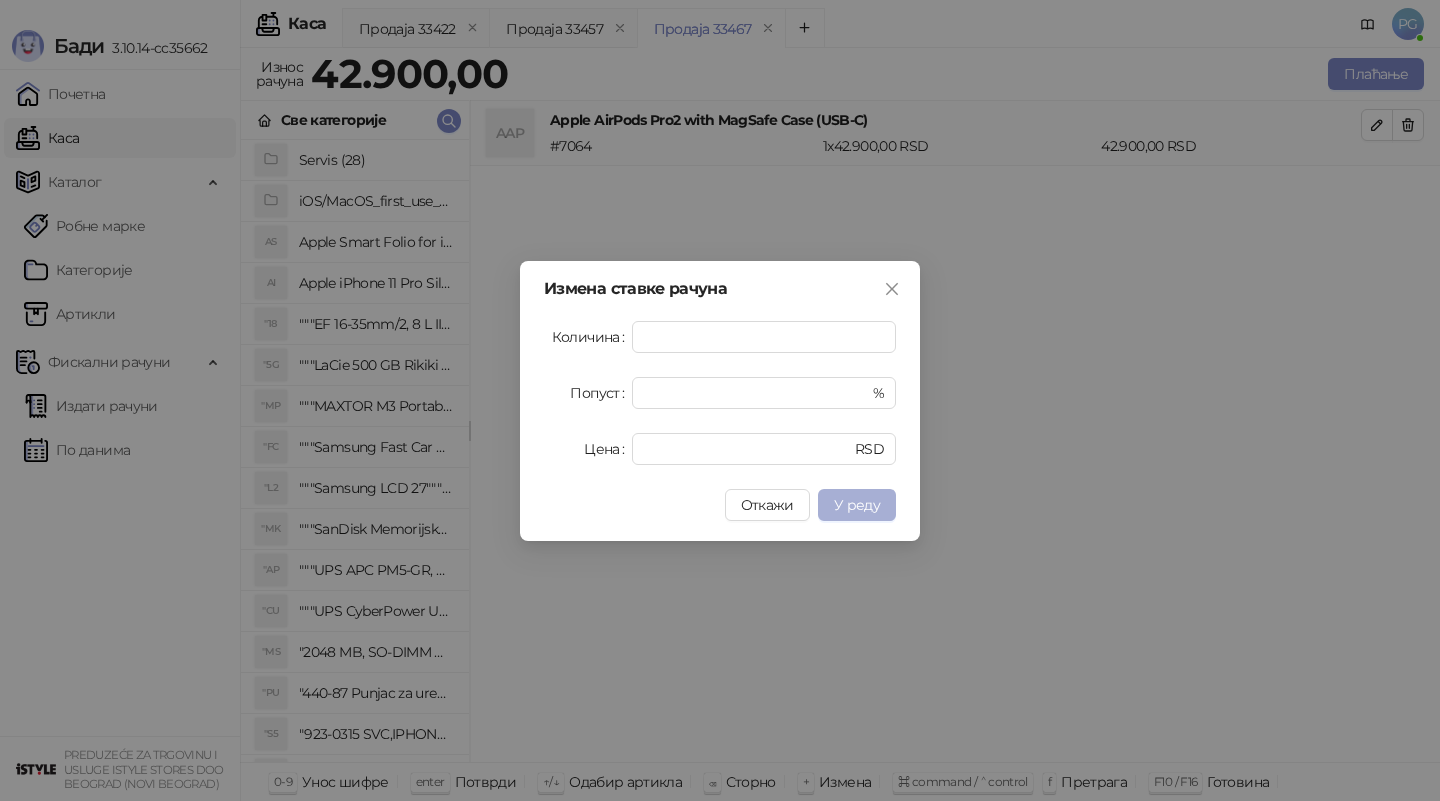 click on "У реду" at bounding box center [857, 505] 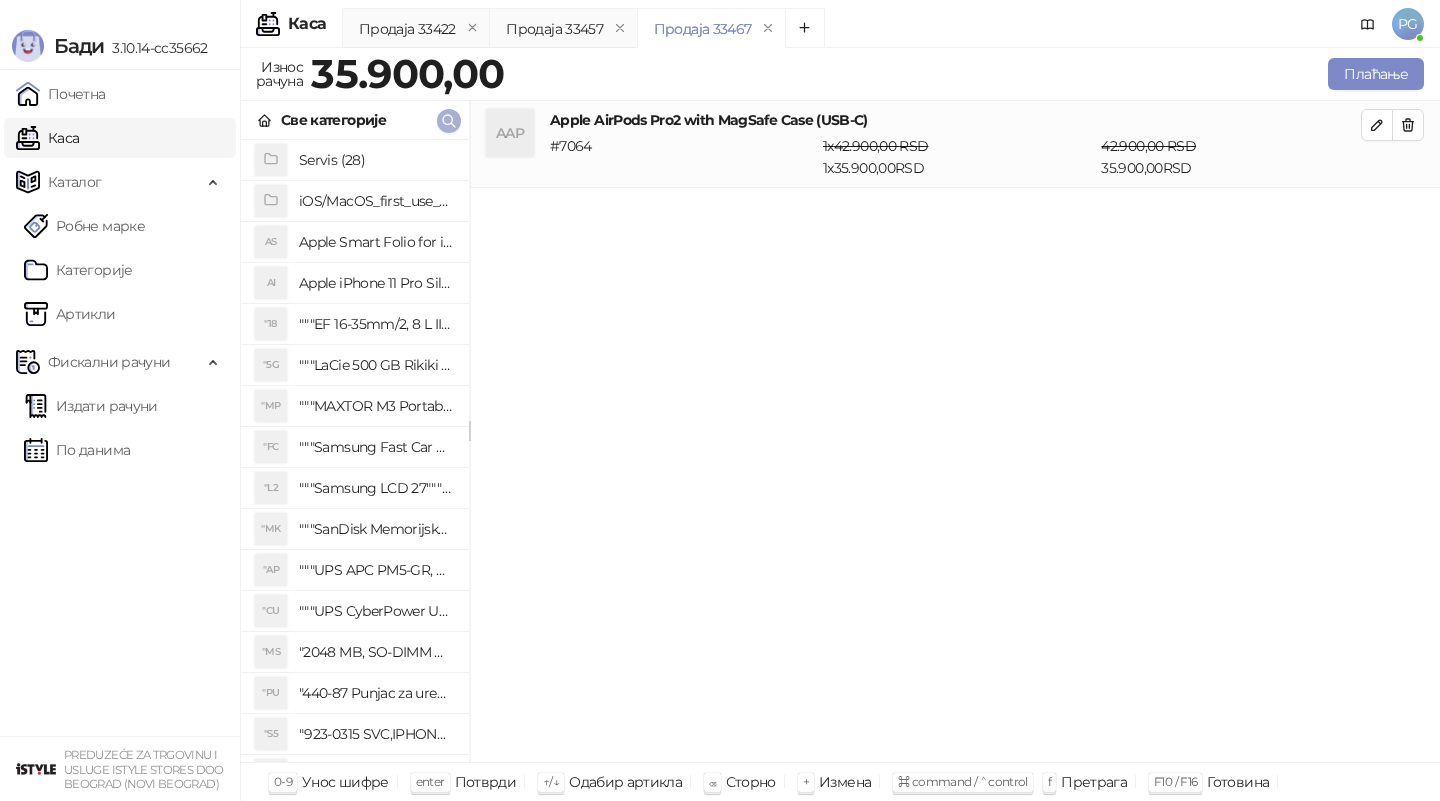 click 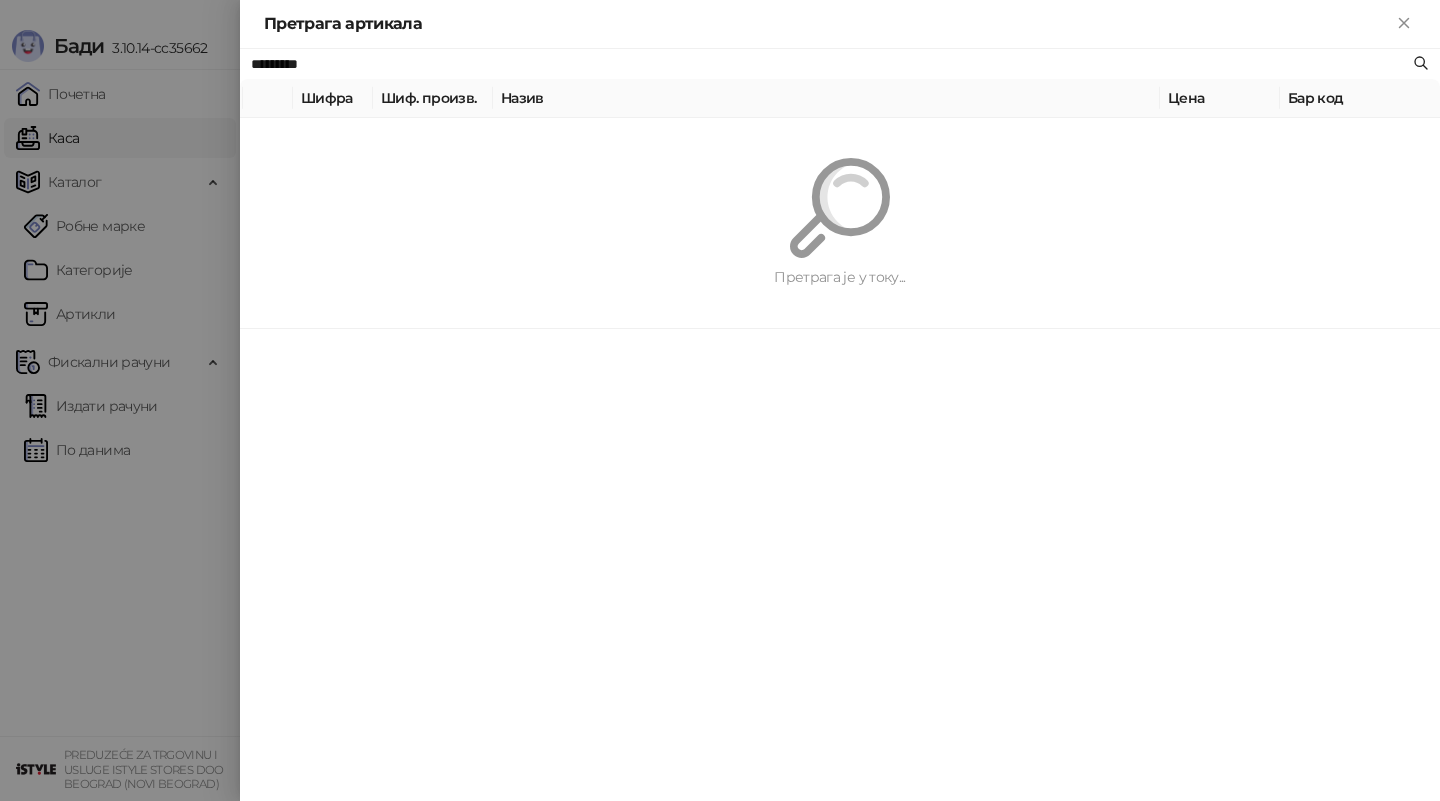 paste on "****" 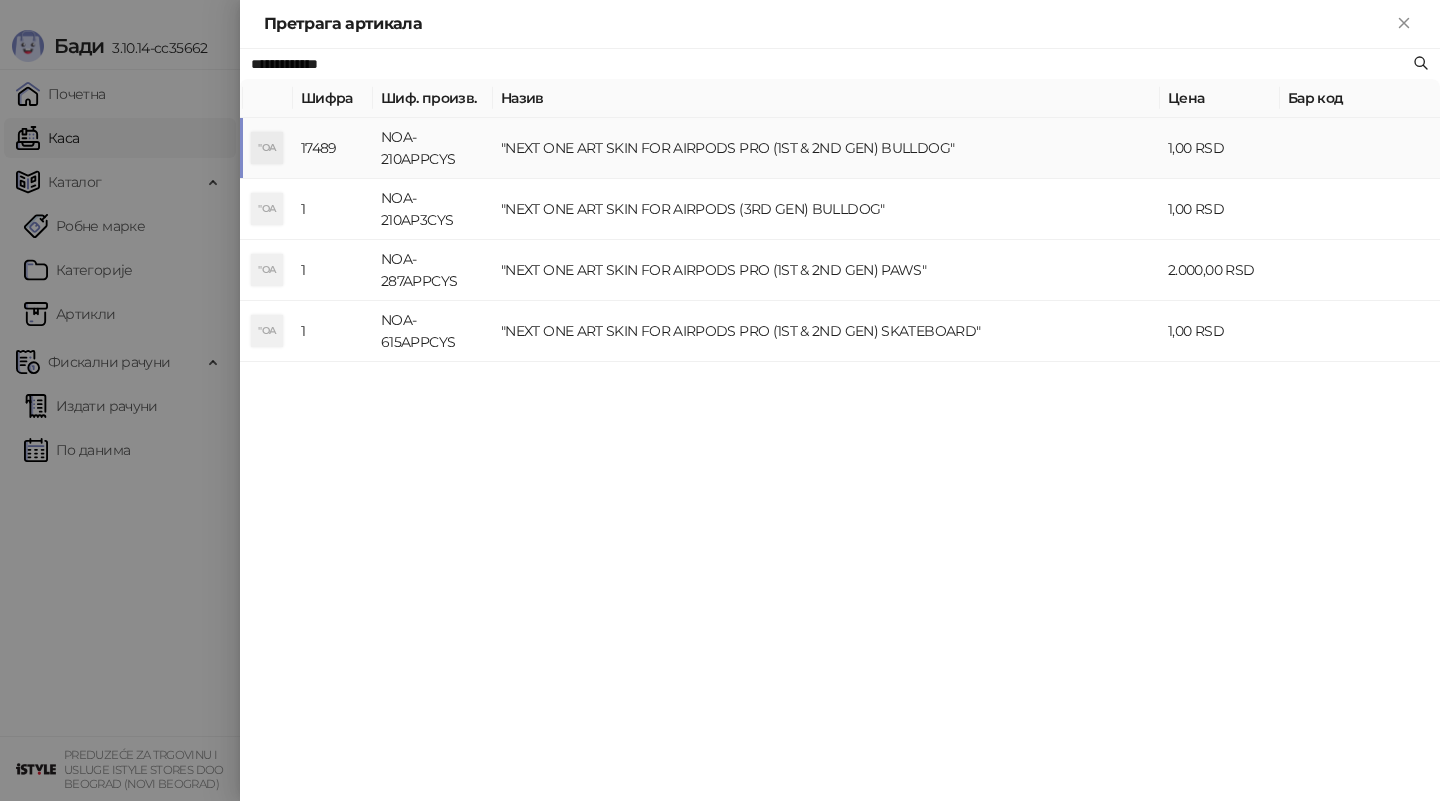 click on ""NEXT ONE ART SKIN FOR AIRPODS PRO (1ST & 2ND GEN) BULLDOG"" at bounding box center (826, 148) 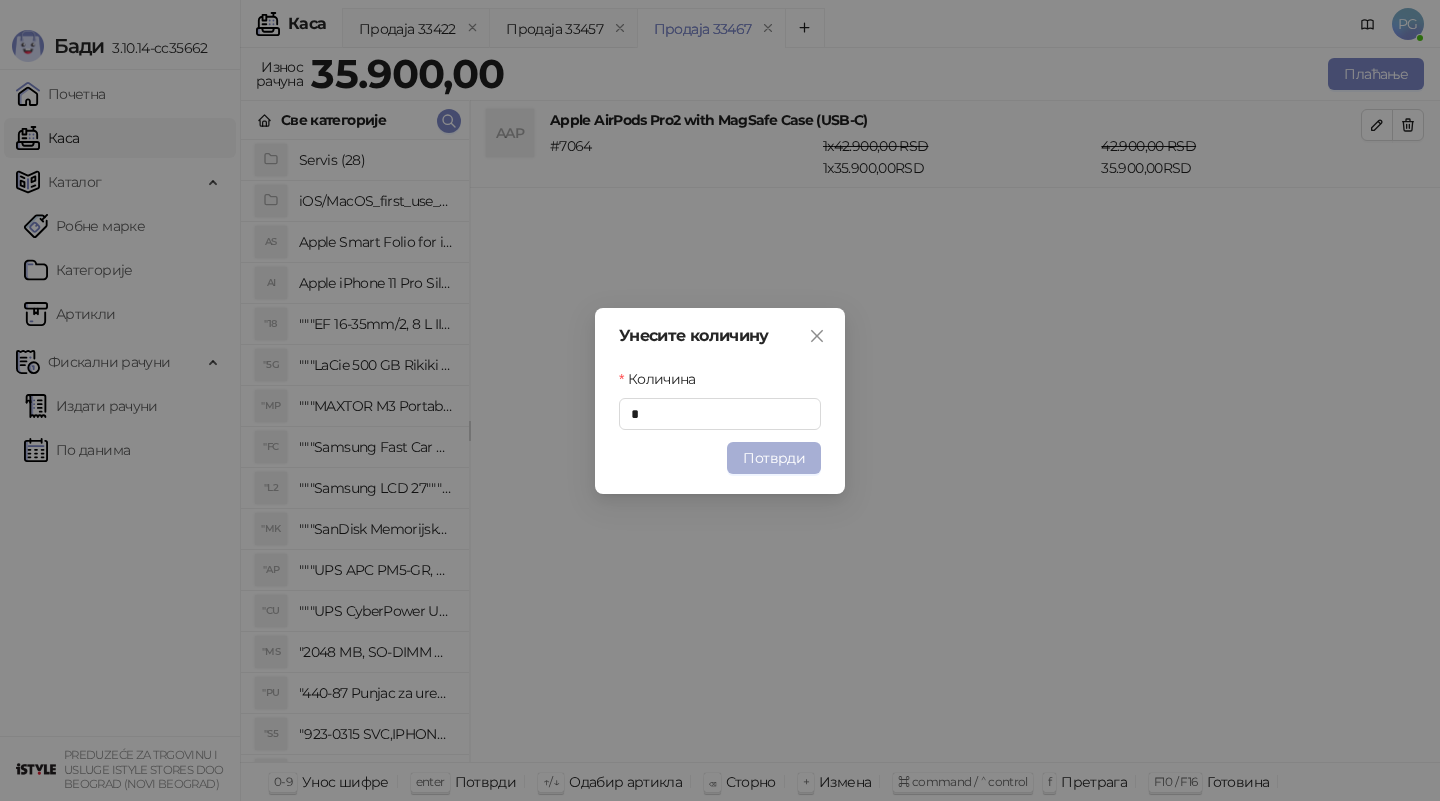 click on "Потврди" at bounding box center [774, 458] 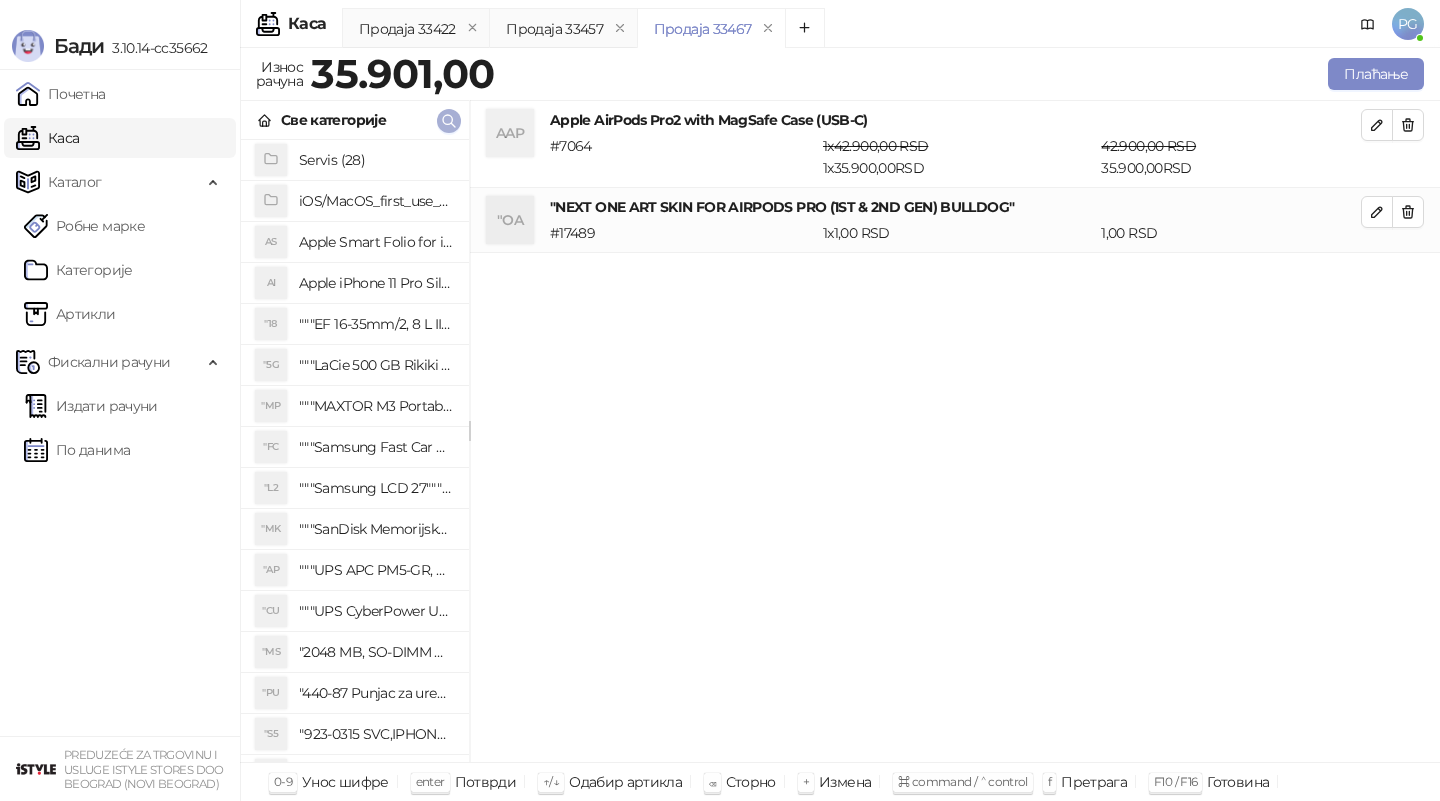 click 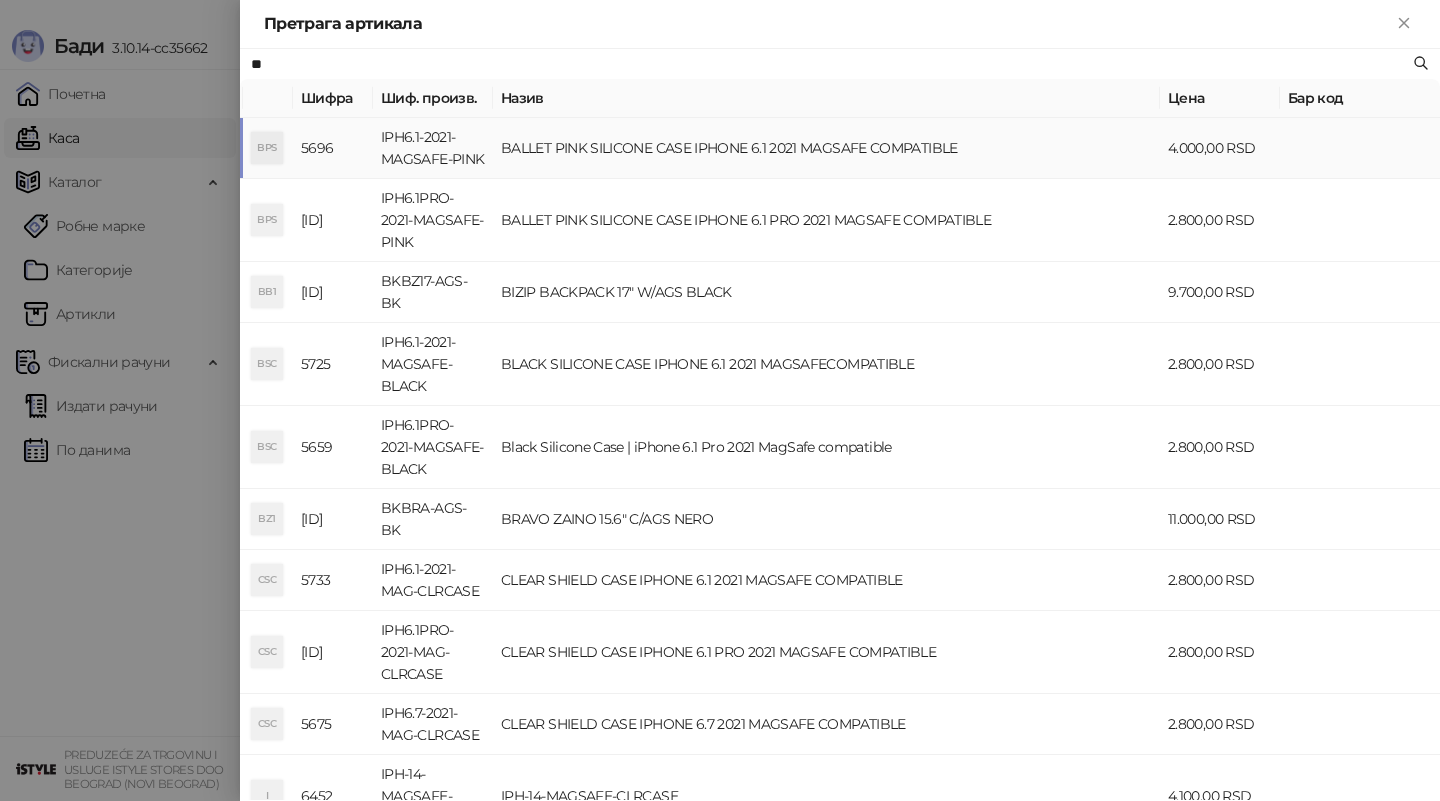 type on "*" 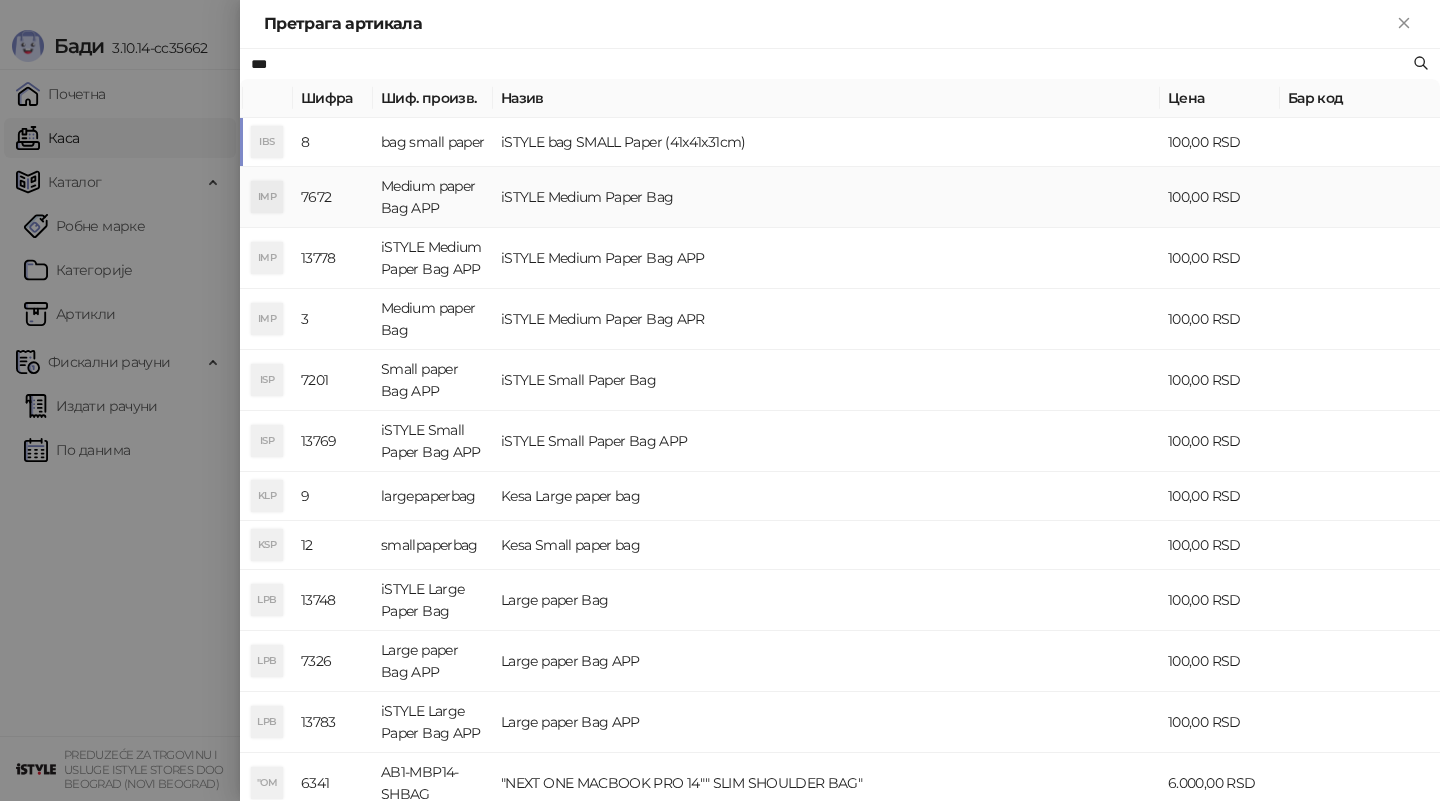 type on "***" 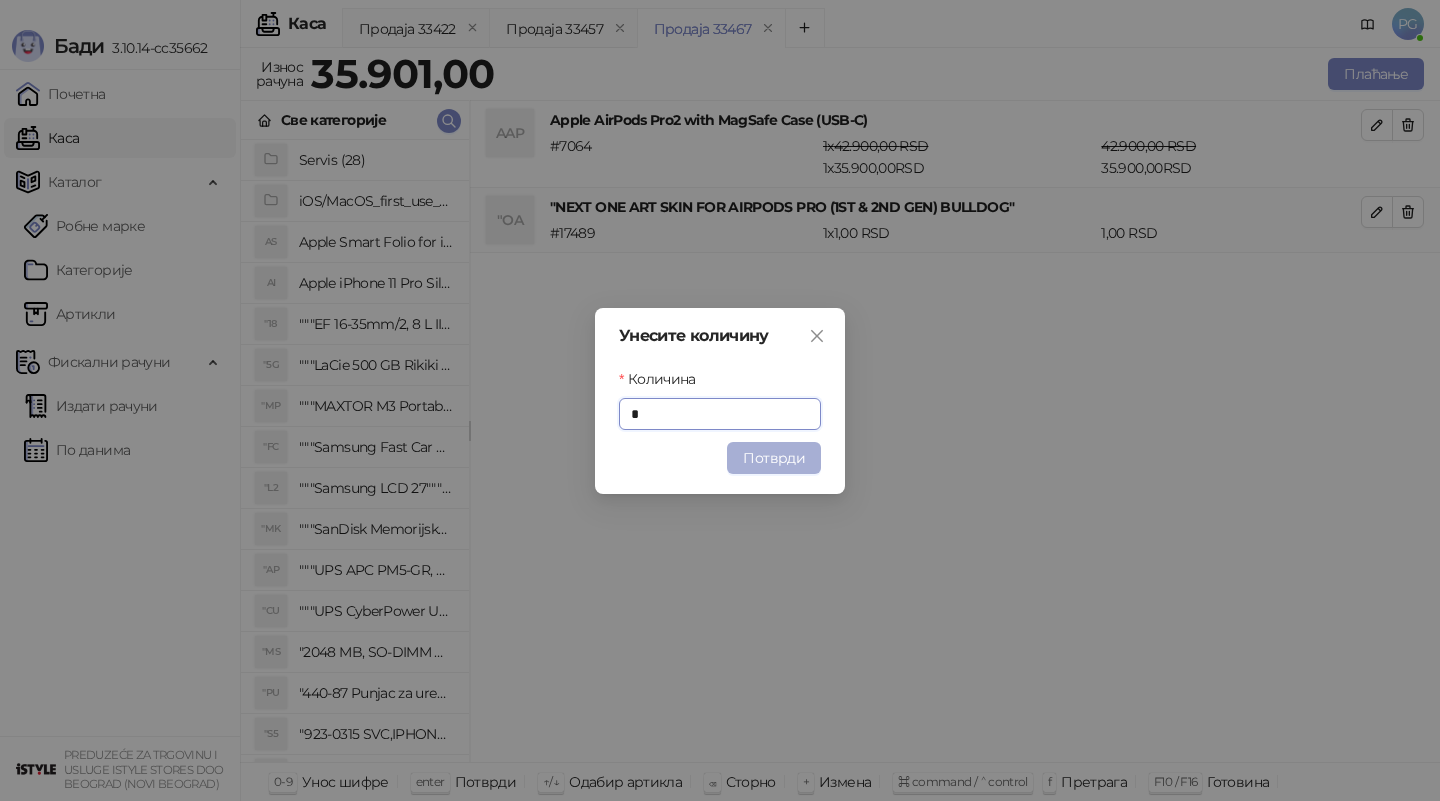 click on "Потврди" at bounding box center [774, 458] 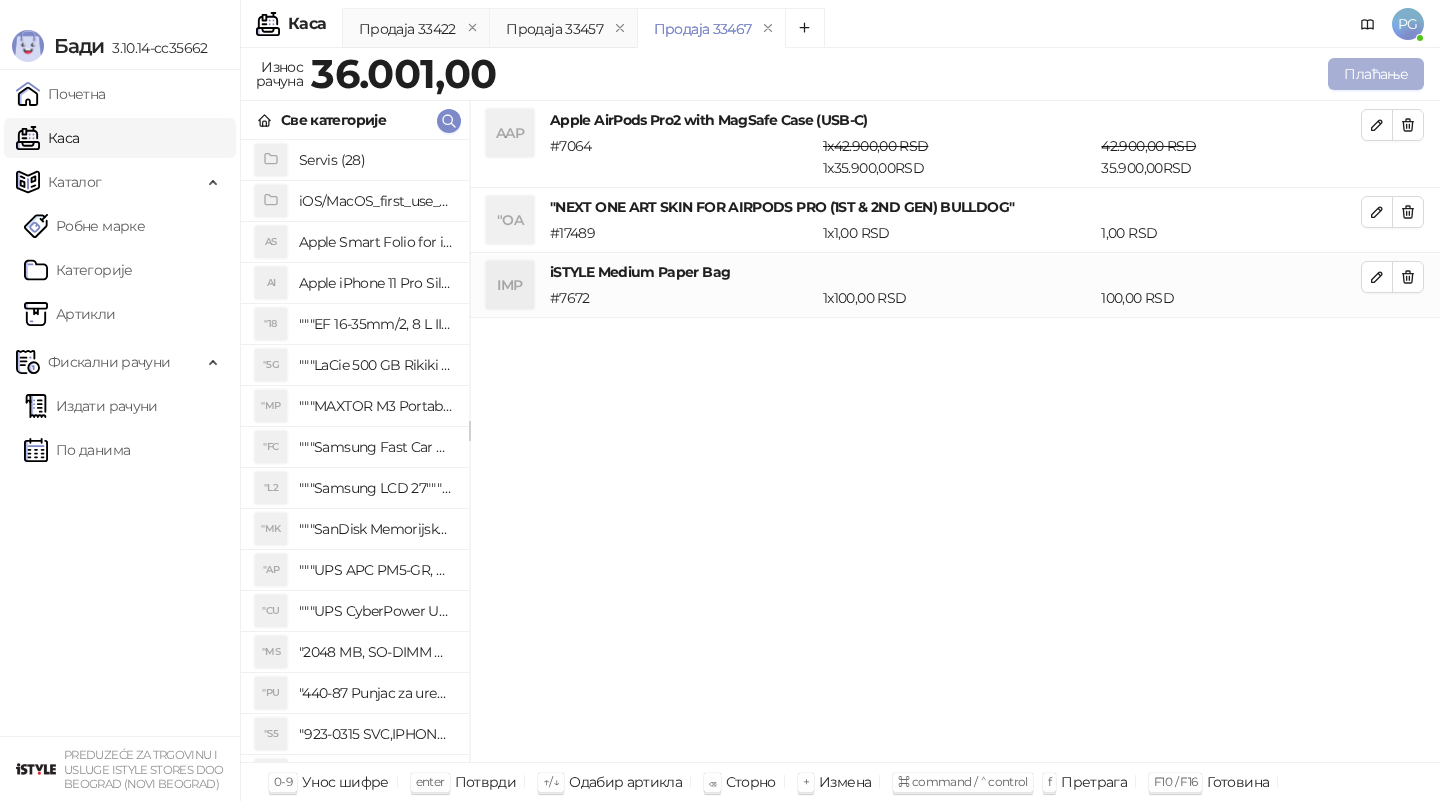 click on "Плаћање" at bounding box center [1376, 74] 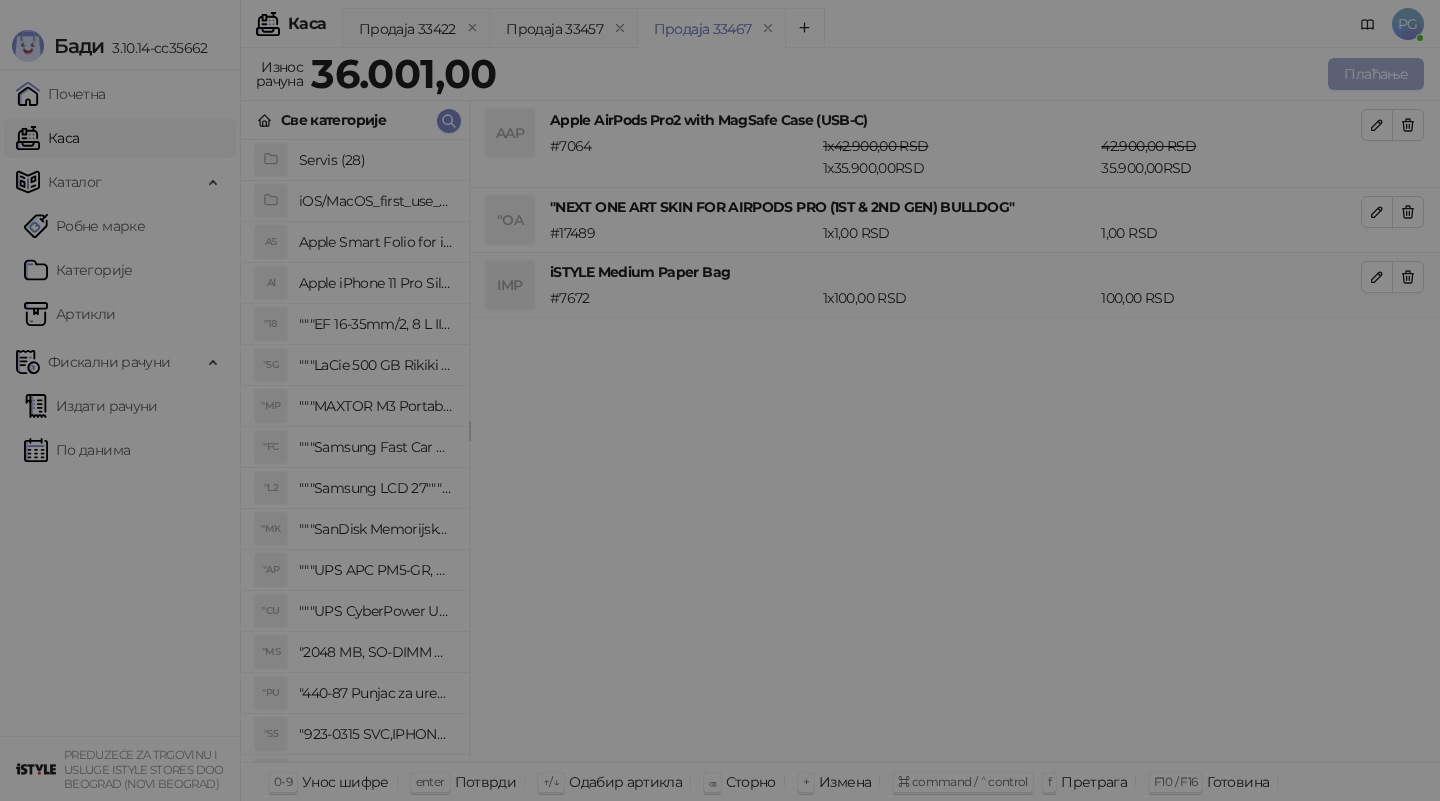 click on "Плаћање Врста рачуна Промет Врста трансакције Продаја ИД купца Број реф. документа Датум реф. докум. Додатни текст Готовина * Остатак Све Платна картица * Остатак Све Пренос на рачун * Остатак Све Друго безготовинско * Остатак Све Прикажи све начине плаћања Чек * Остатак Све Ваучер * Остатак Све Инстант плаћање * Остатак Све   Промет ослобођен плаћања ПДВ-а у складу са чланом 24. Закона о порезу на додату вредност Укупно ********* Попуст   * % Укупно за уплату ********* Преостали износ ********* Повраћај **** Штампа на термалном штампачу Штампа на А4 штампачу Ел. пошта Откажи" at bounding box center (720, 400) 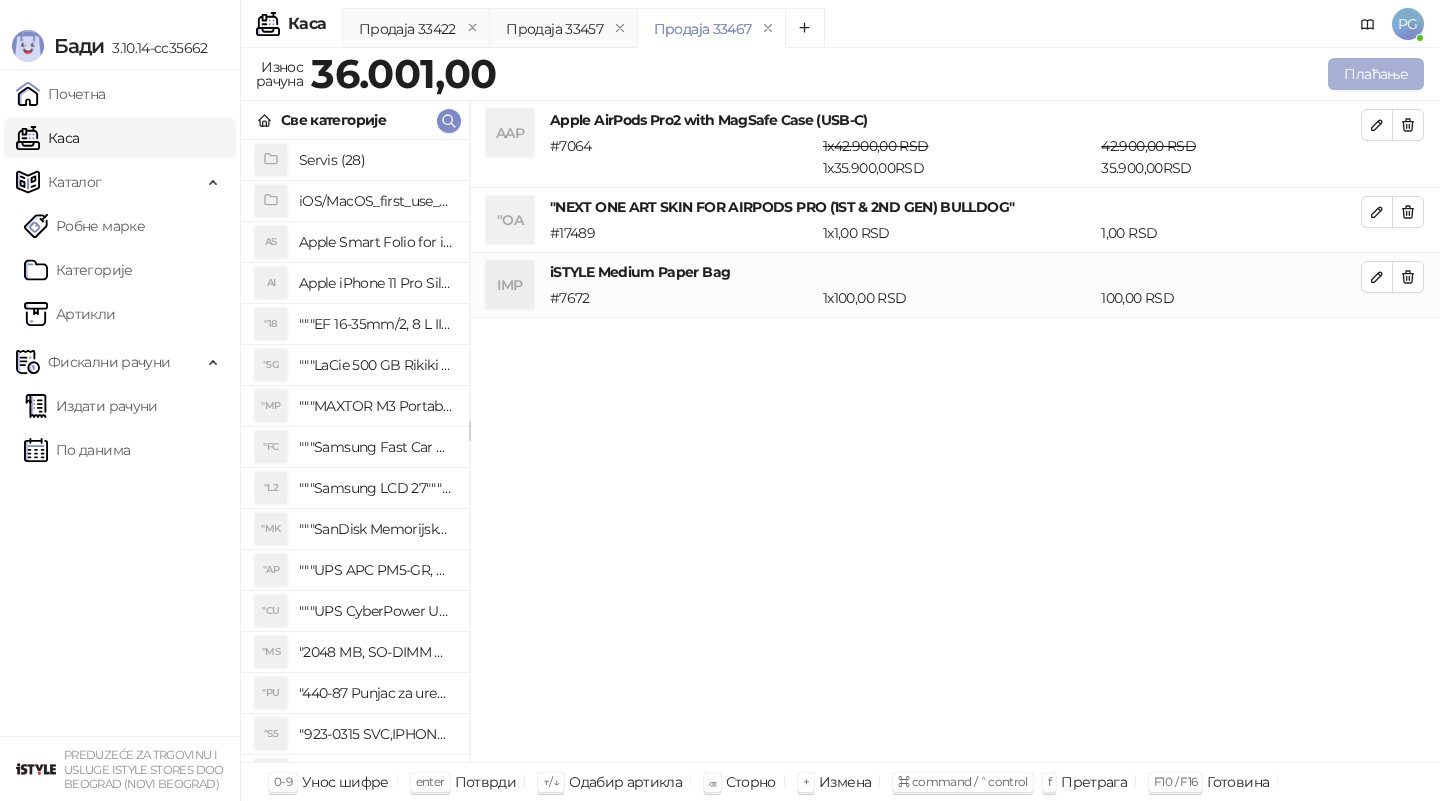 click on "Плаћање" at bounding box center [1376, 74] 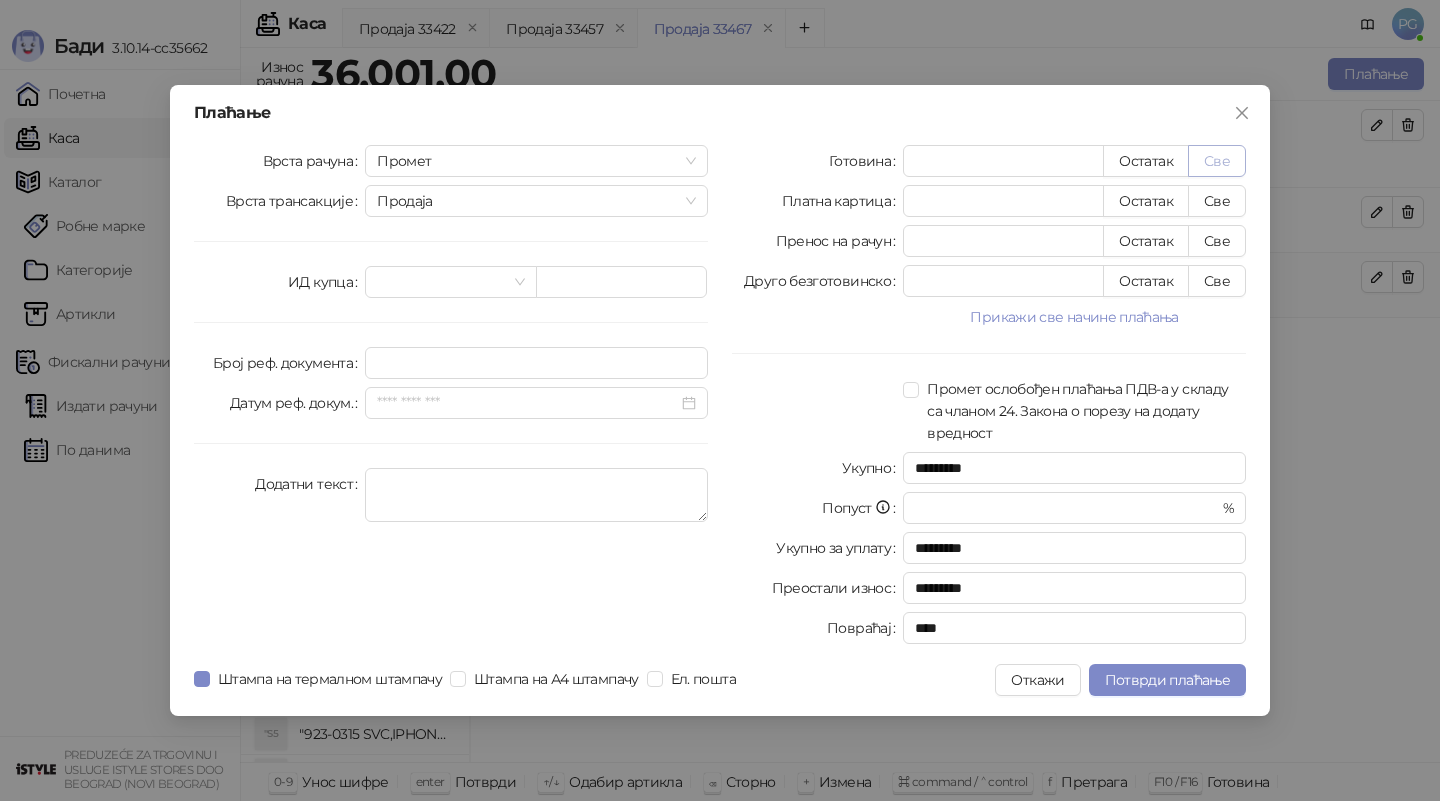click on "Све" at bounding box center [1217, 161] 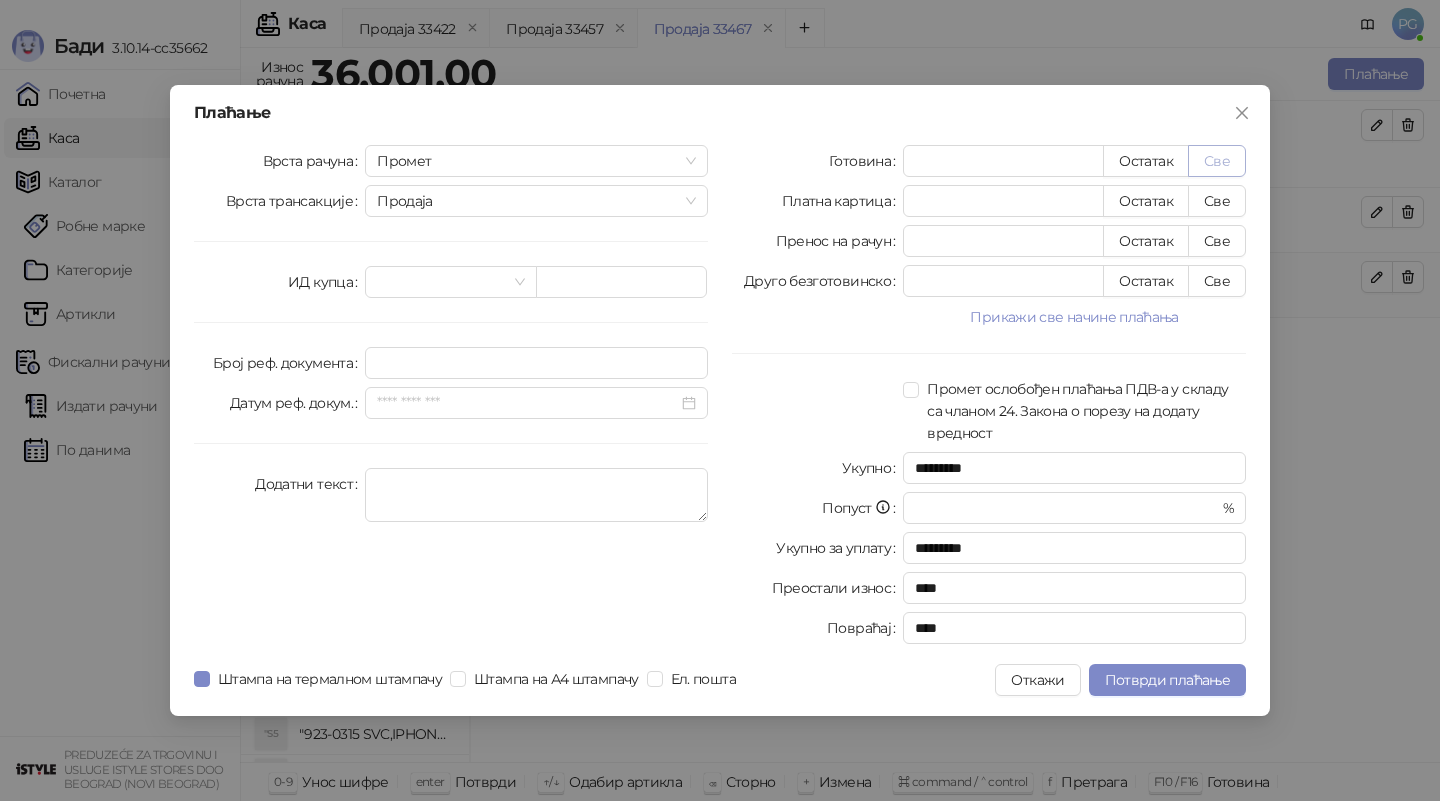 type on "*****" 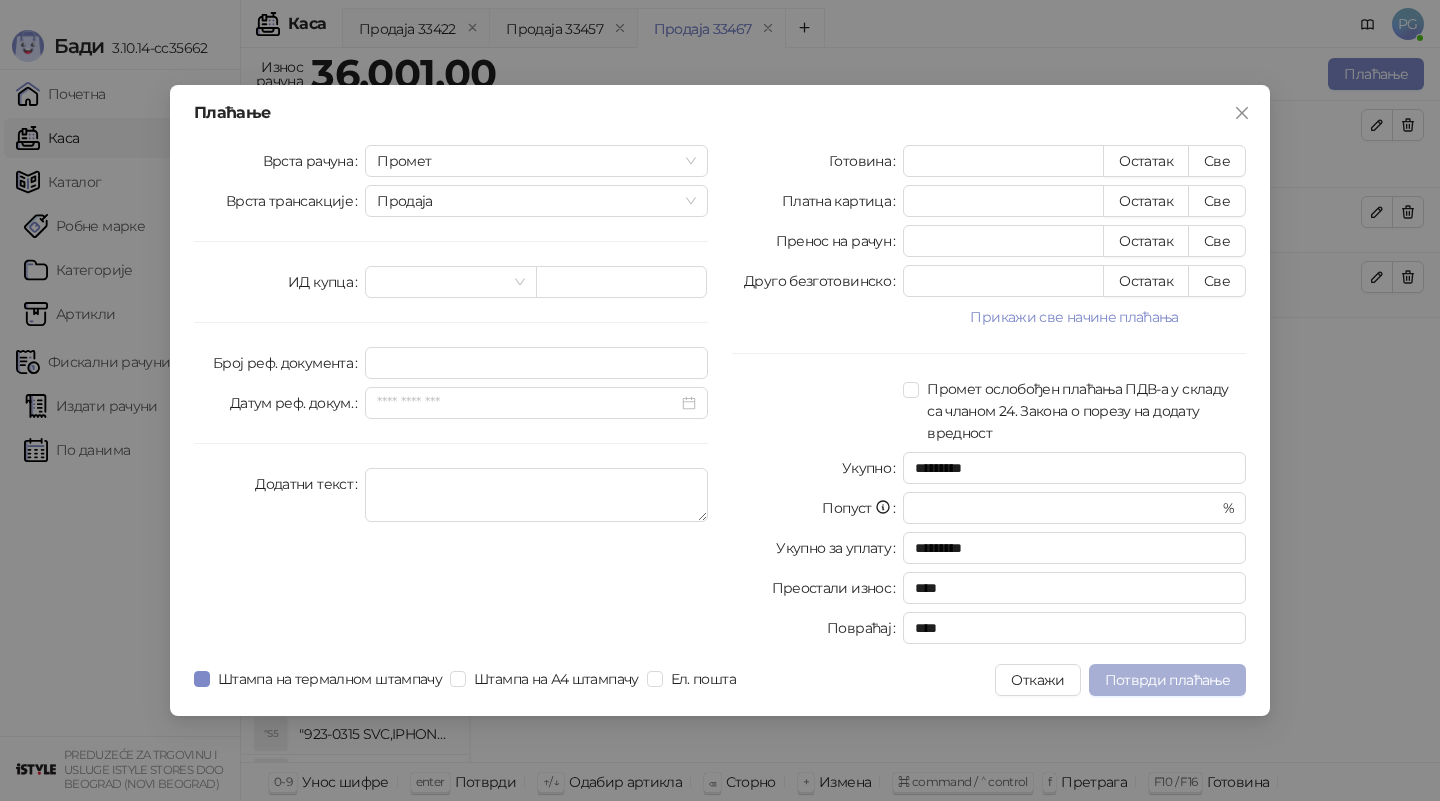 click on "Потврди плаћање" at bounding box center (1167, 680) 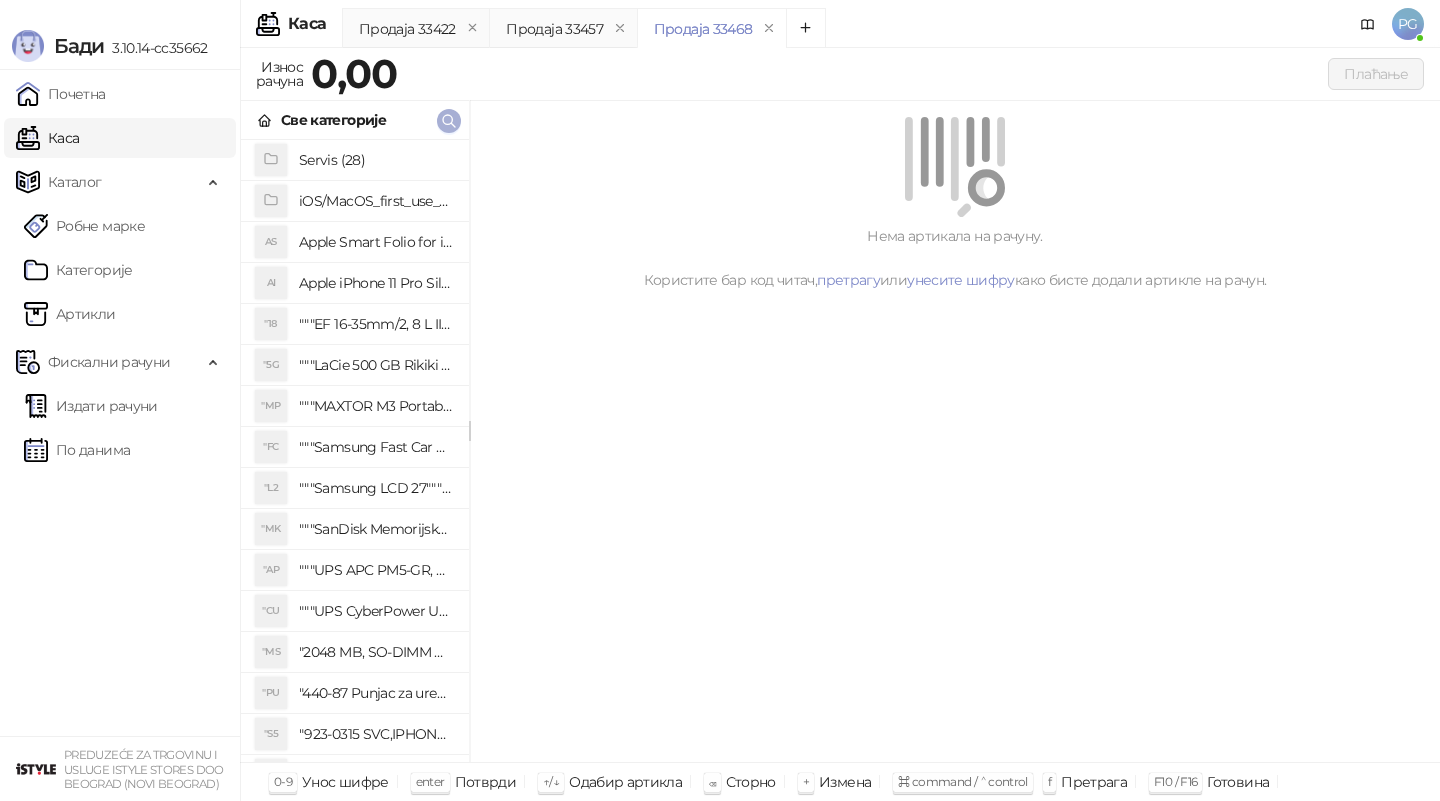 click 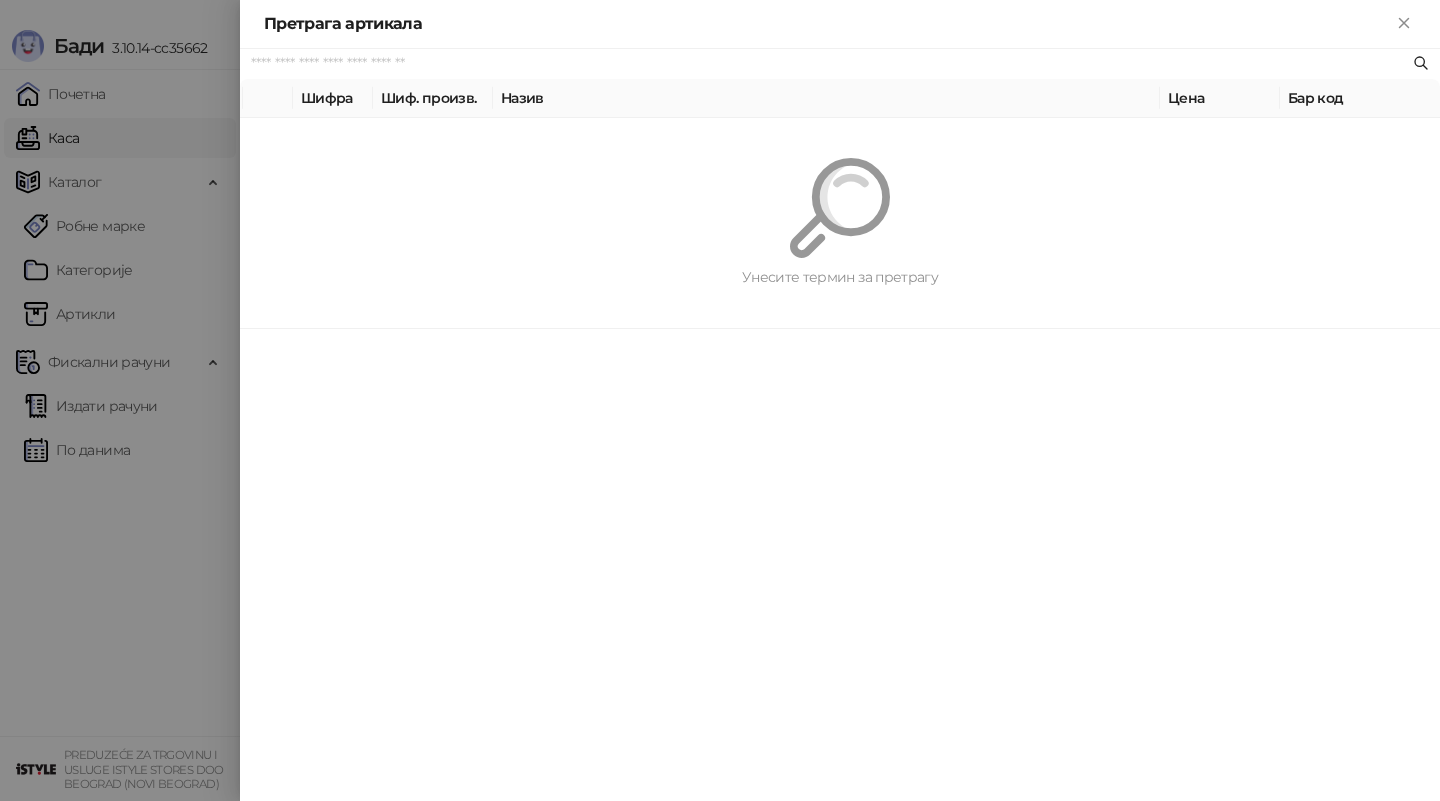 paste on "*********" 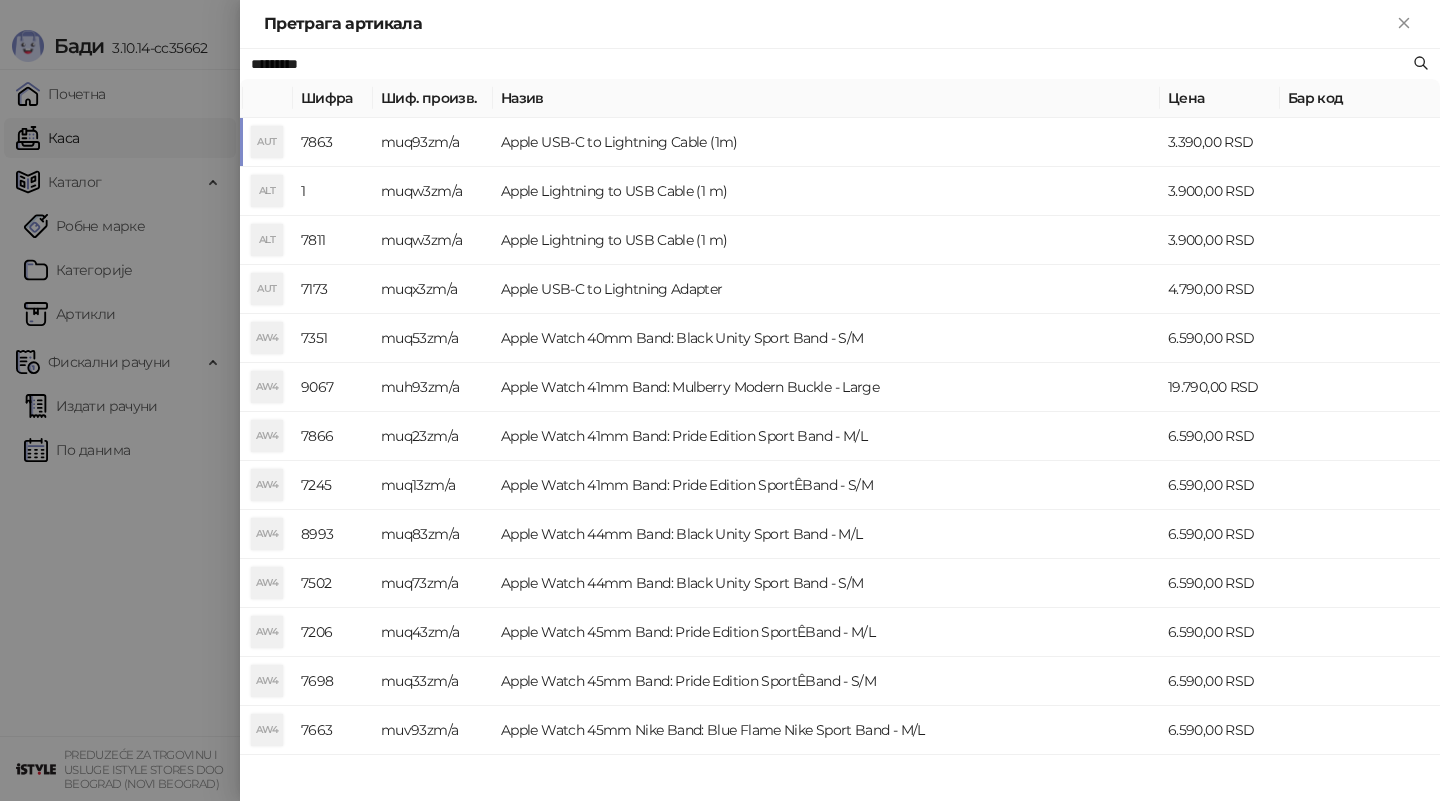 click on "muq93zm/a" at bounding box center [433, 142] 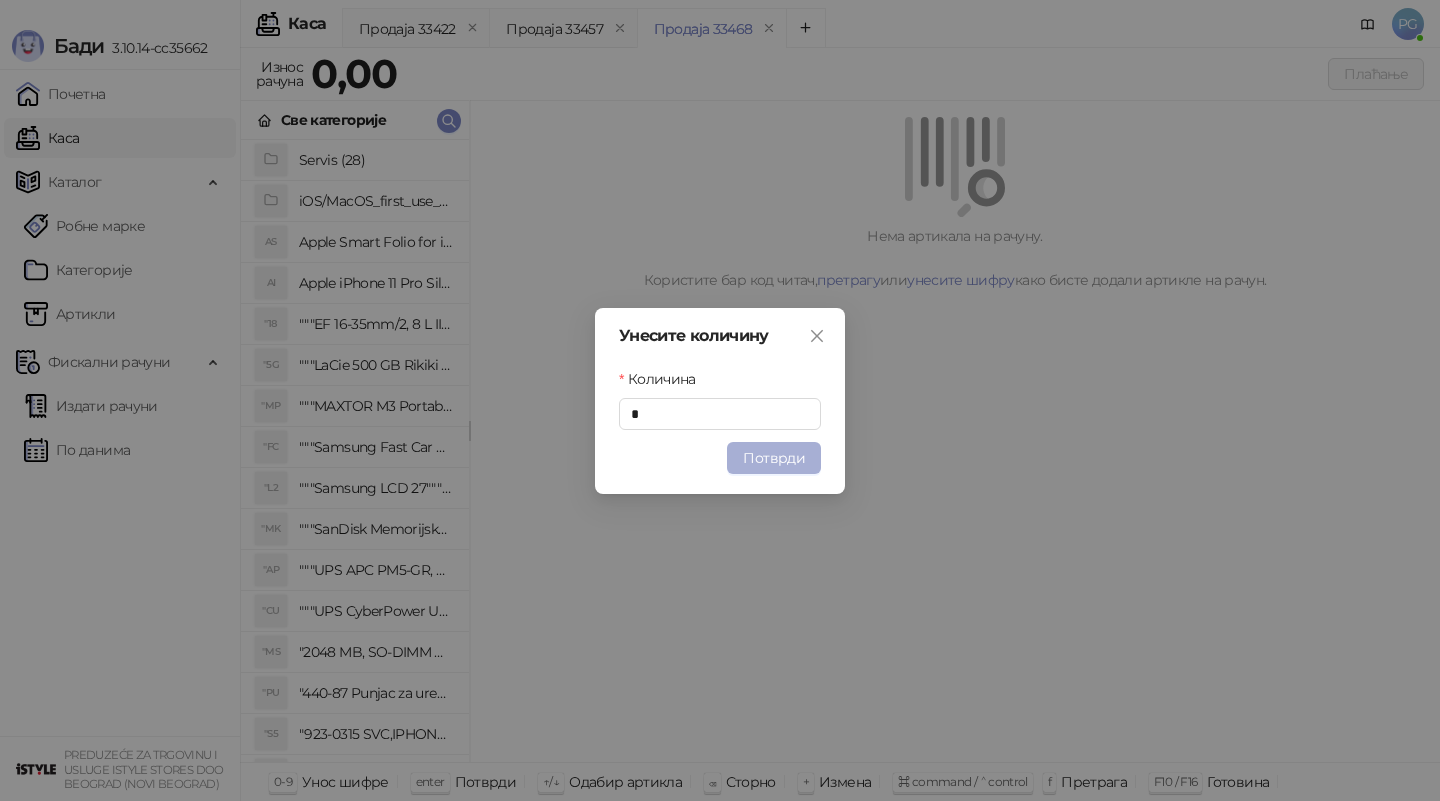 click on "Потврди" at bounding box center (774, 458) 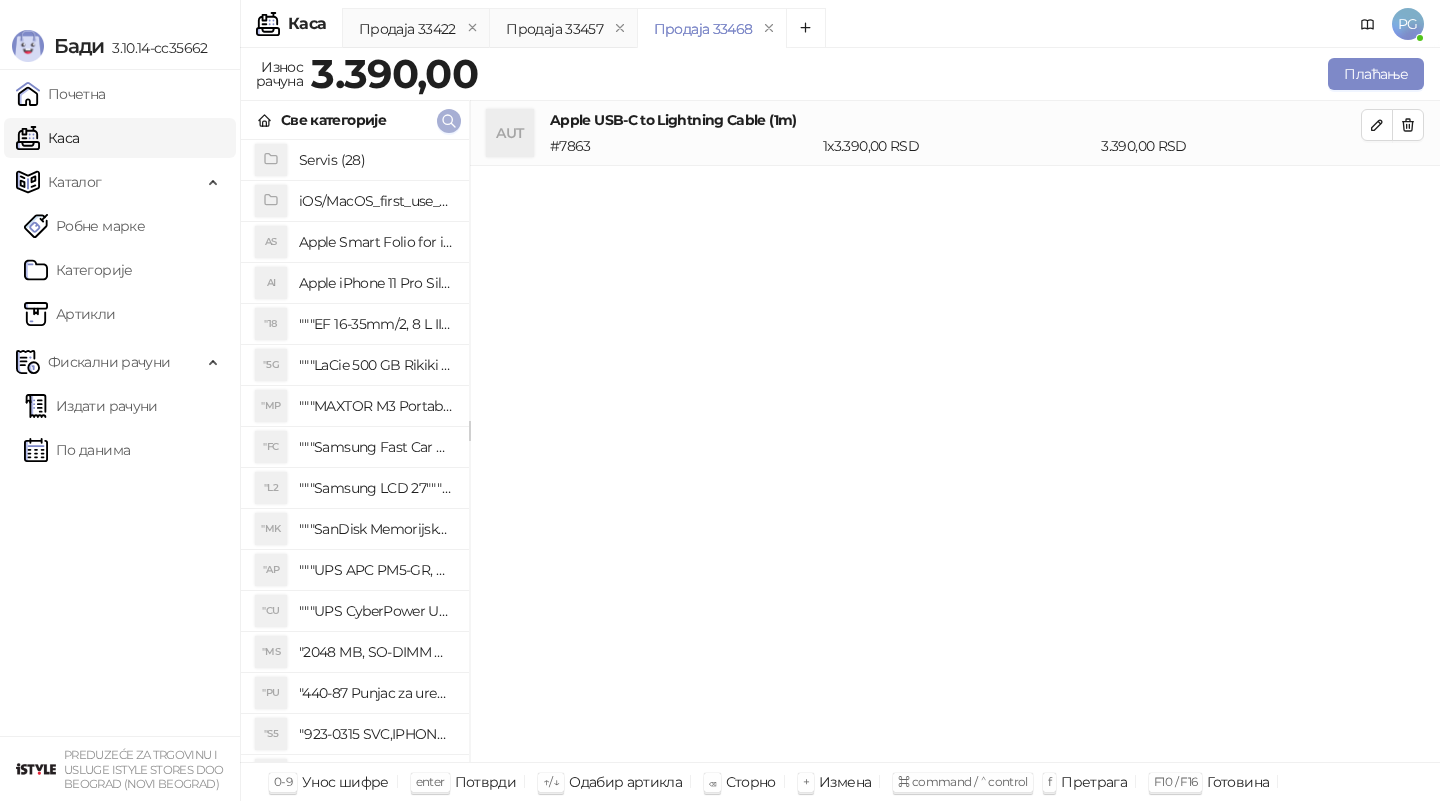 click 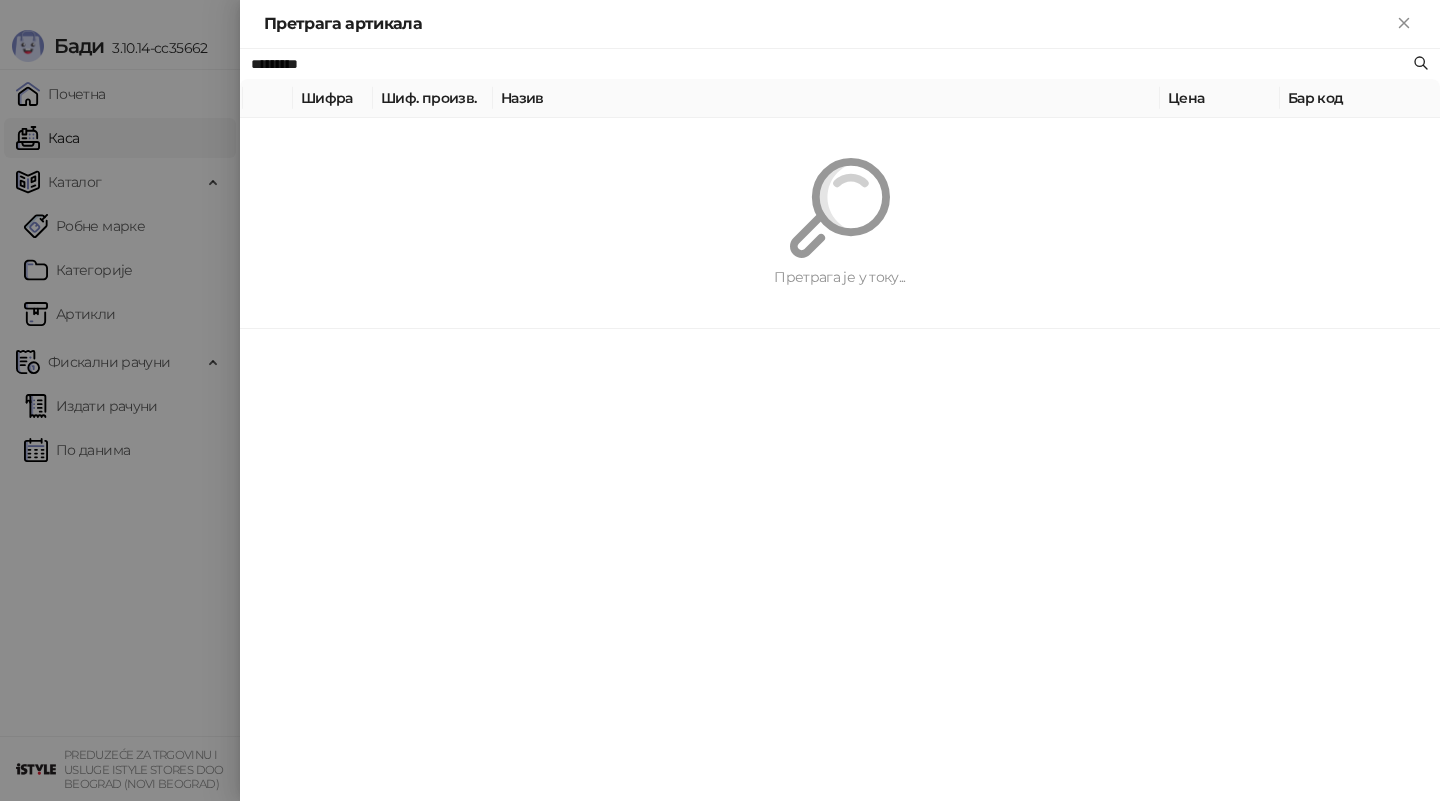 paste 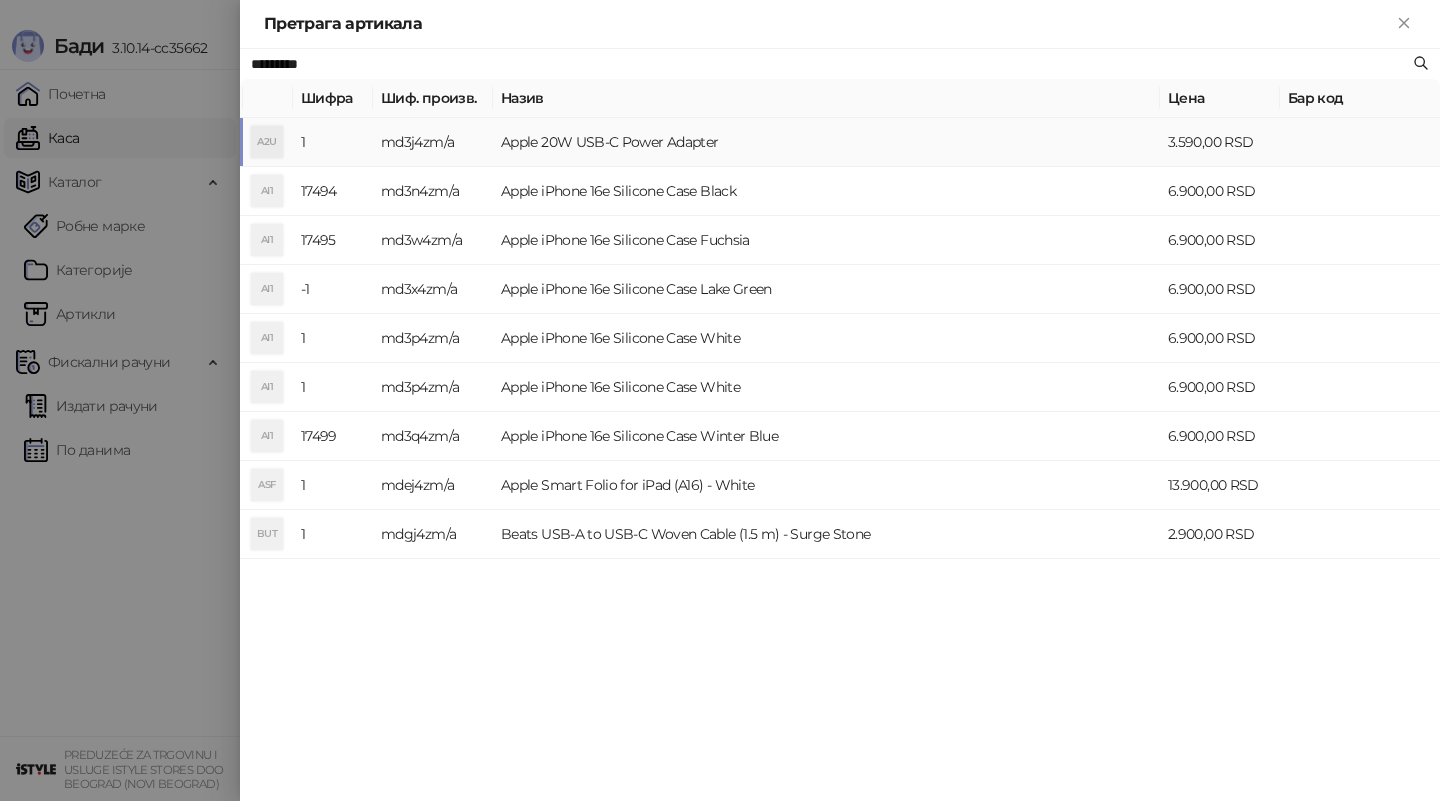 click on "md3j4zm/a" at bounding box center (433, 142) 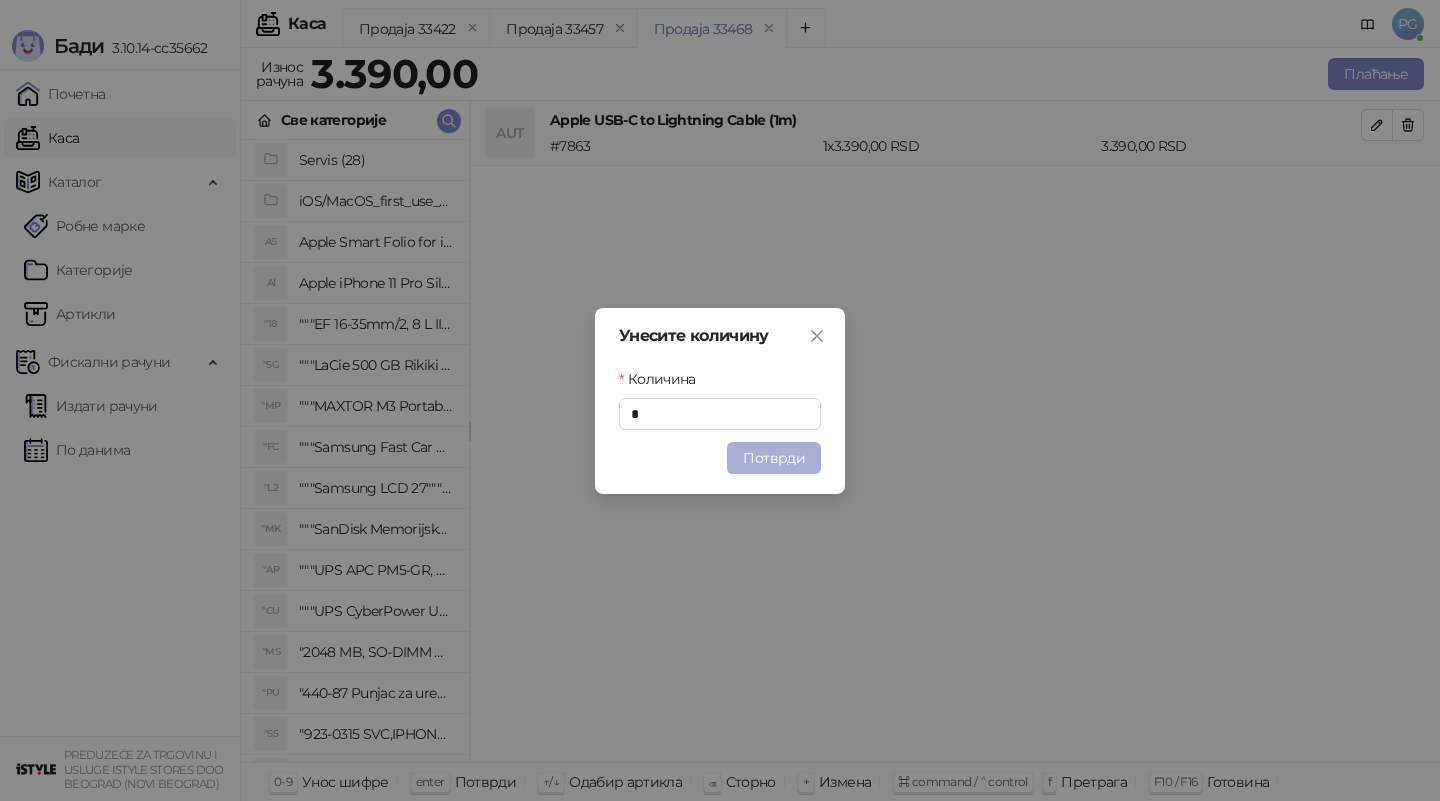 click on "Потврди" at bounding box center [774, 458] 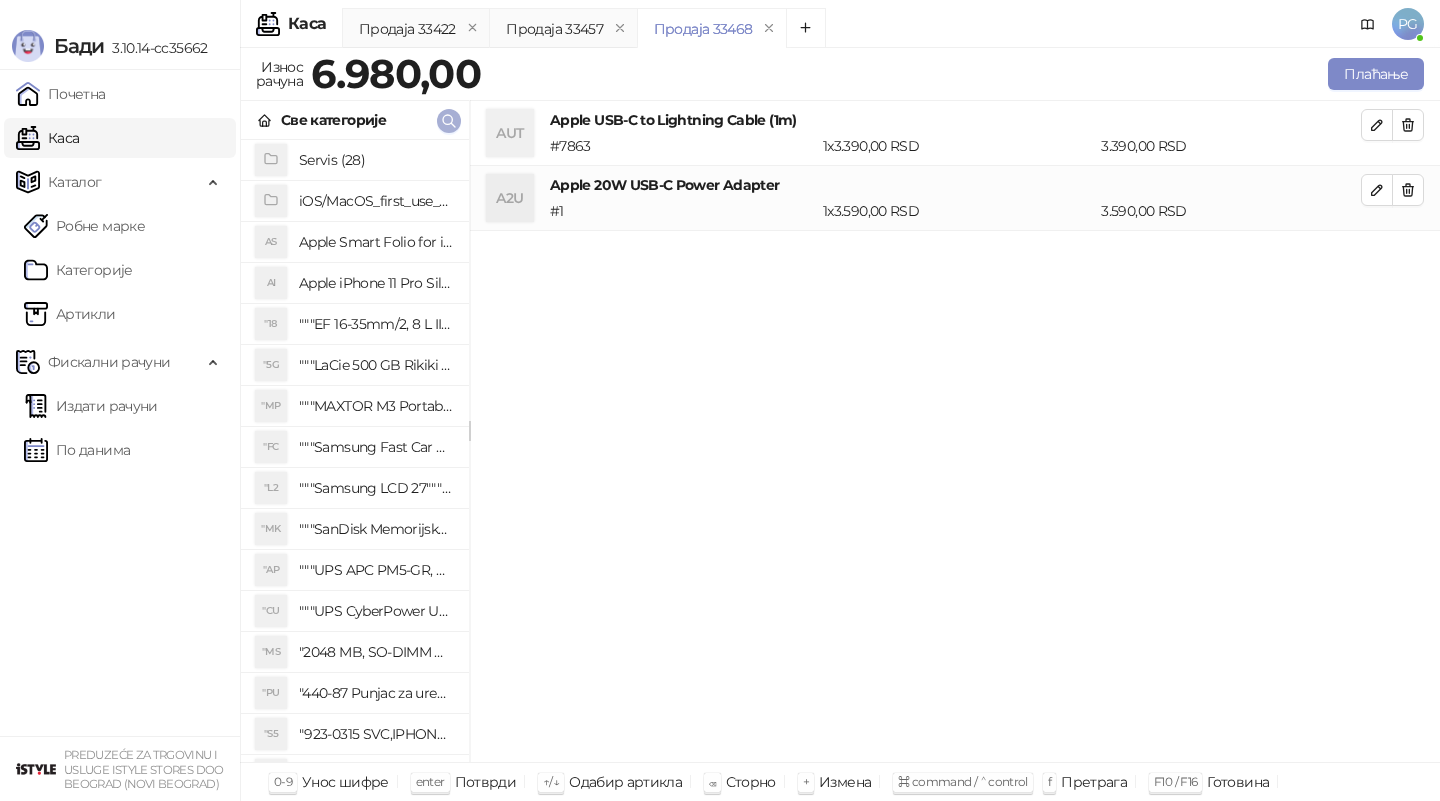 click 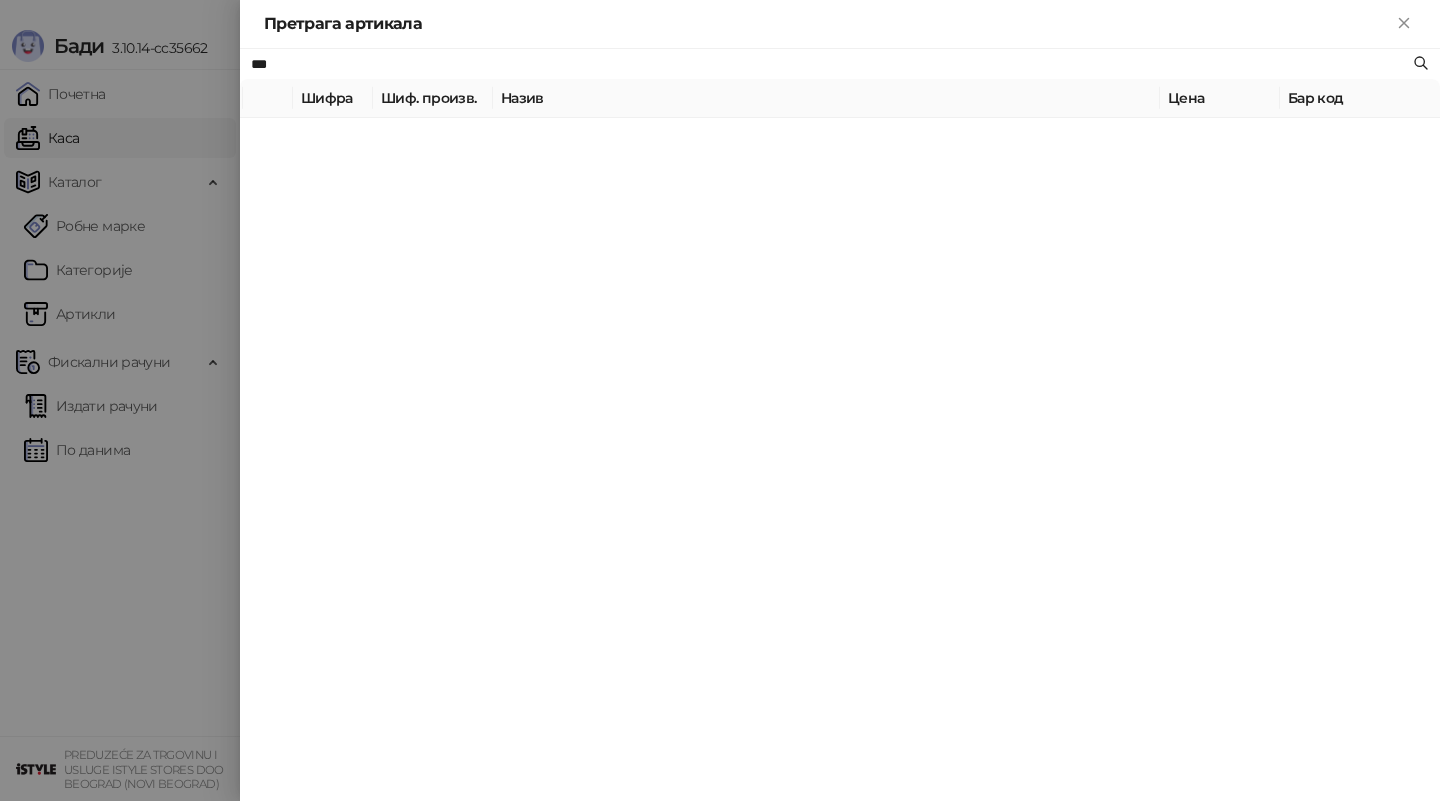 type on "***" 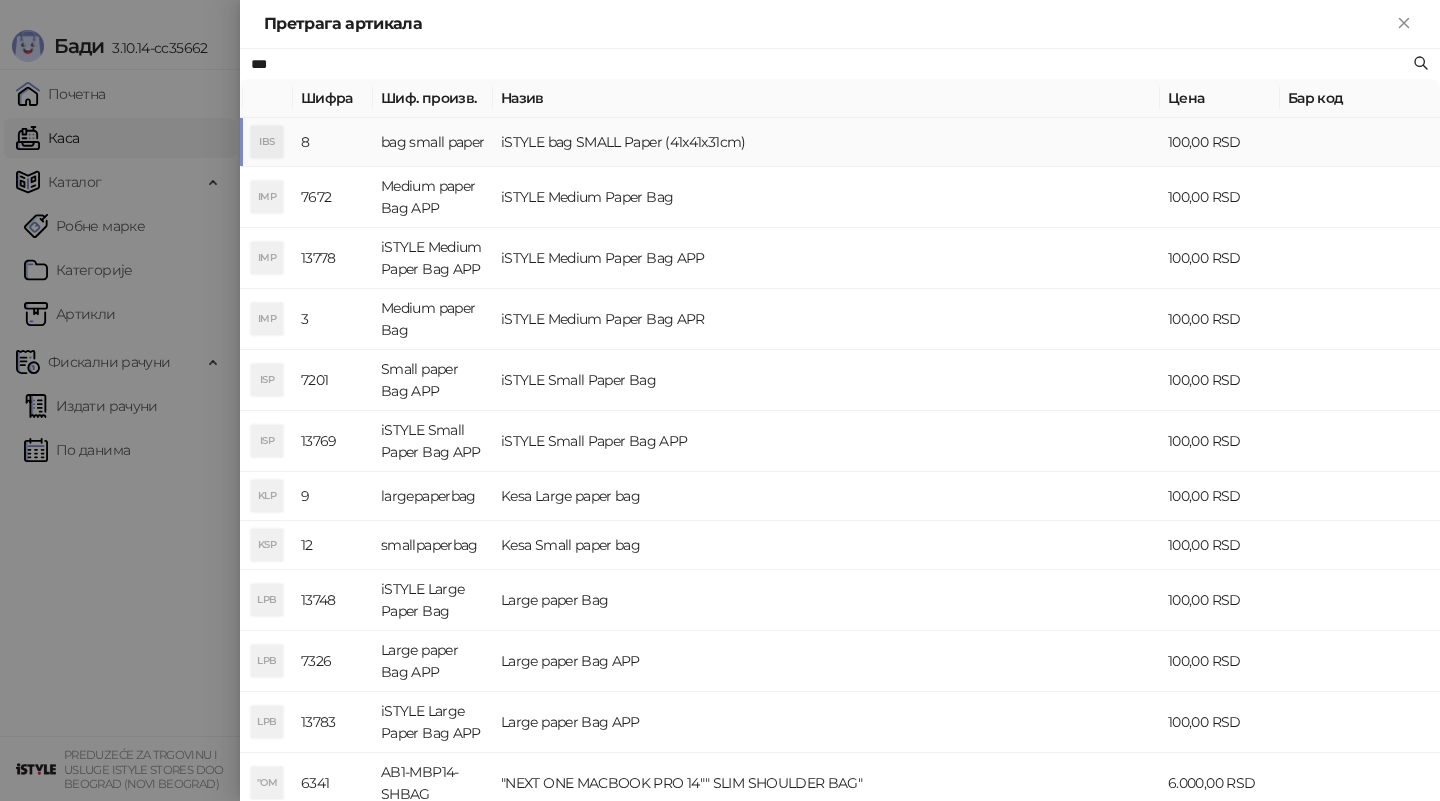 click on "bag small paper" at bounding box center (433, 142) 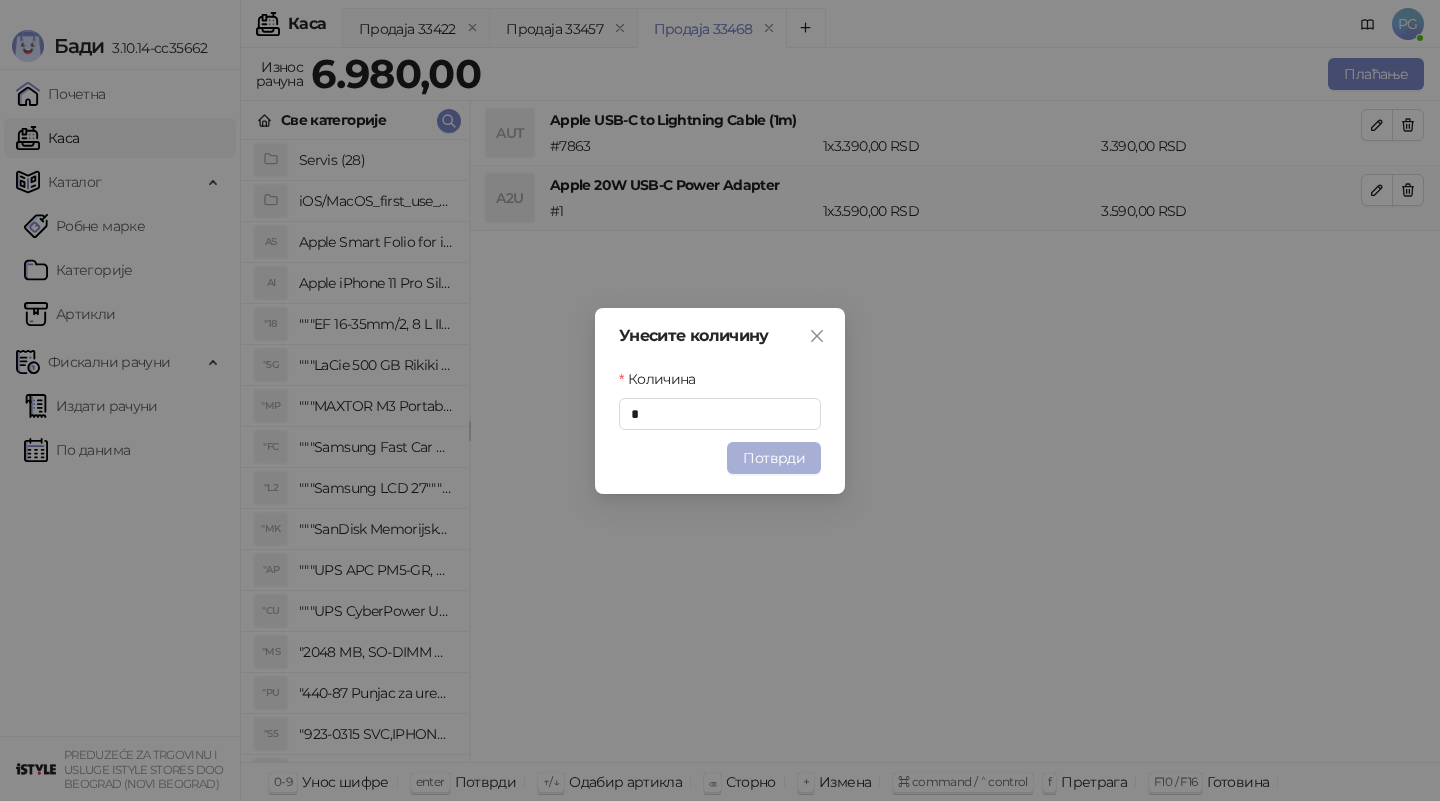 click on "Потврди" at bounding box center (774, 458) 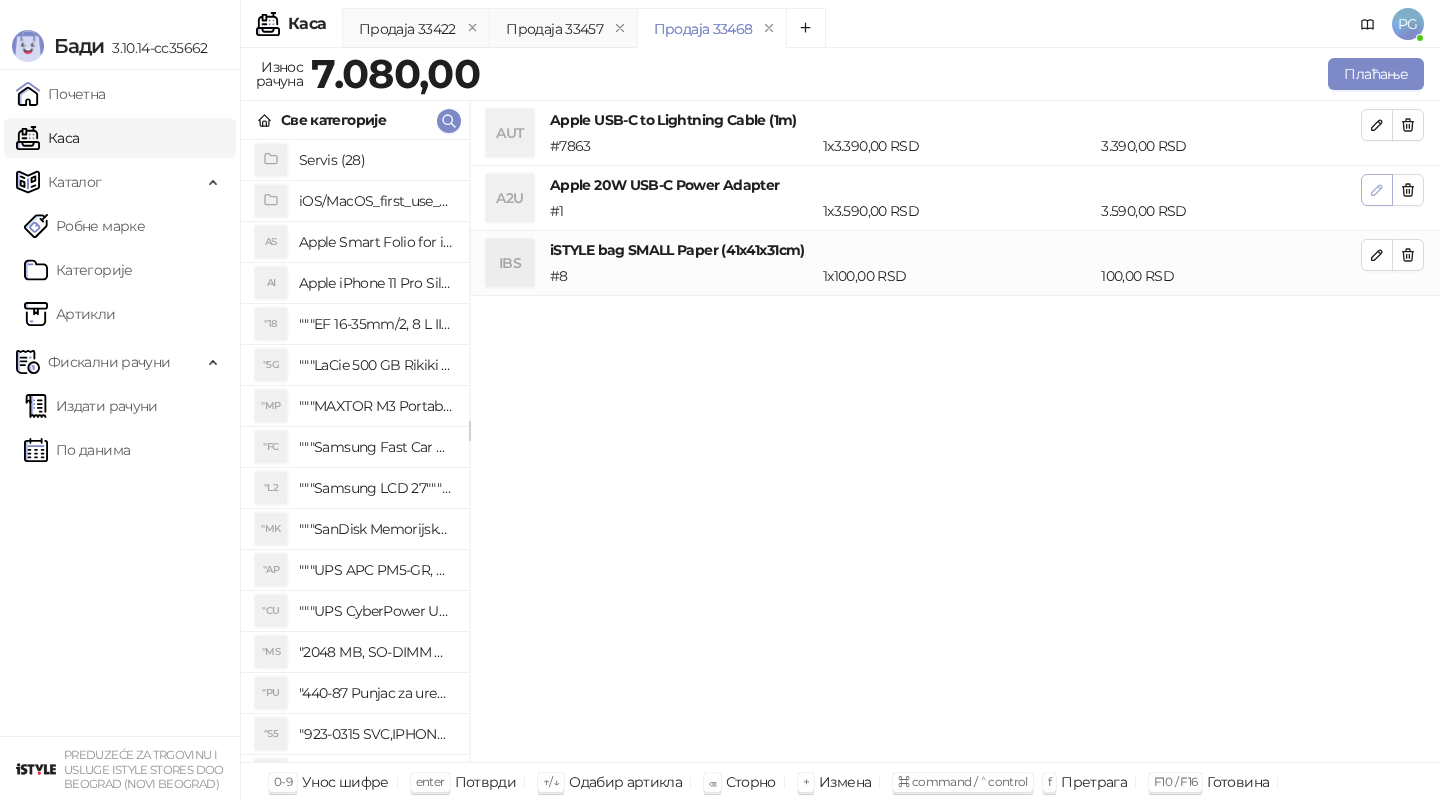 click 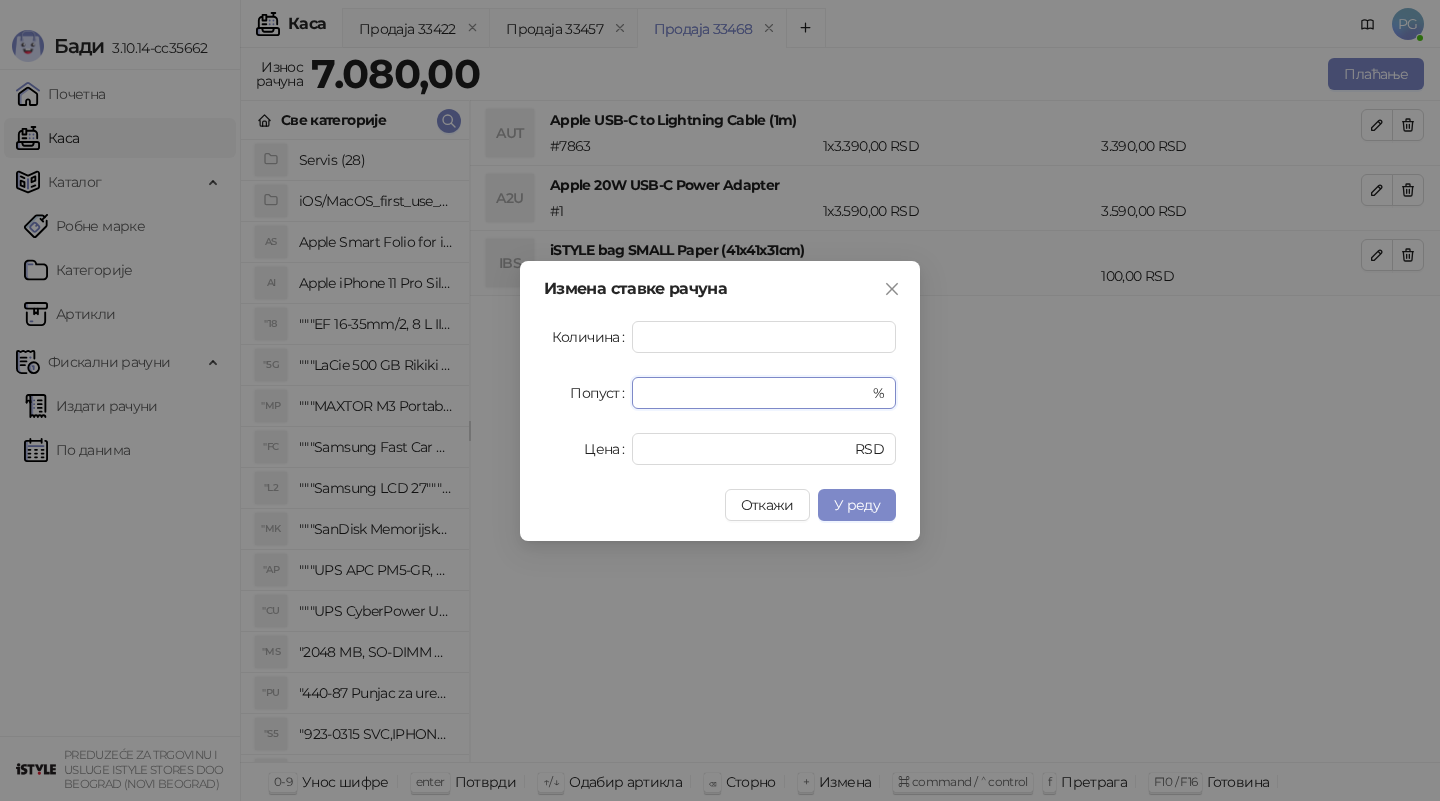 drag, startPoint x: 660, startPoint y: 388, endPoint x: 630, endPoint y: 388, distance: 30 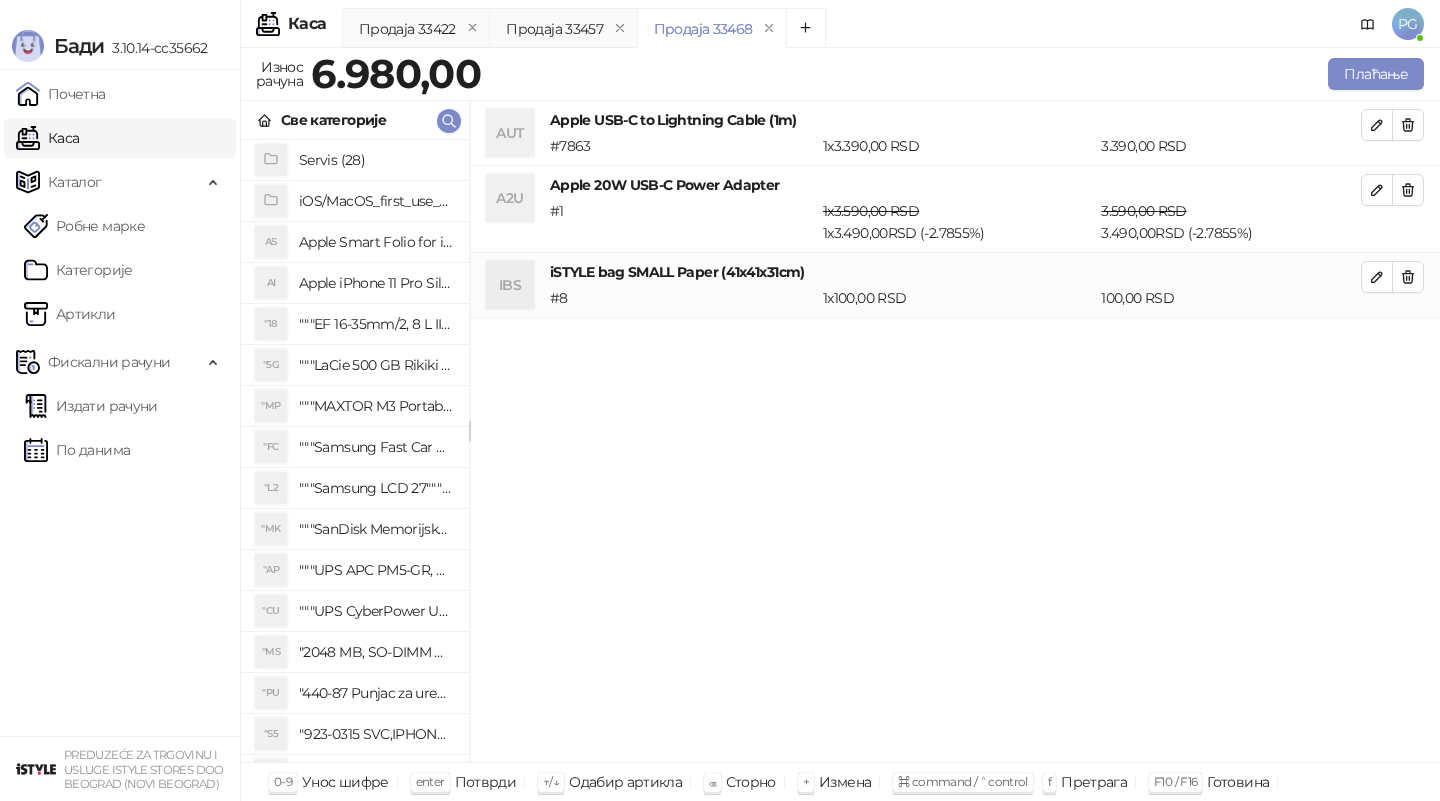 click on "Плаћање" at bounding box center [956, 74] 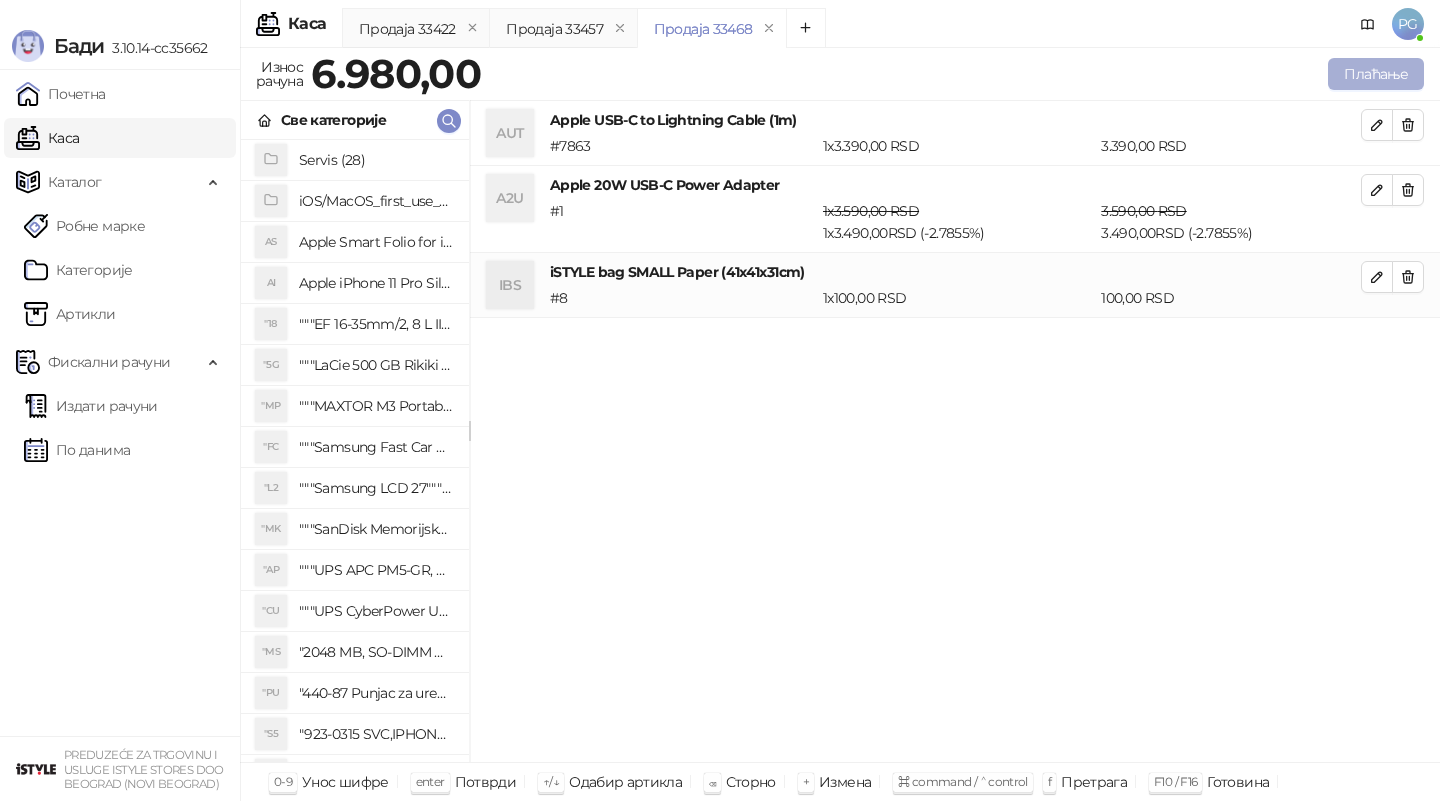 click on "Плаћање" at bounding box center [1376, 74] 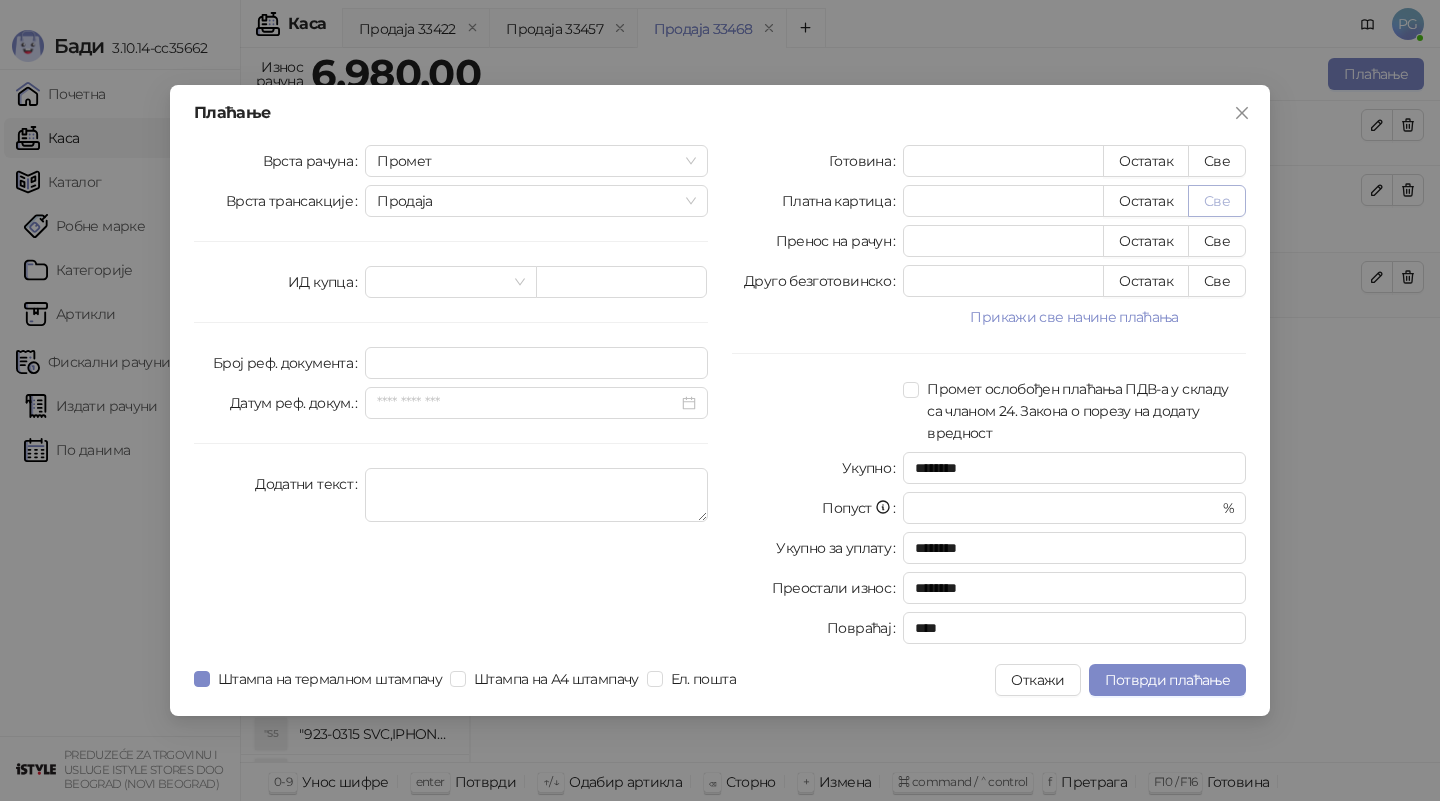 click on "Све" at bounding box center (1217, 201) 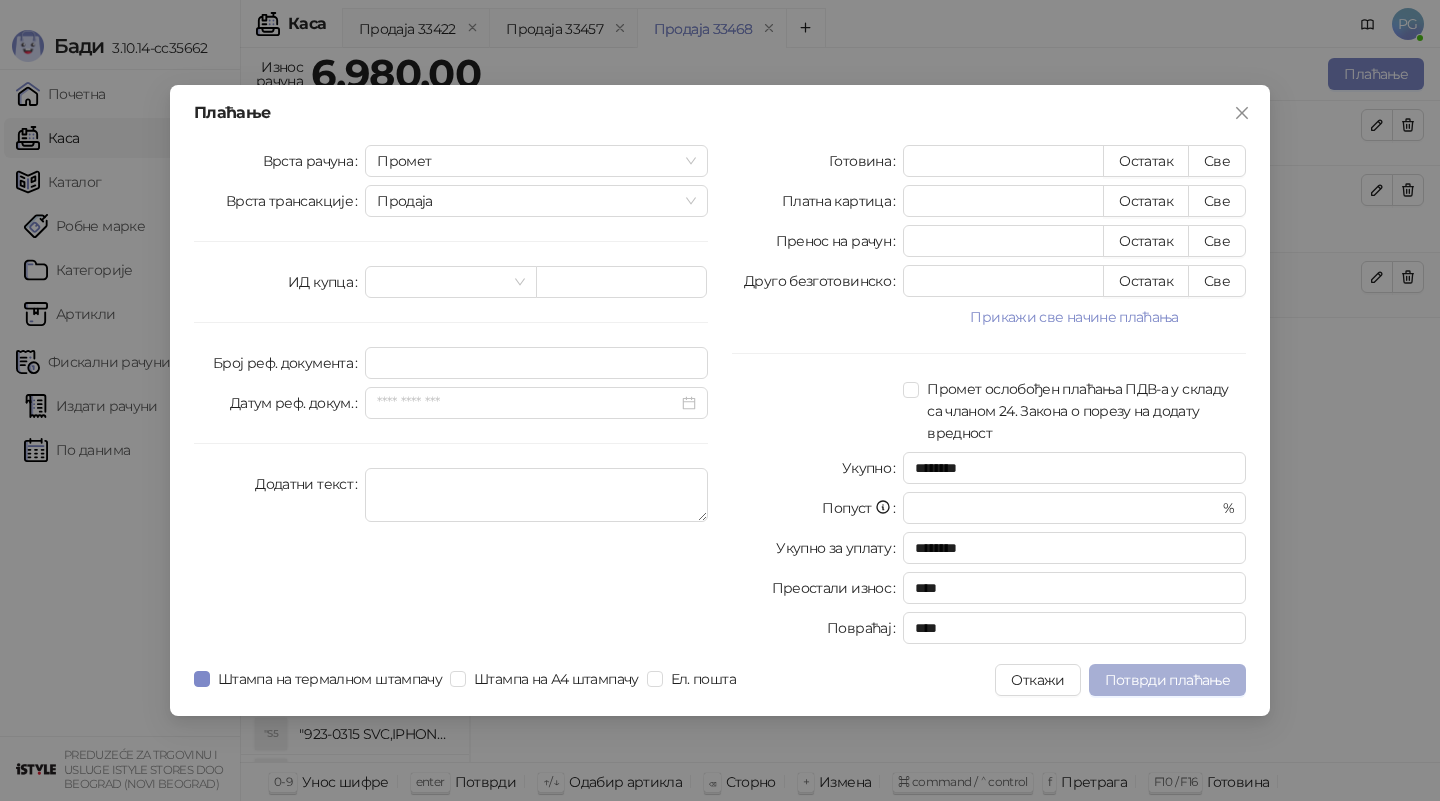click on "Потврди плаћање" at bounding box center [1167, 680] 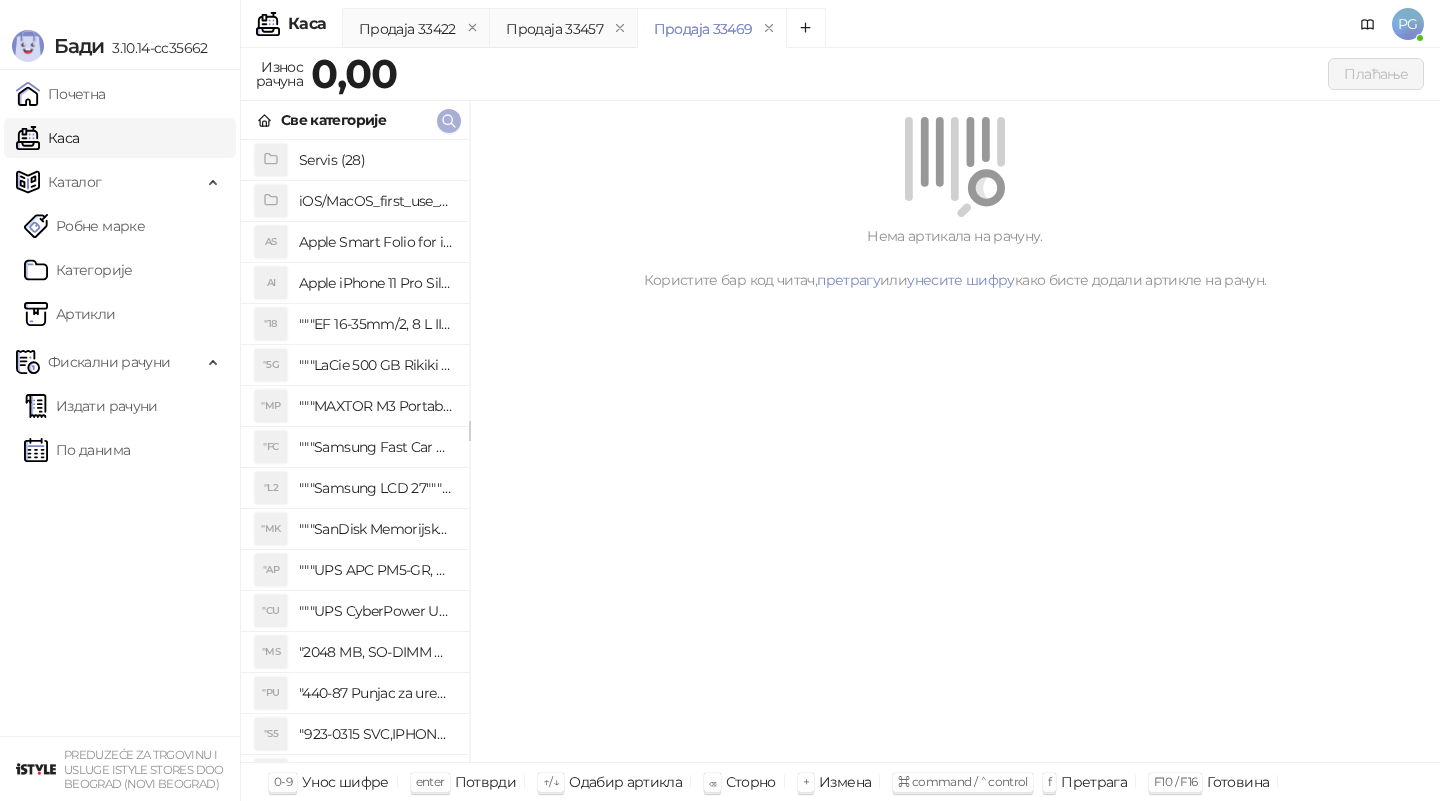 click at bounding box center [449, 121] 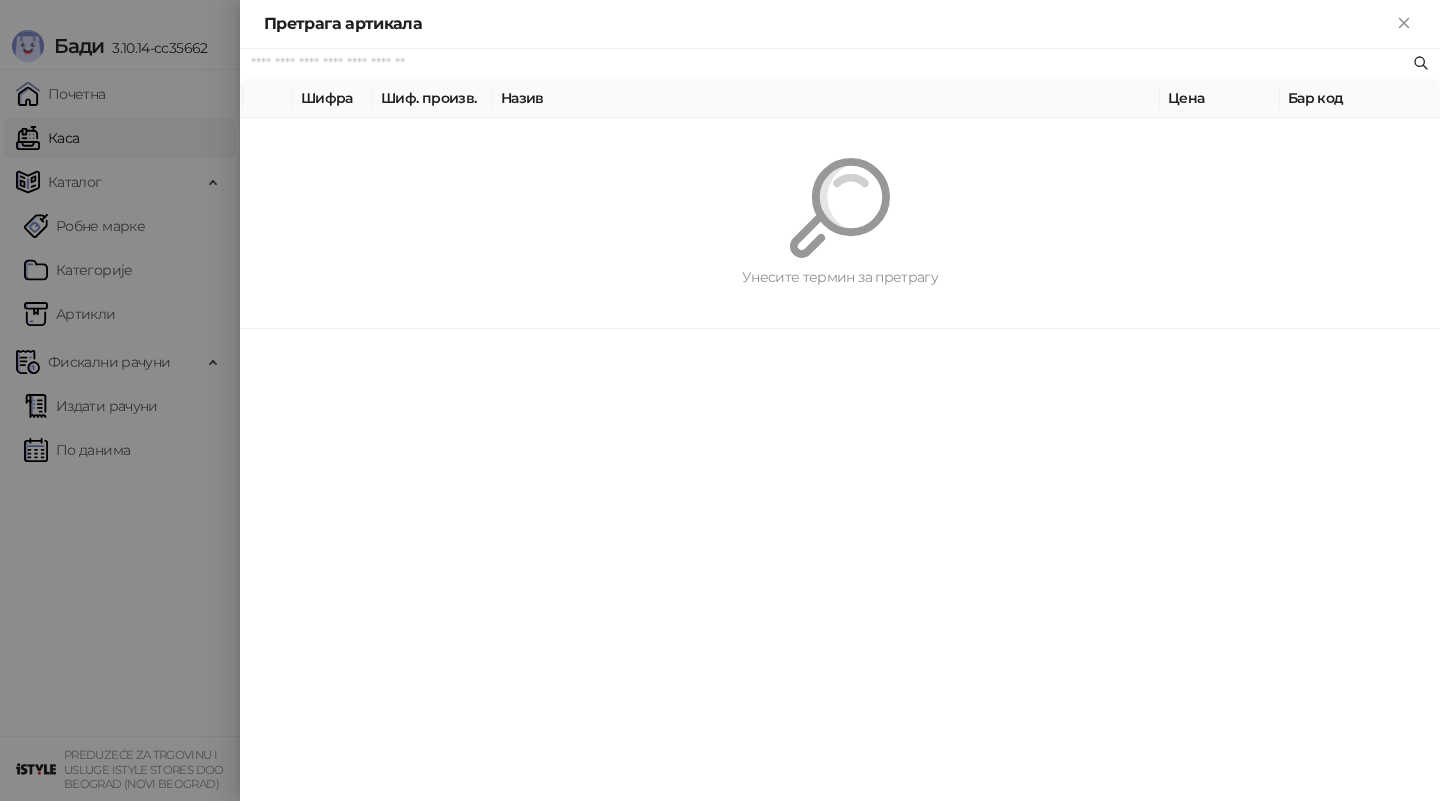 paste on "*********" 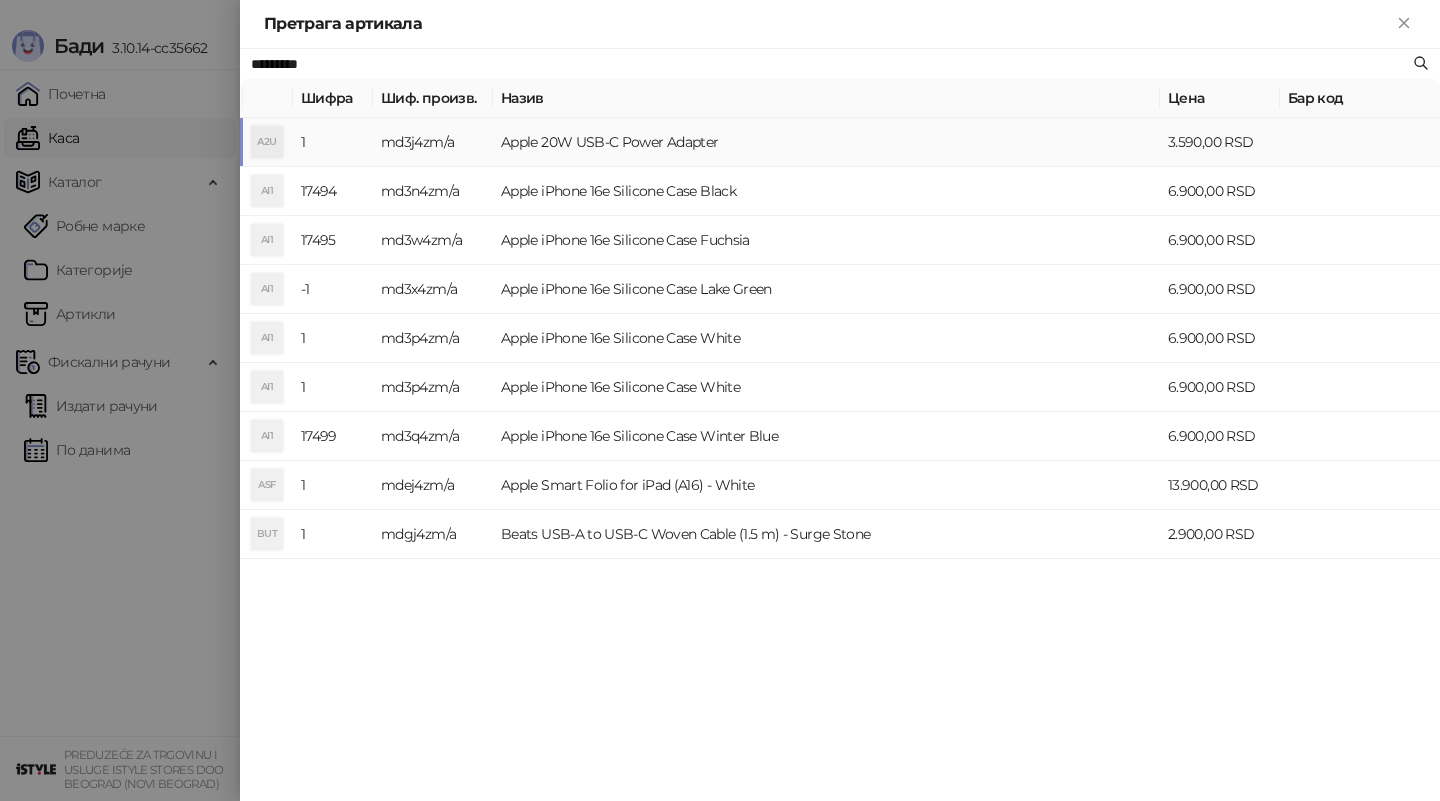 click on "md3j4zm/a" at bounding box center [433, 142] 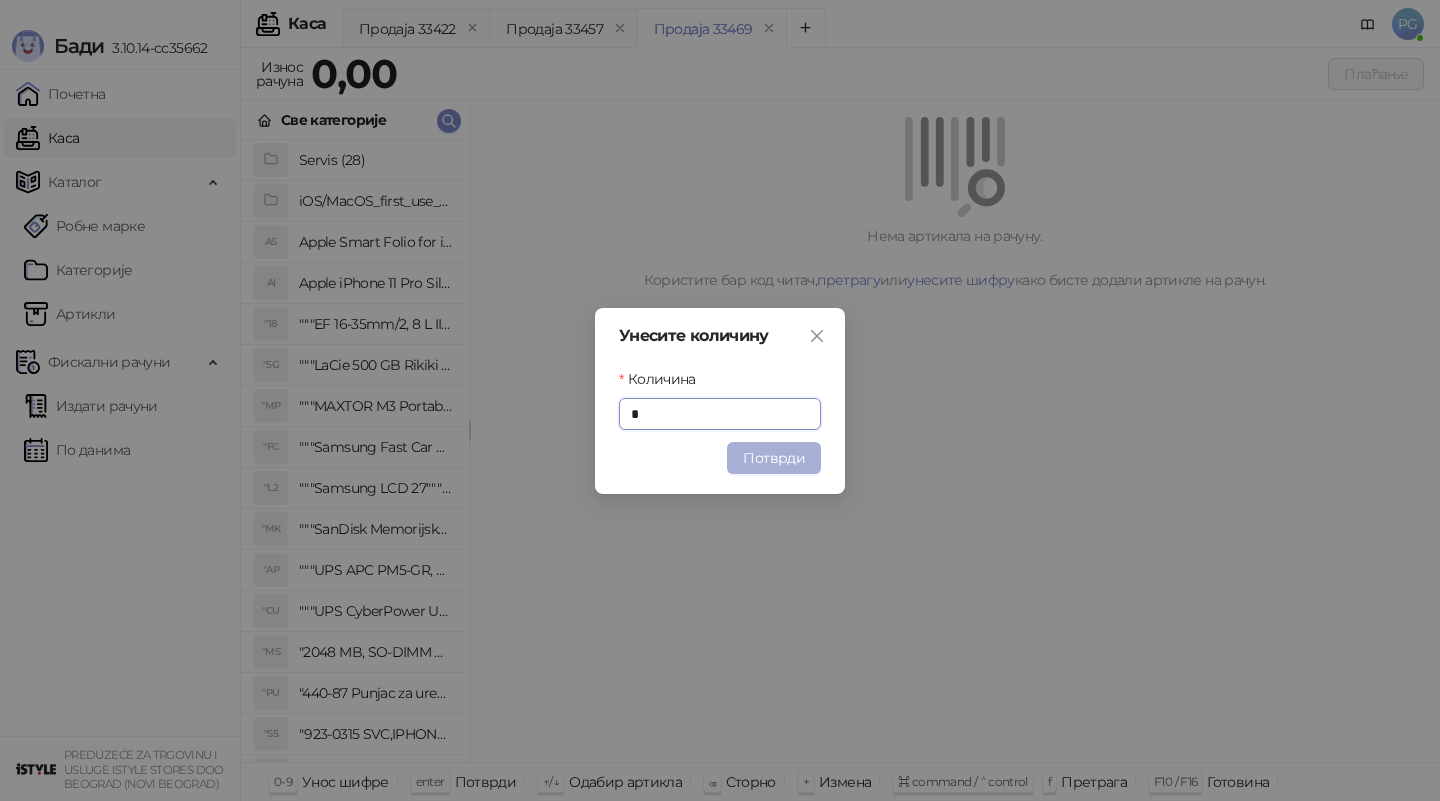 click on "Потврди" at bounding box center (774, 458) 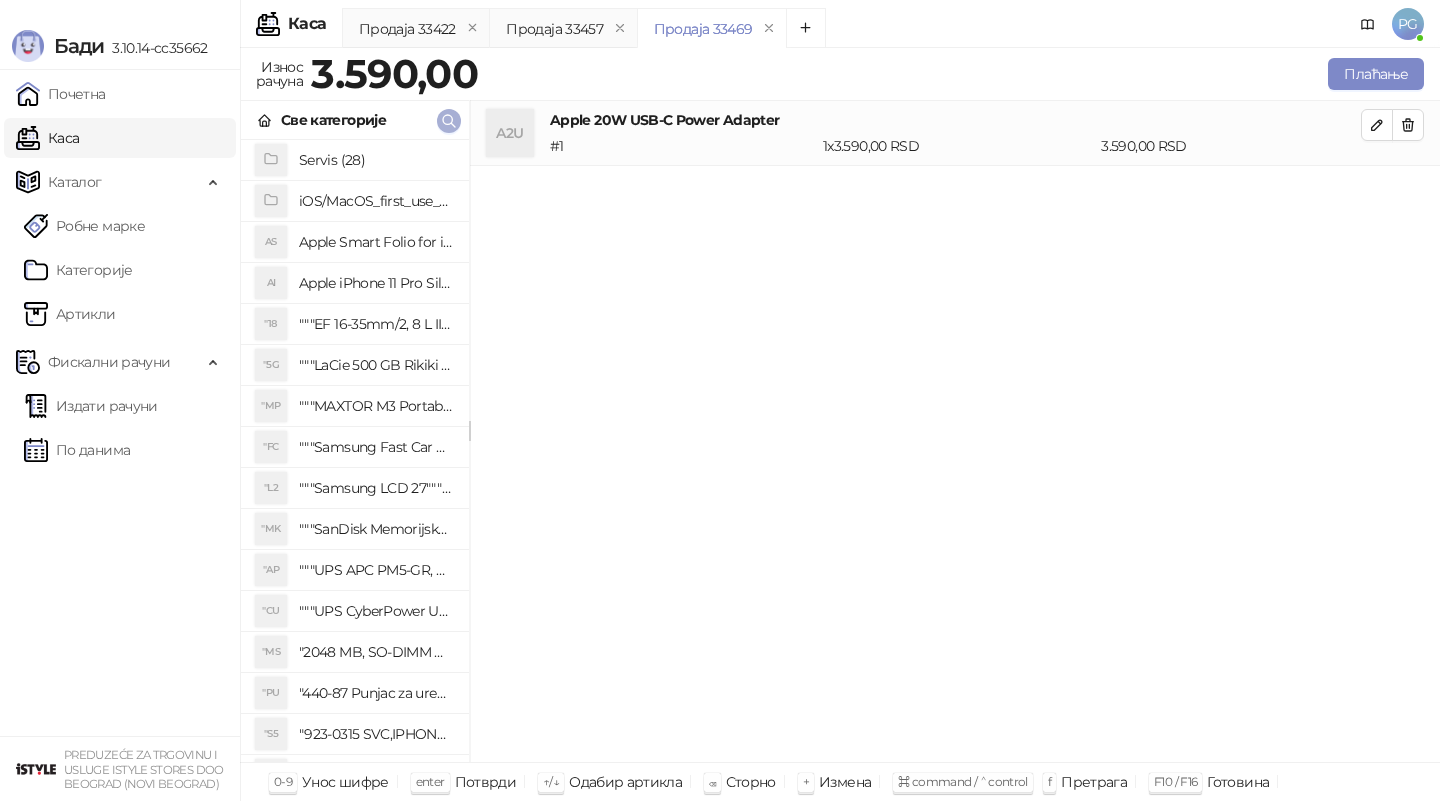 click 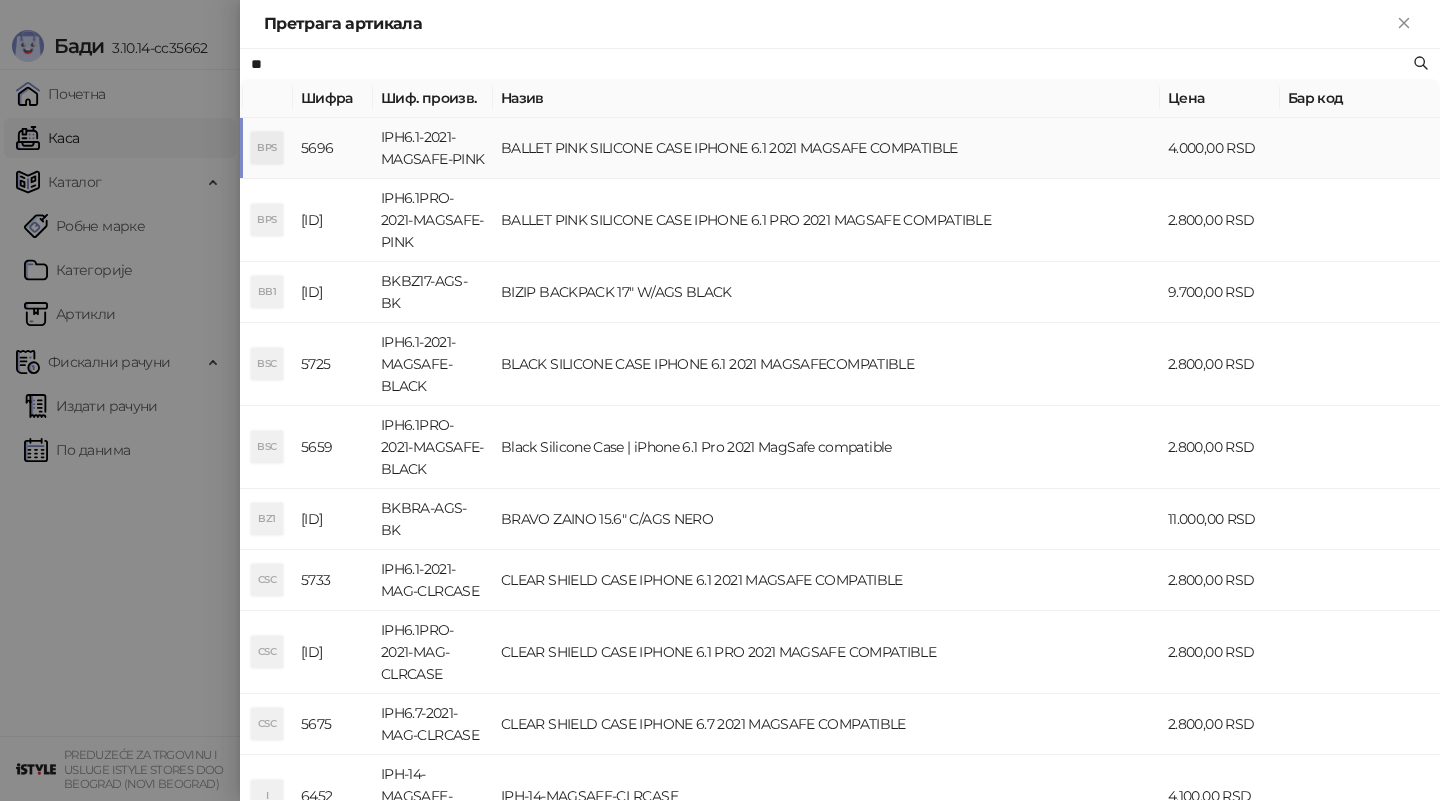 click on "IPH6.1-2021-MAGSAFE-PINK" at bounding box center (433, 148) 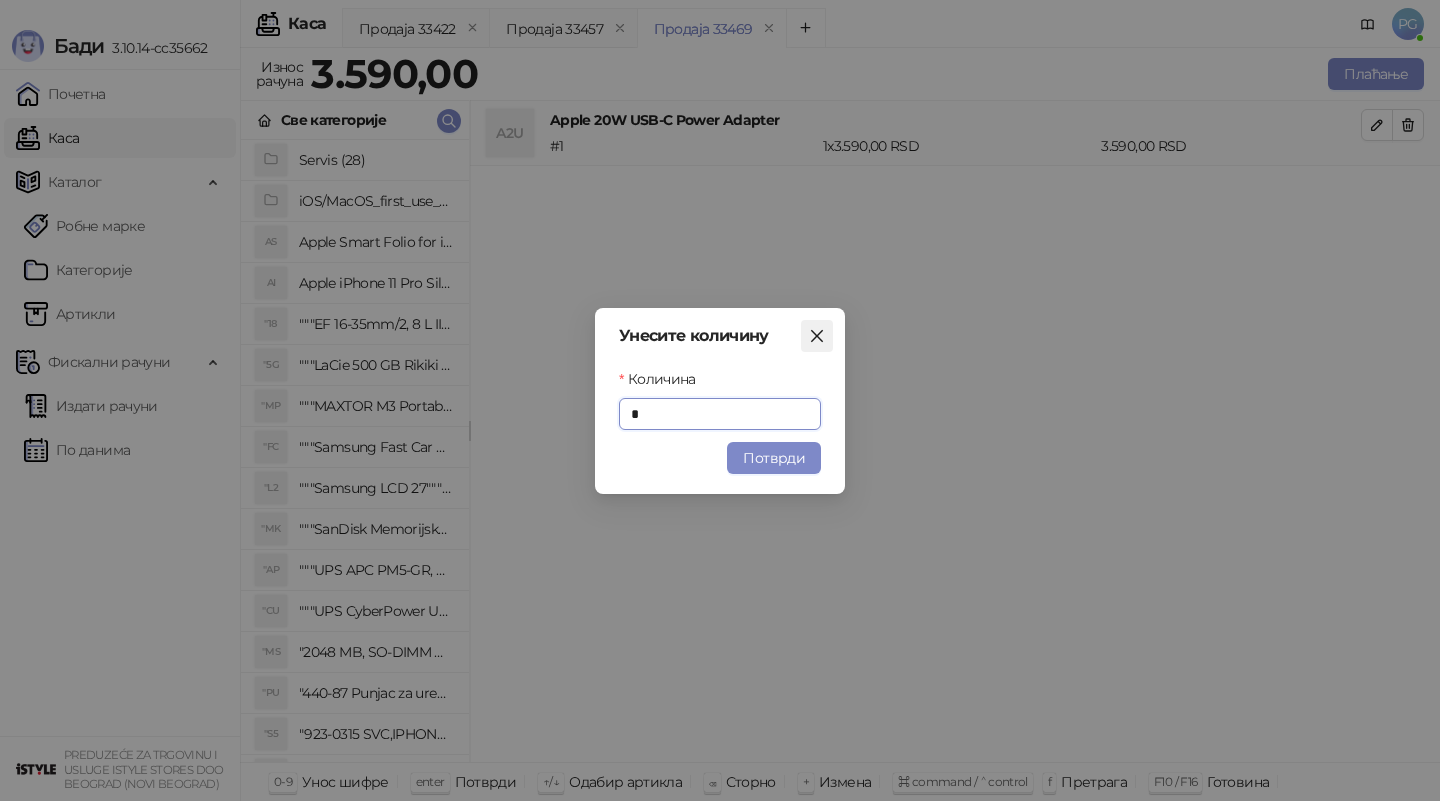 click at bounding box center [817, 336] 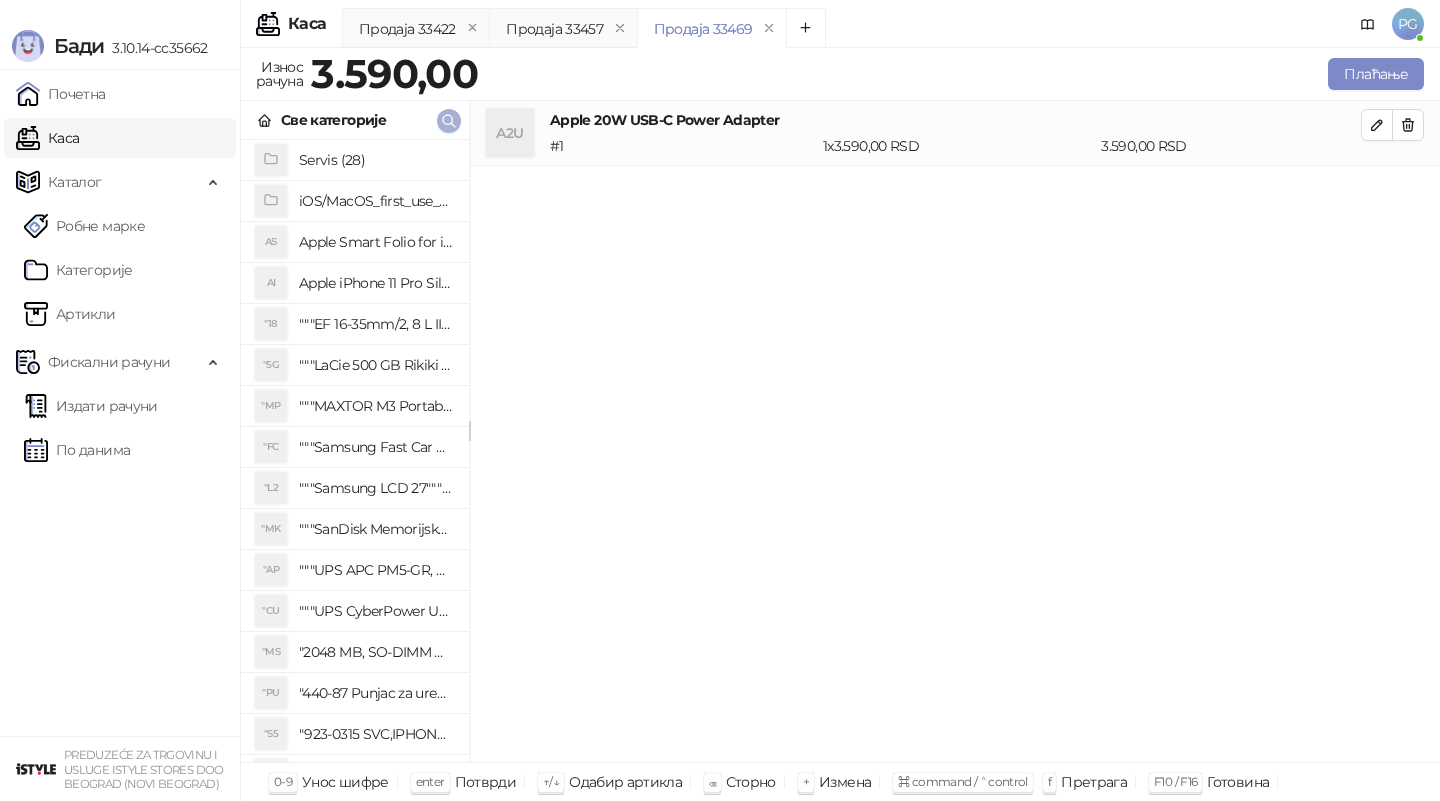 click 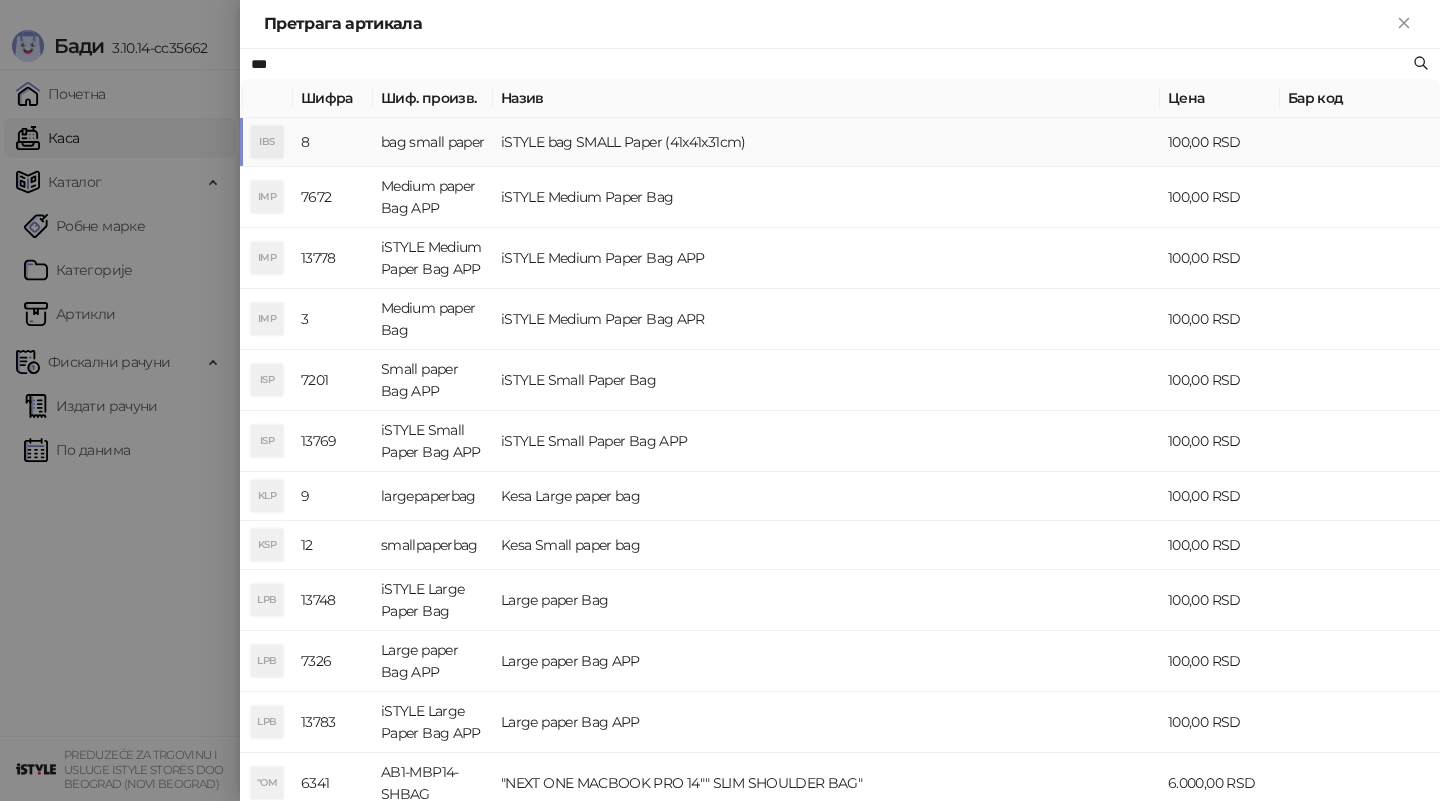 type on "***" 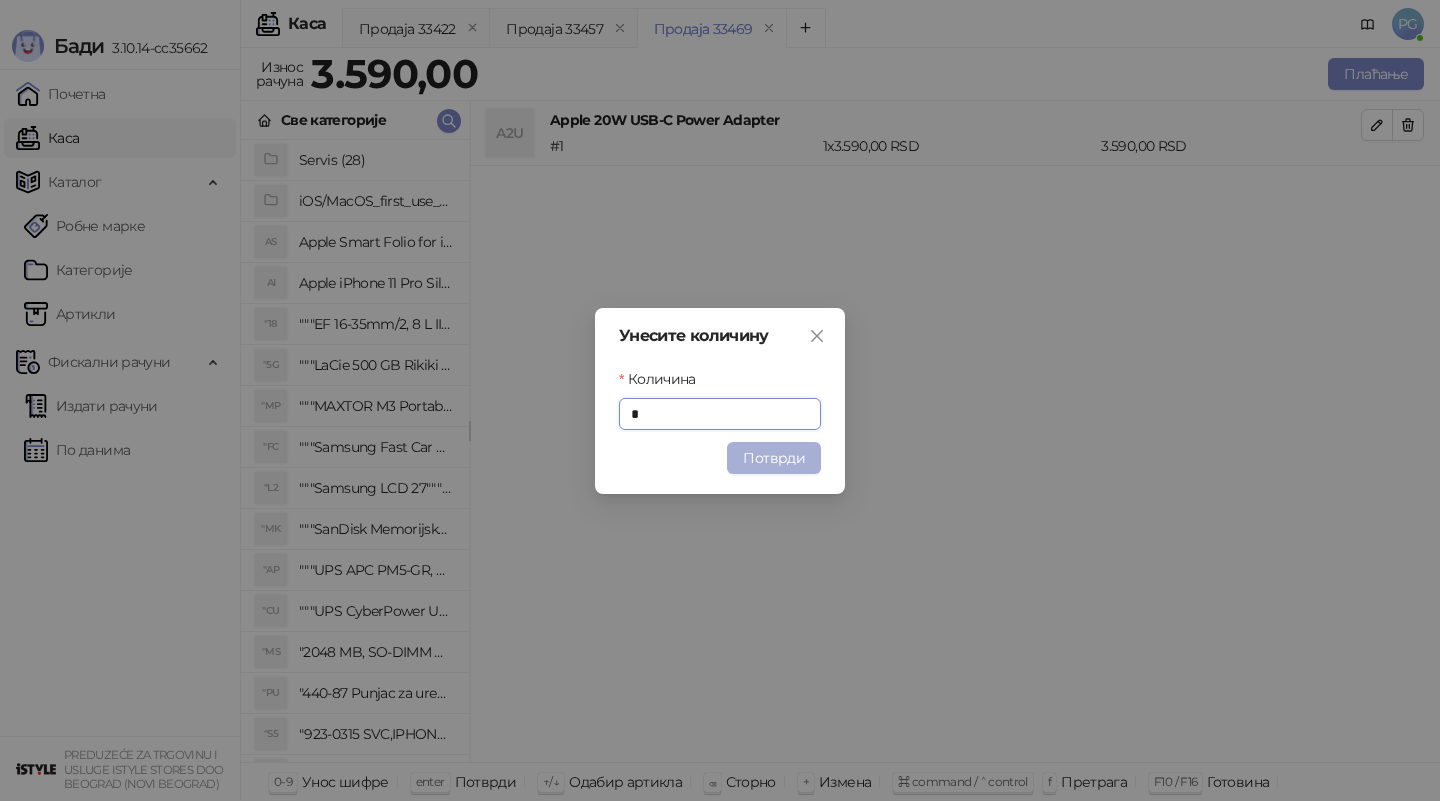 click on "Потврди" at bounding box center [774, 458] 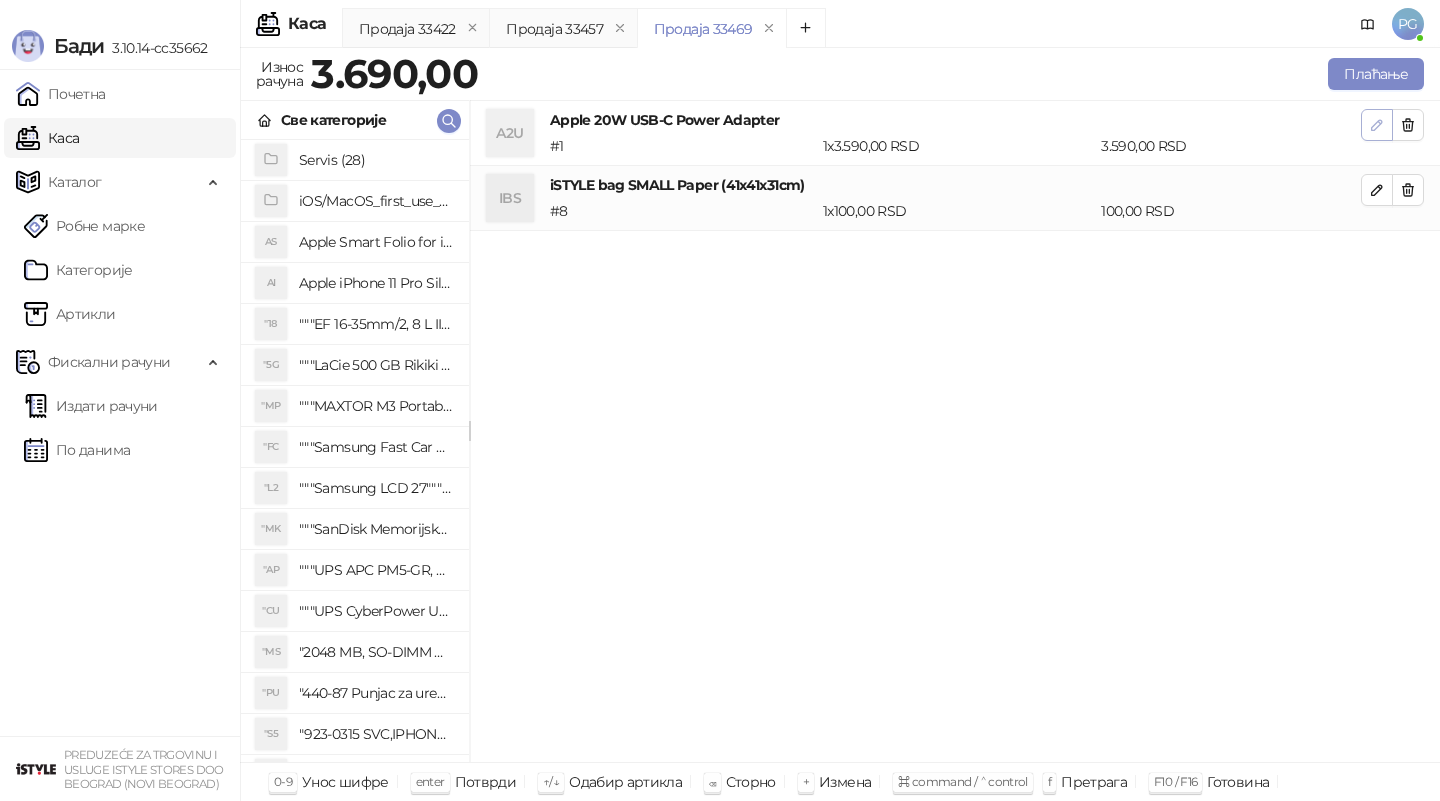 click 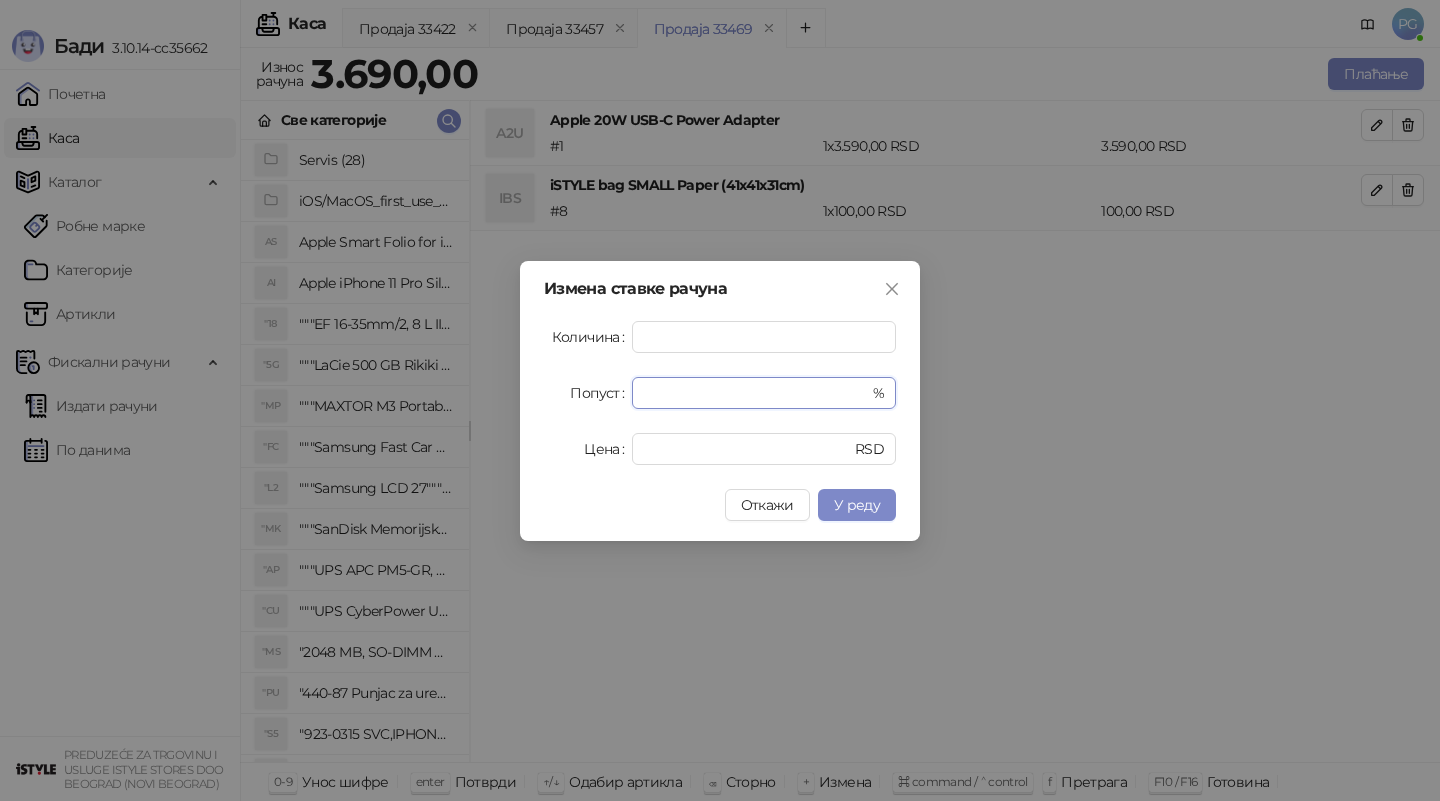 drag, startPoint x: 684, startPoint y: 401, endPoint x: 624, endPoint y: 395, distance: 60.299255 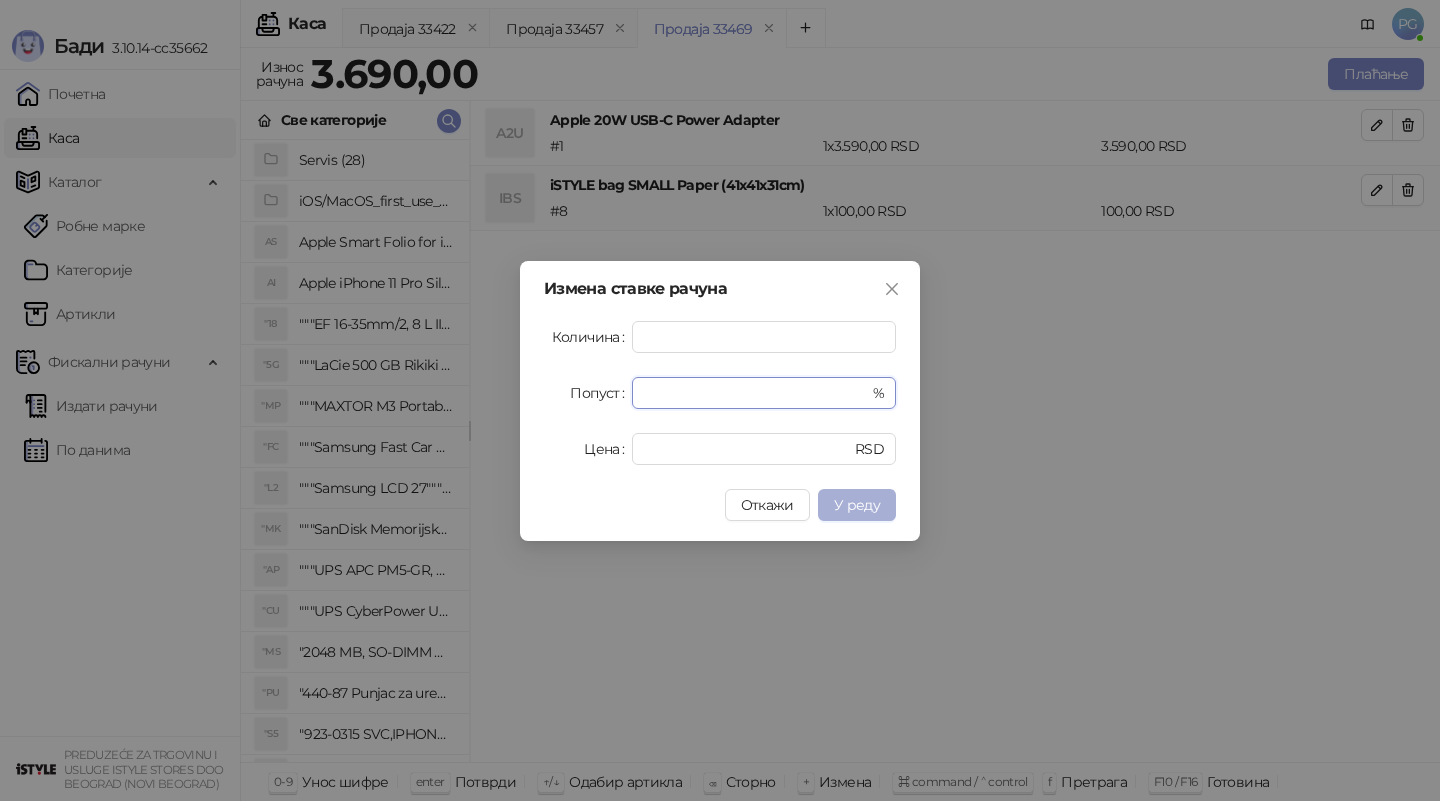 type on "******" 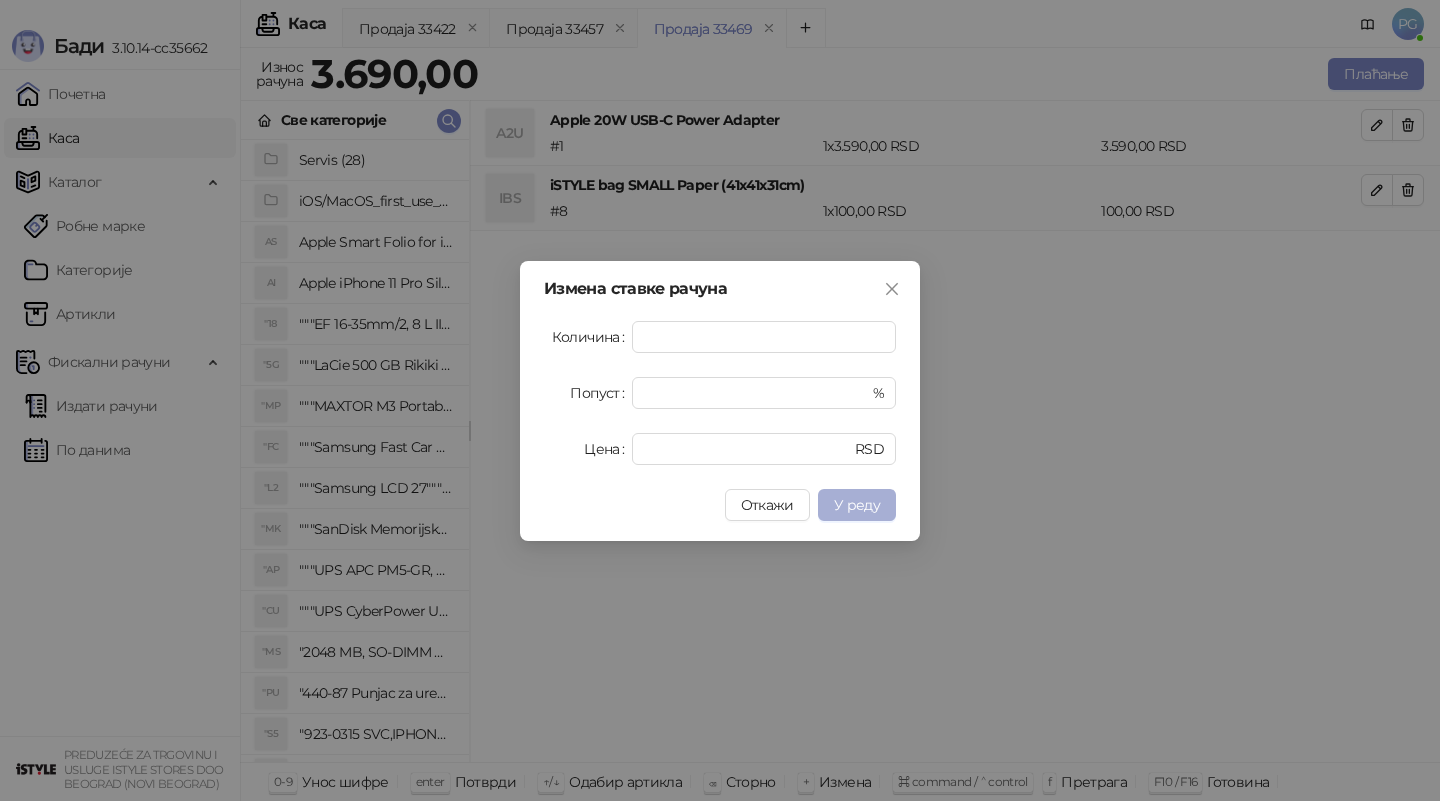 click on "У реду" at bounding box center [857, 505] 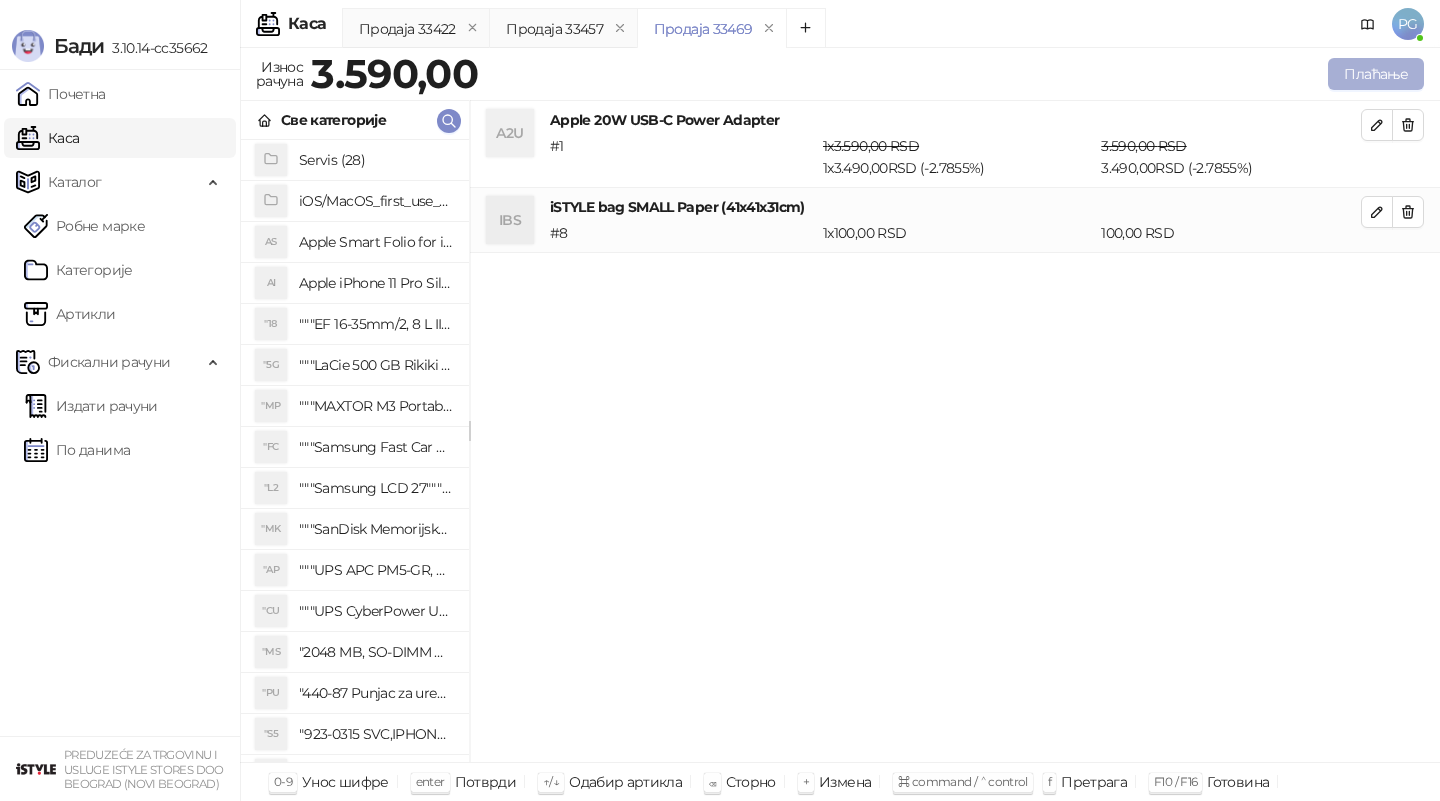click on "Плаћање" at bounding box center [1376, 74] 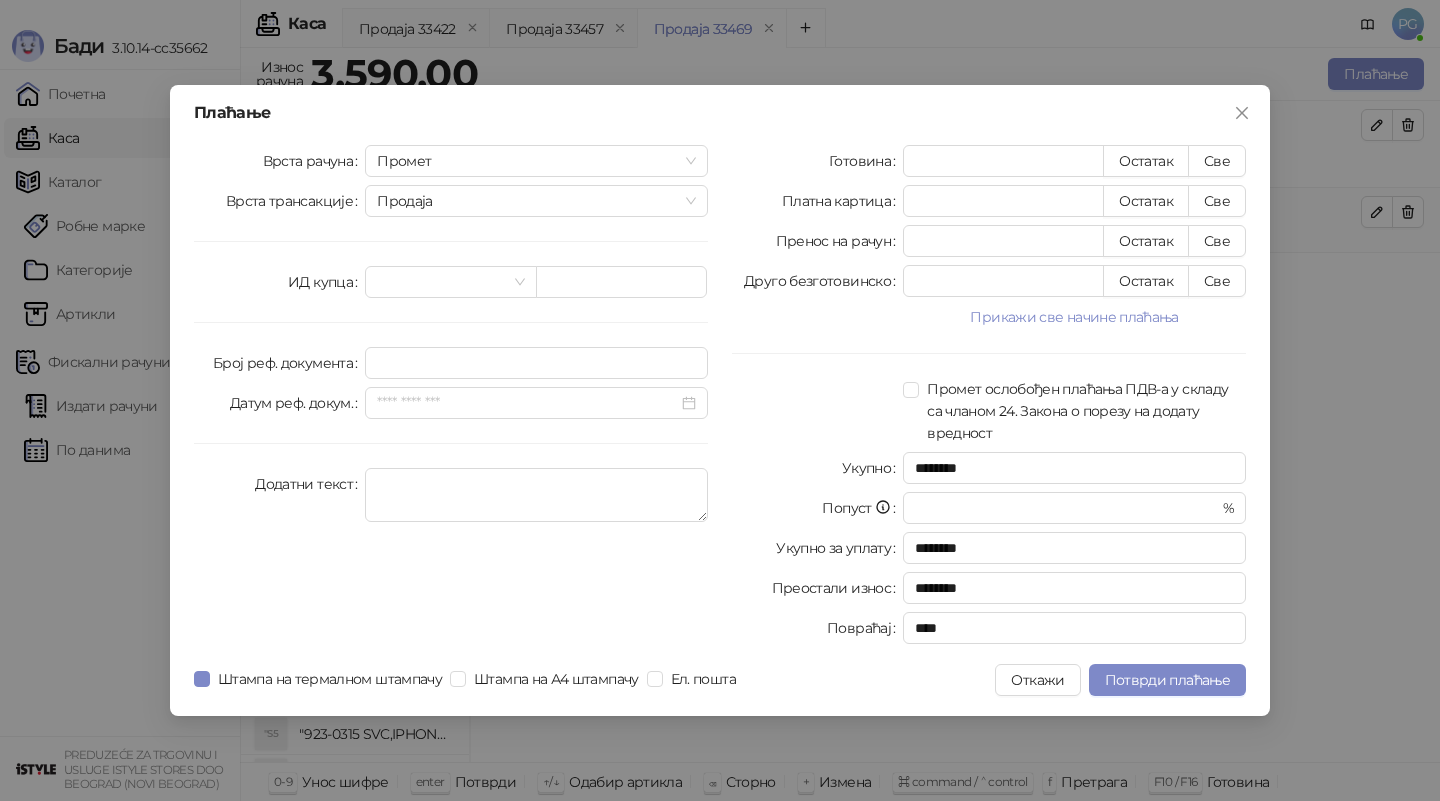 click on "Готовина * Остатак Све Платна картица * Остатак Све Пренос на рачун * Остатак Све Друго безготовинско * Остатак Све Прикажи све начине плаћања Чек * Остатак Све Ваучер * Остатак Све Инстант плаћање * Остатак Све   Промет ослобођен плаћања ПДВ-а у складу са чланом 24. Закона о порезу на додату вредност Укупно ******** Попуст   * % Укупно за уплату ******** Преостали износ ******** Повраћај ****" at bounding box center [989, 398] 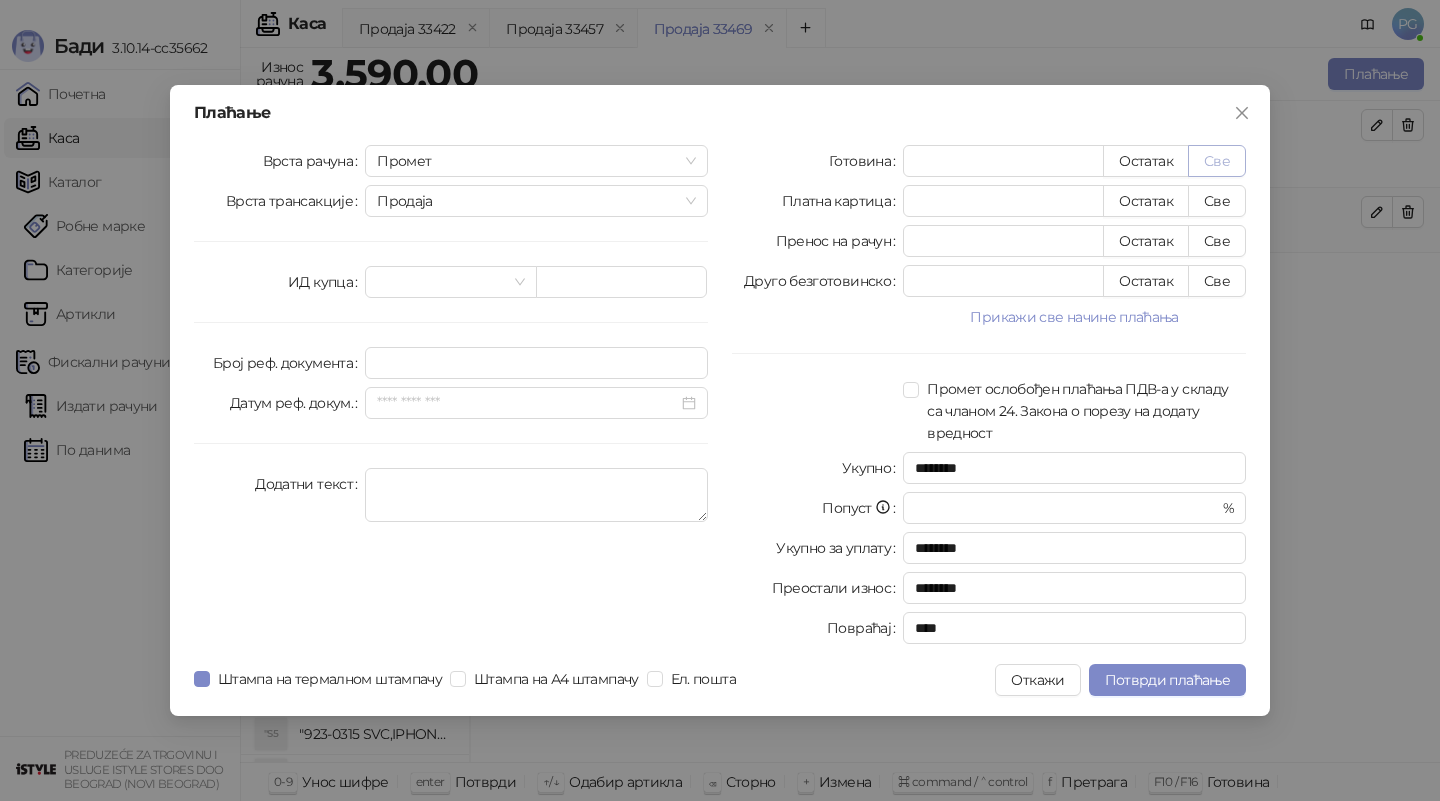 click on "Све" at bounding box center (1217, 161) 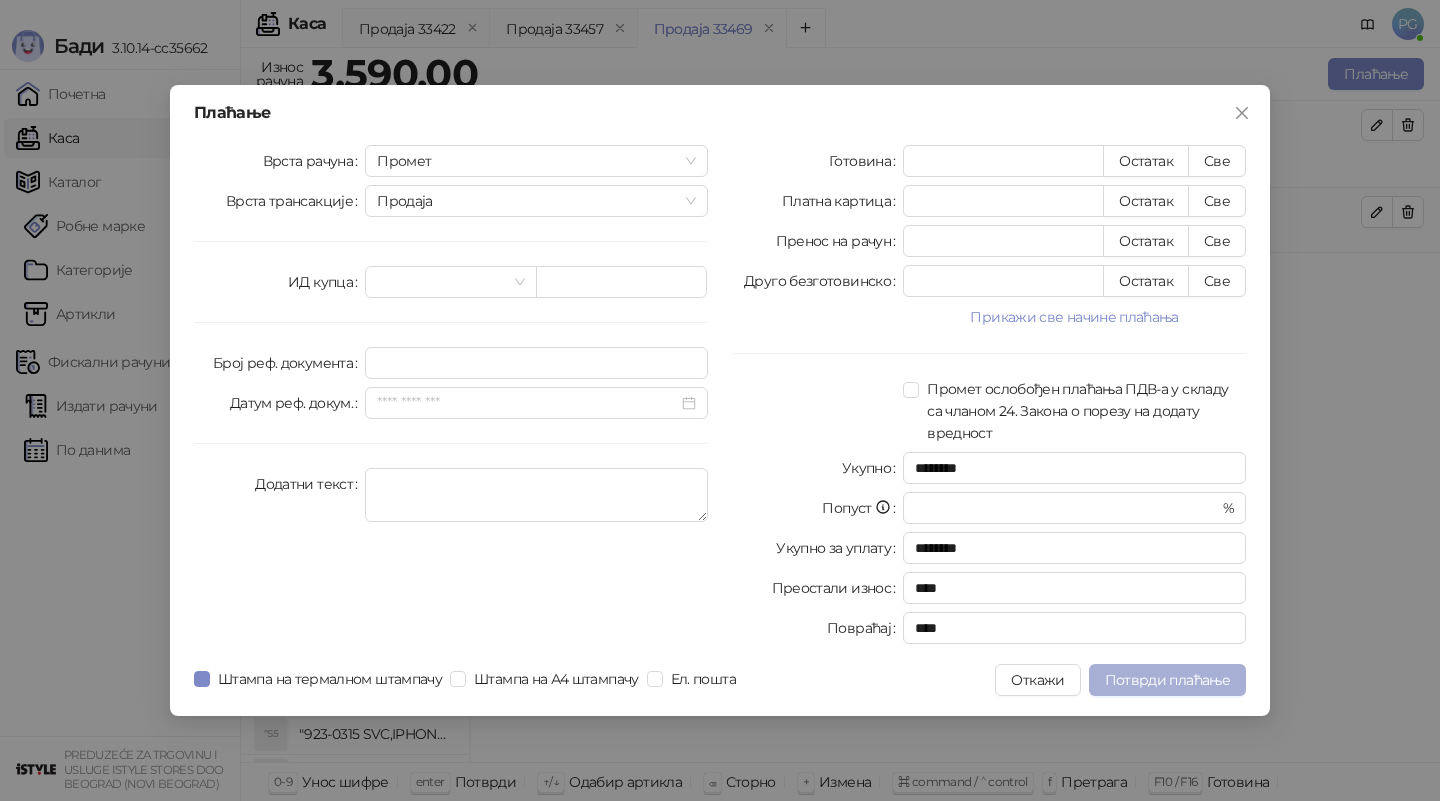 click on "Потврди плаћање" at bounding box center (1167, 680) 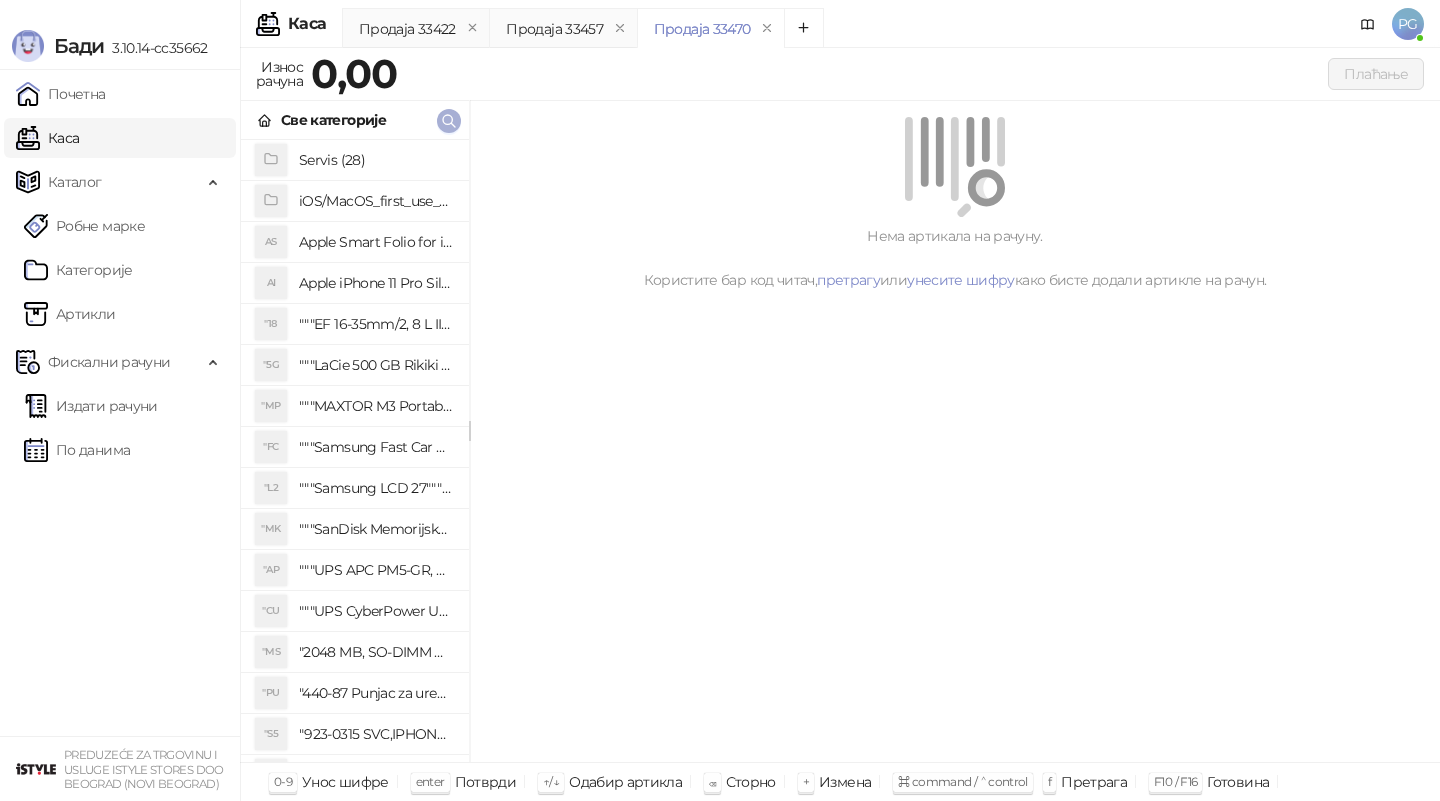 click 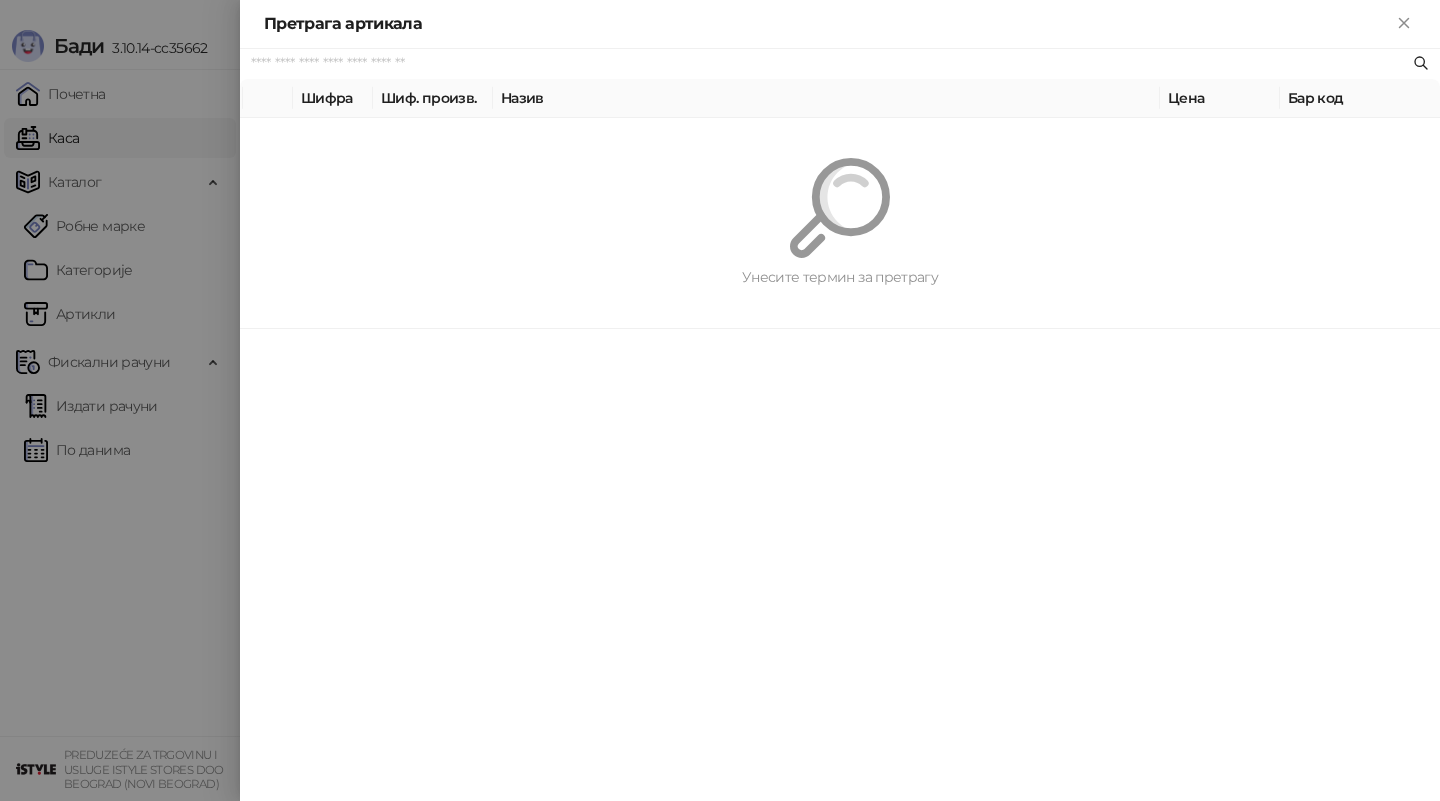 paste on "*********" 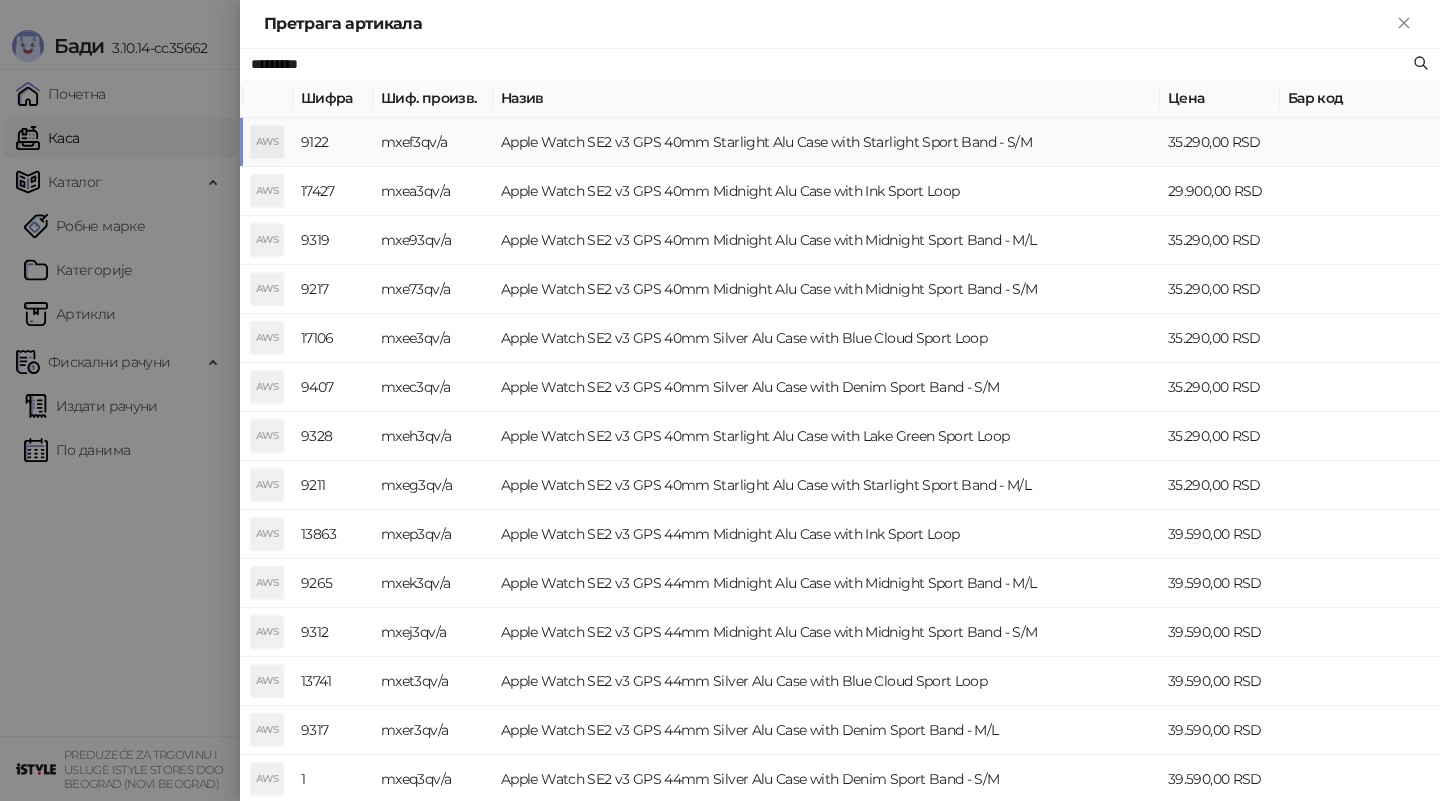 type on "*********" 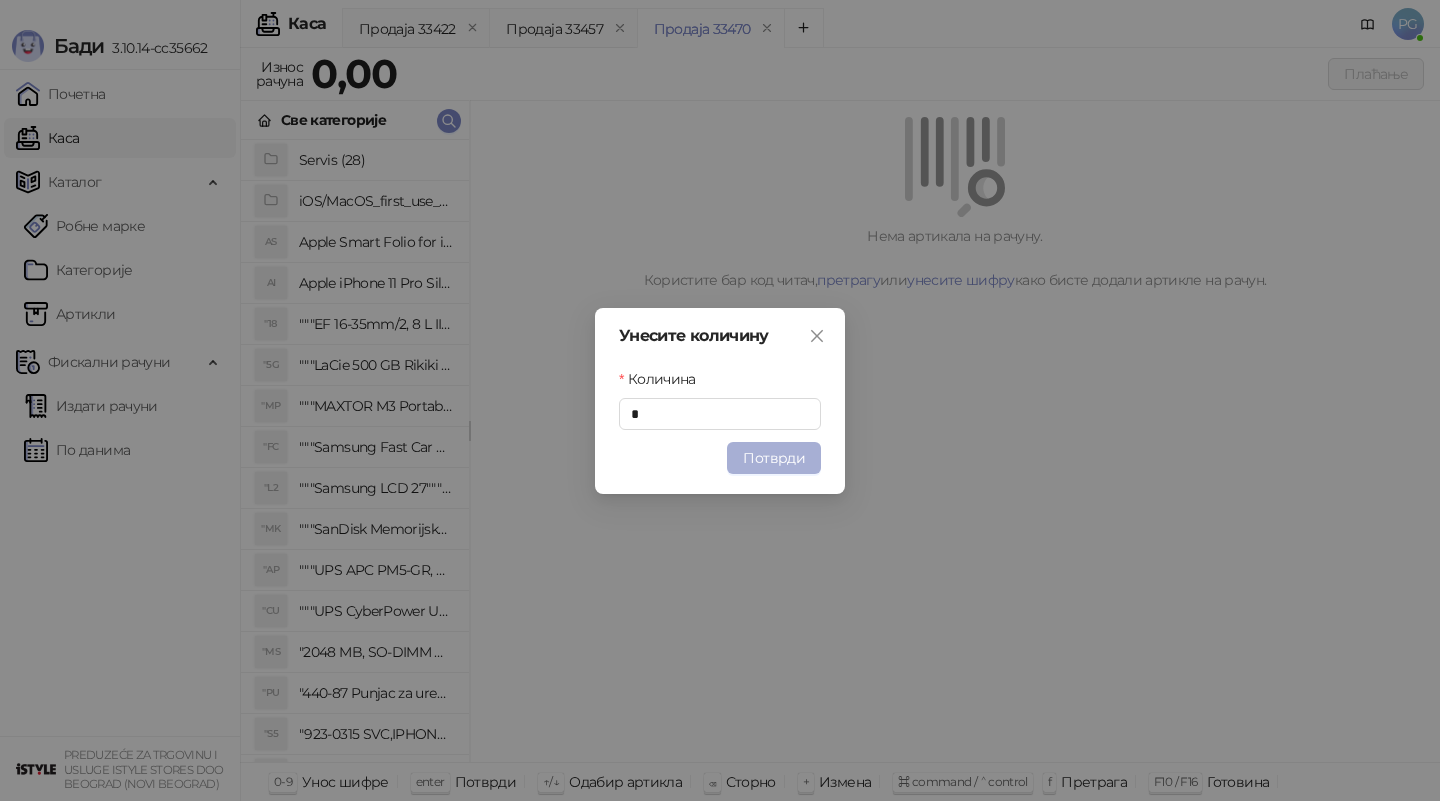 click on "Потврди" at bounding box center (774, 458) 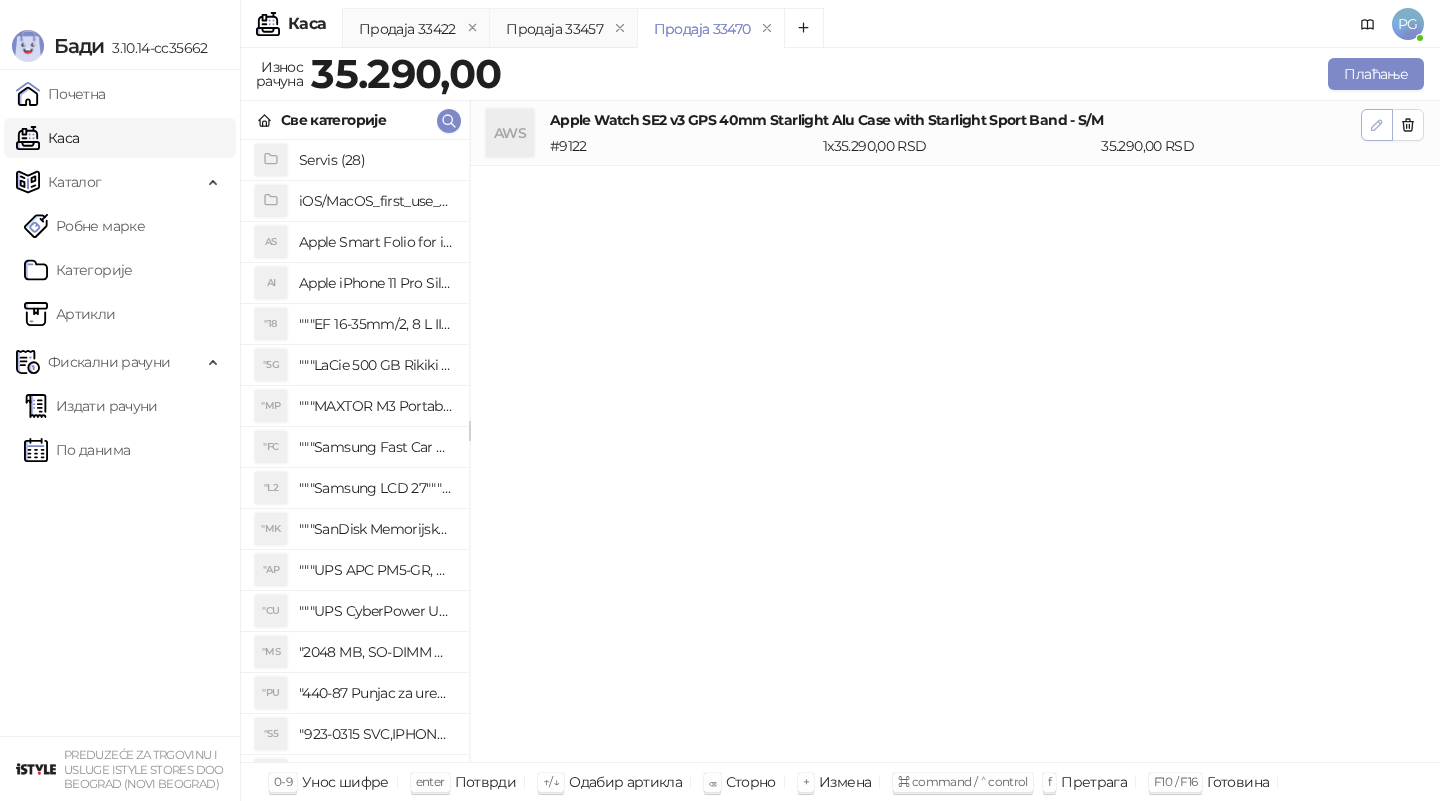 click 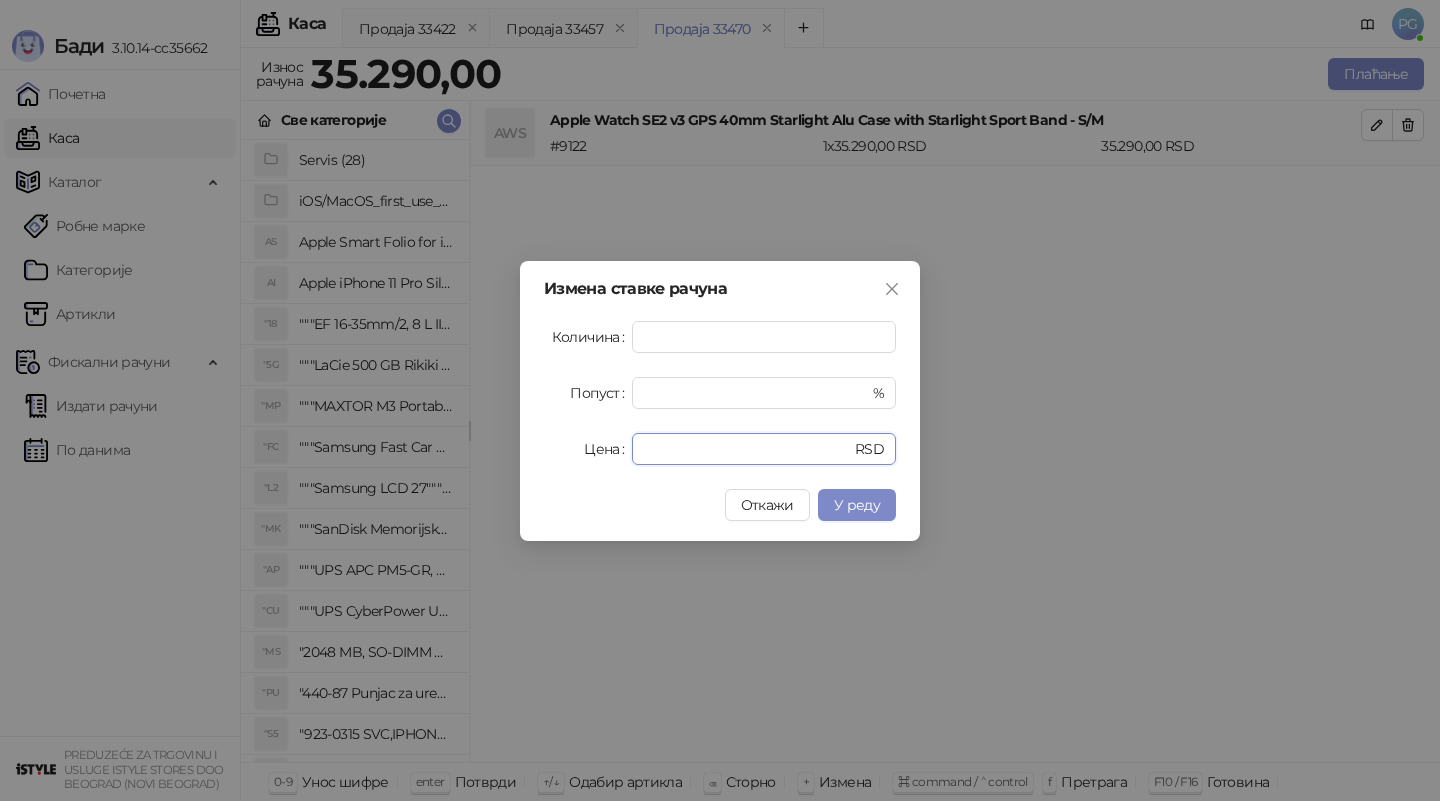 drag, startPoint x: 693, startPoint y: 449, endPoint x: 515, endPoint y: 443, distance: 178.10109 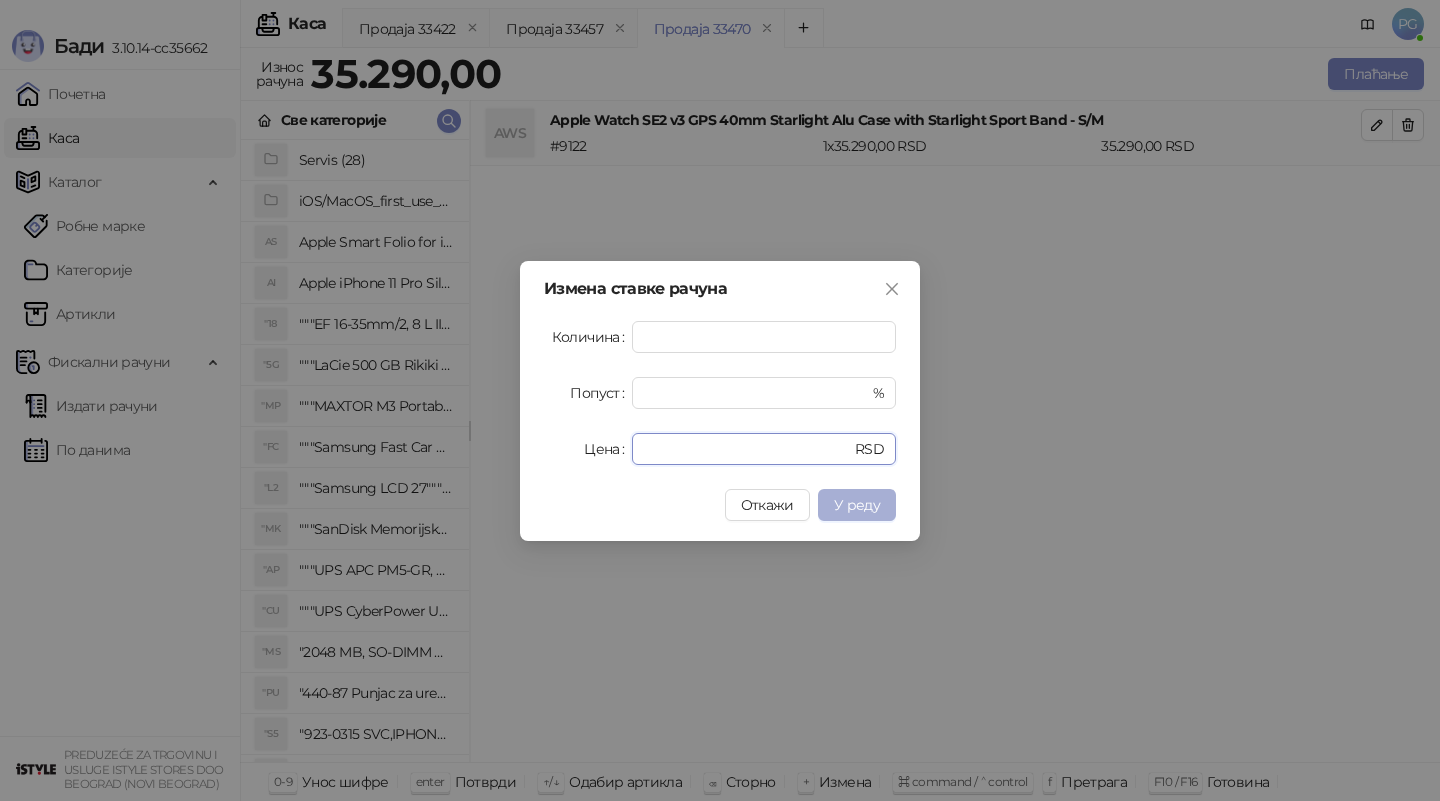 type on "*****" 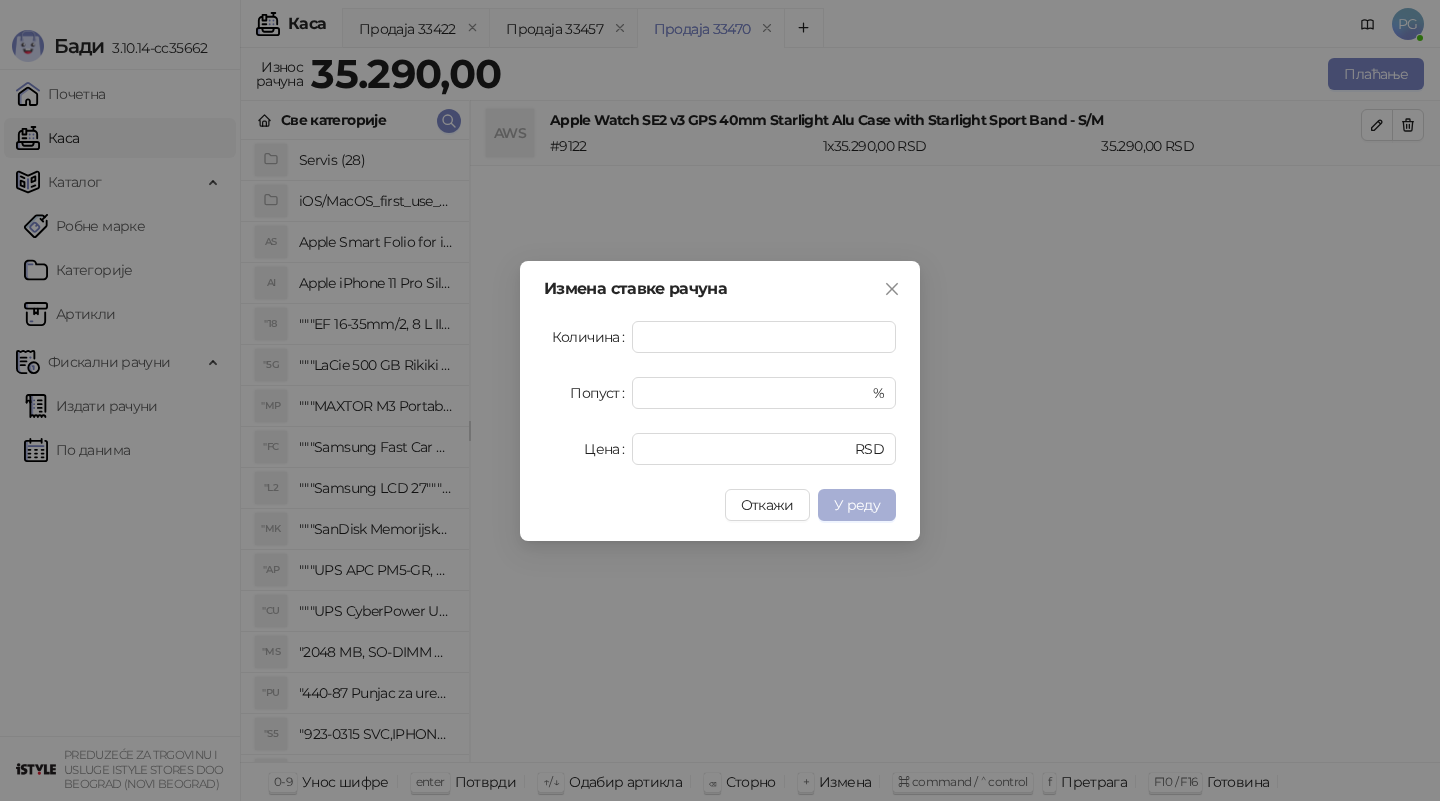 click on "У реду" at bounding box center [857, 505] 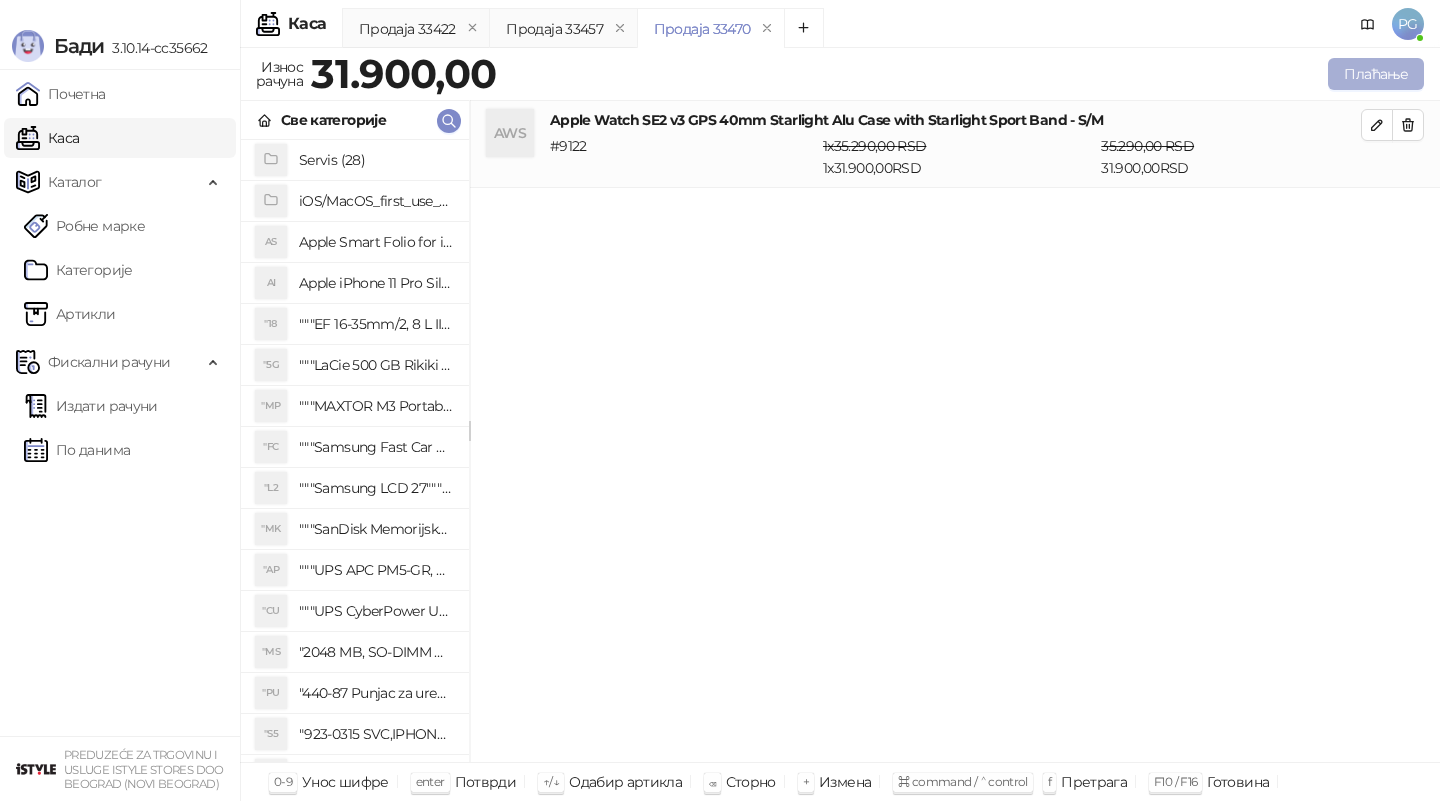 click on "Плаћање" at bounding box center [1376, 74] 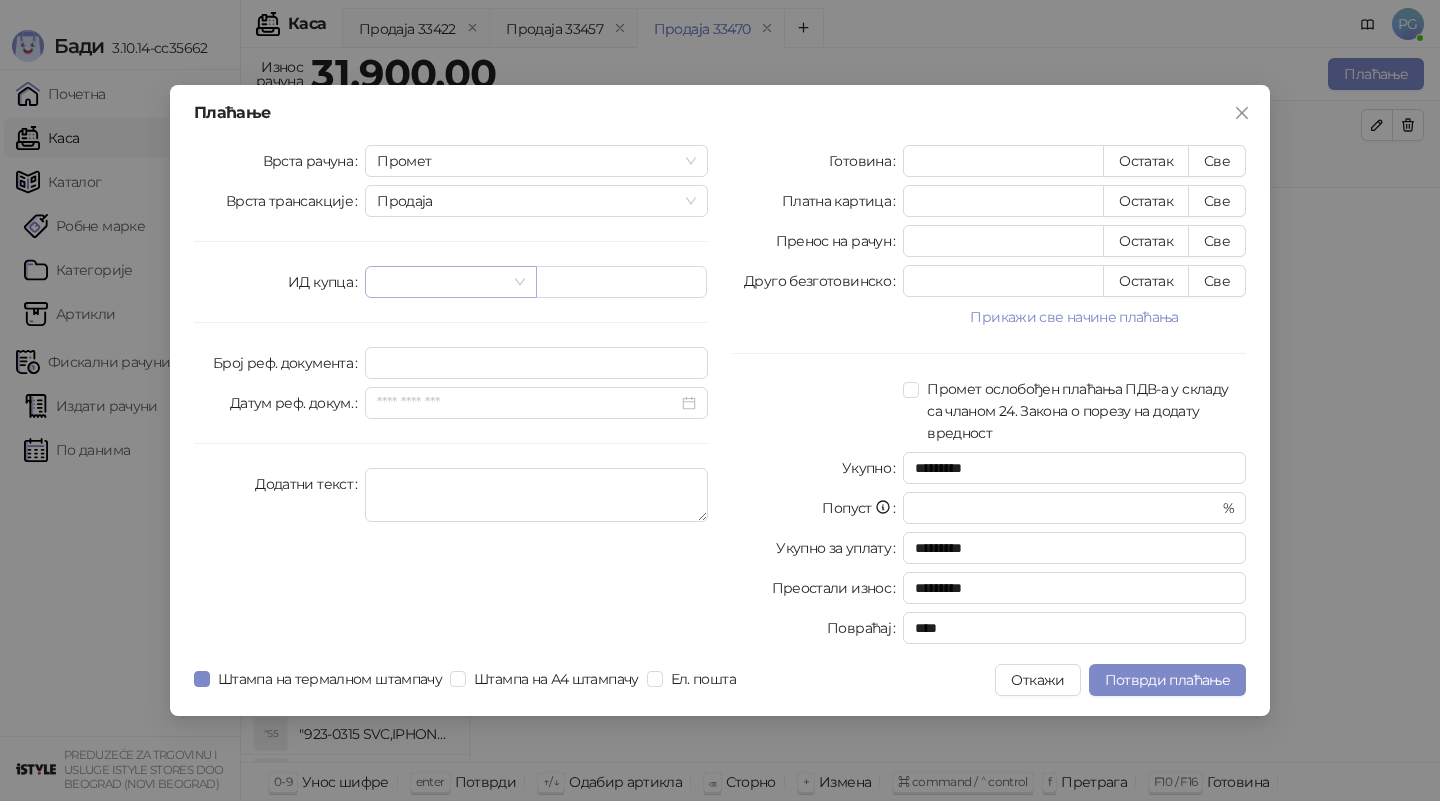 click at bounding box center (441, 282) 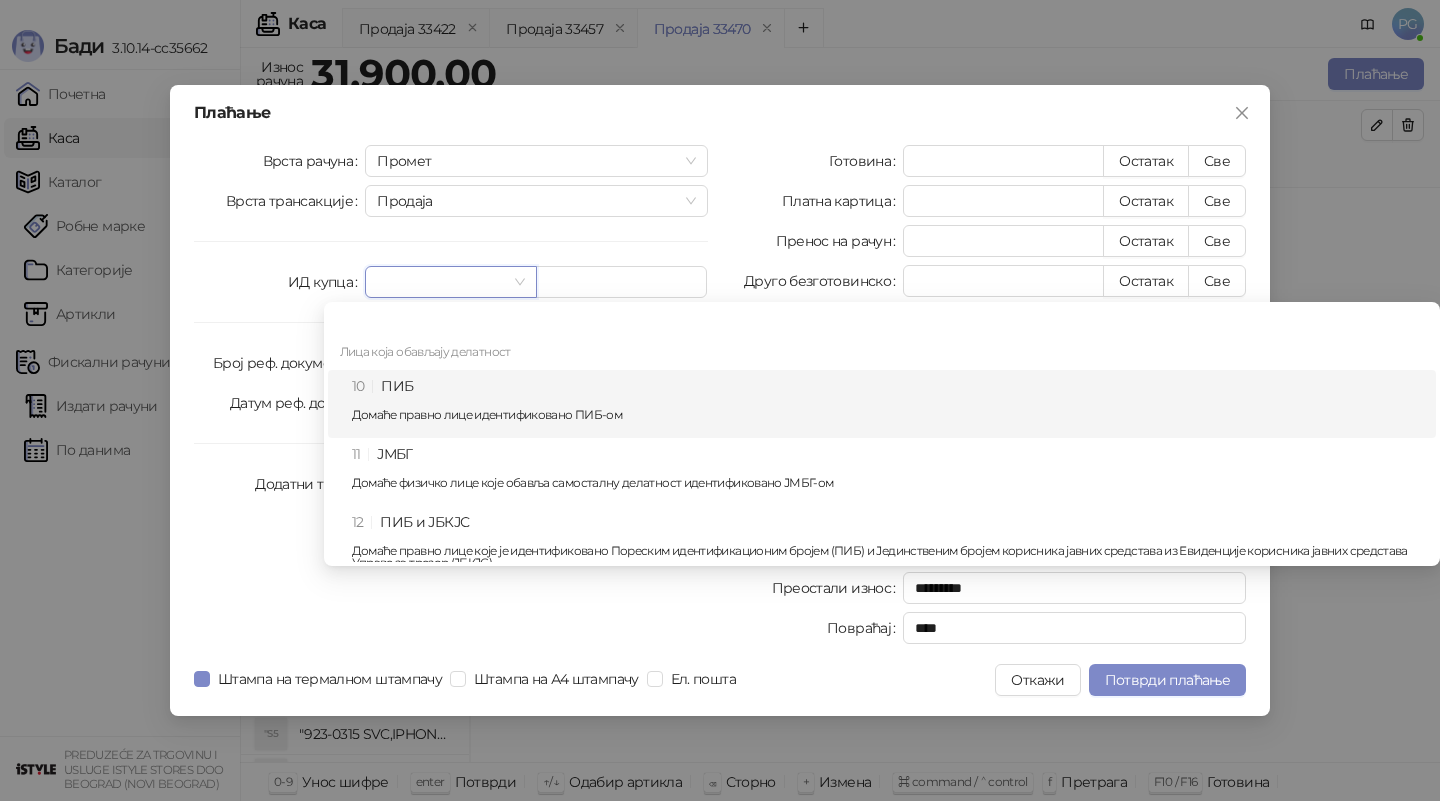 click on "10 ПИБ Домаће правно лице идентификовано ПИБ-ом" at bounding box center (888, 404) 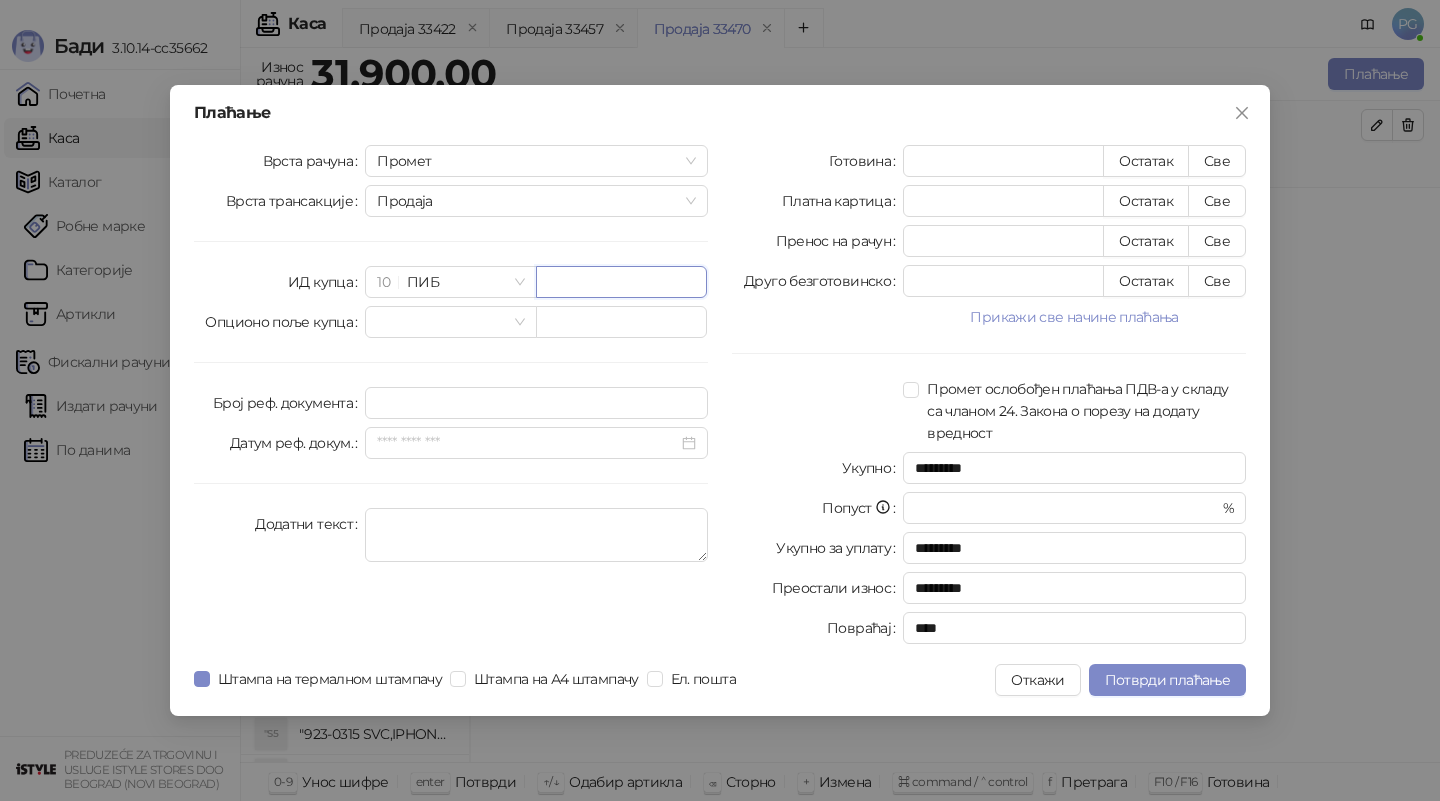 click at bounding box center (621, 282) 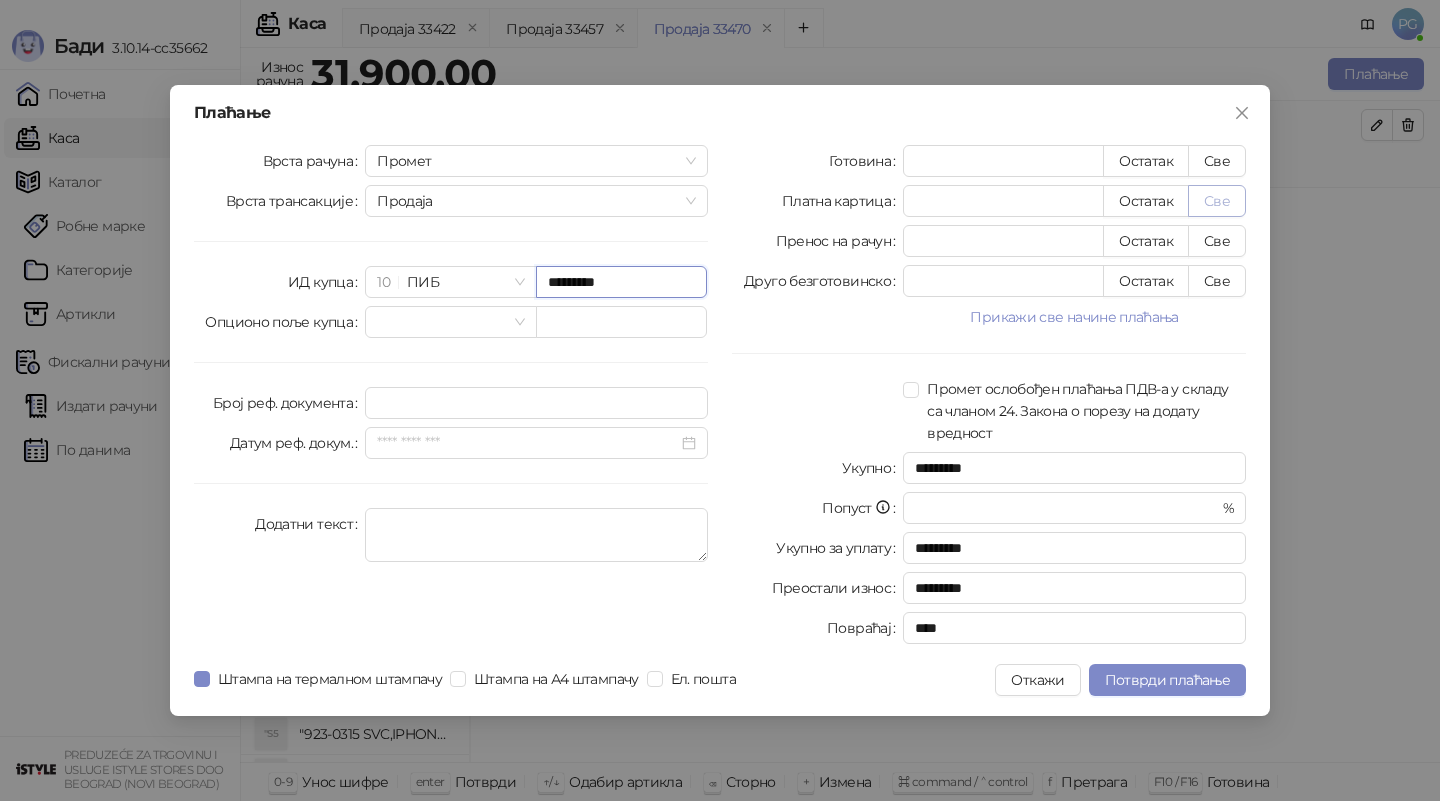 type on "*********" 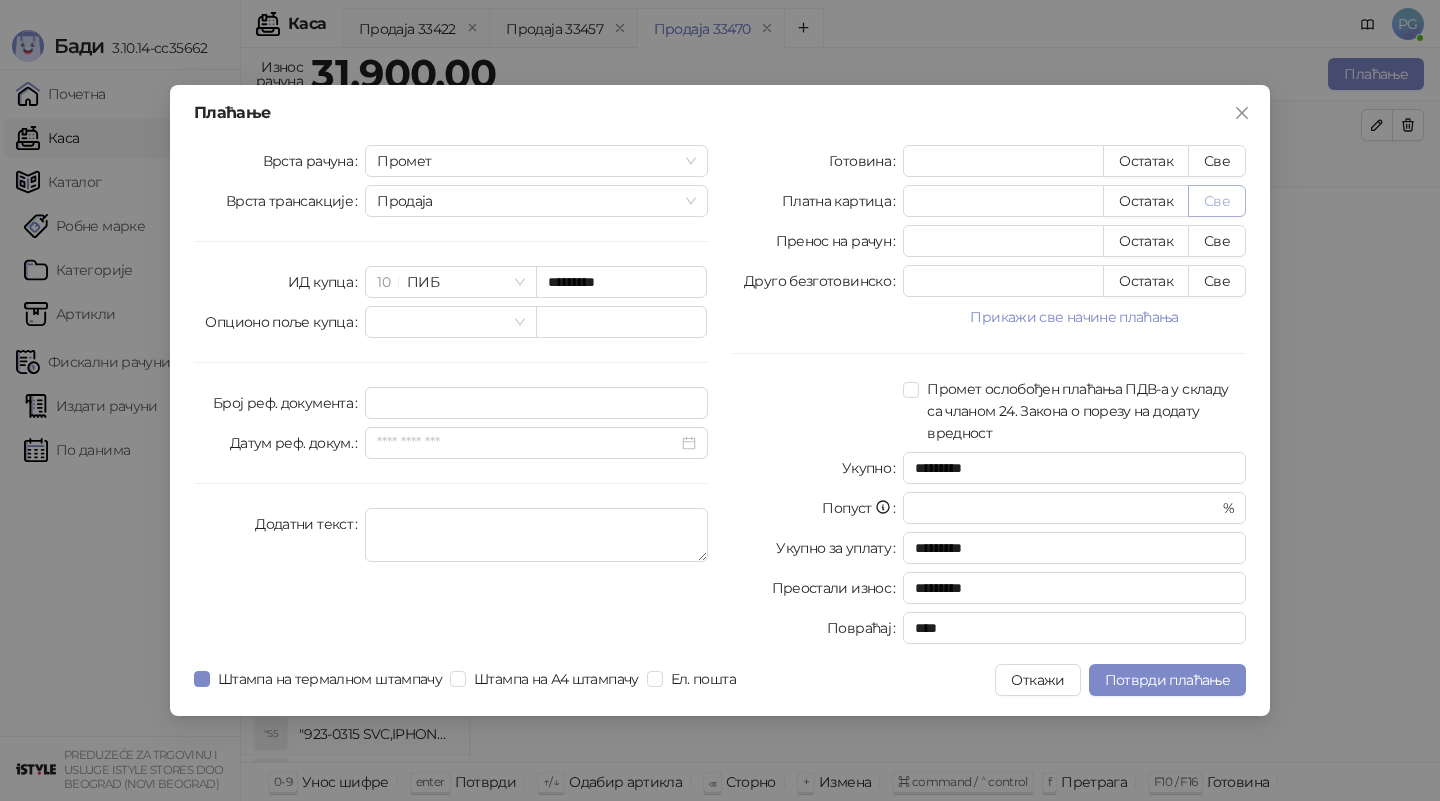 click on "Све" at bounding box center [1217, 201] 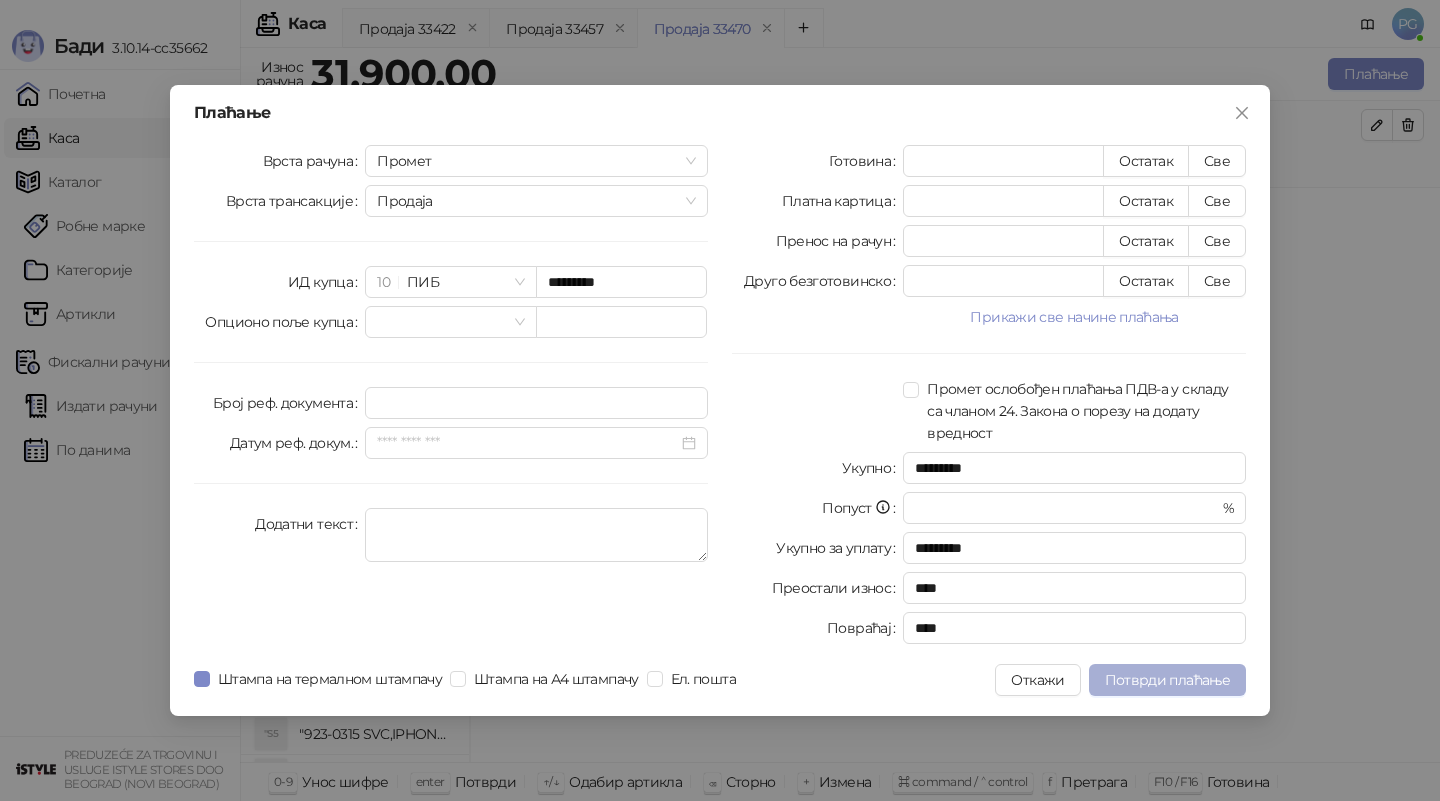 click on "Потврди плаћање" at bounding box center (1167, 680) 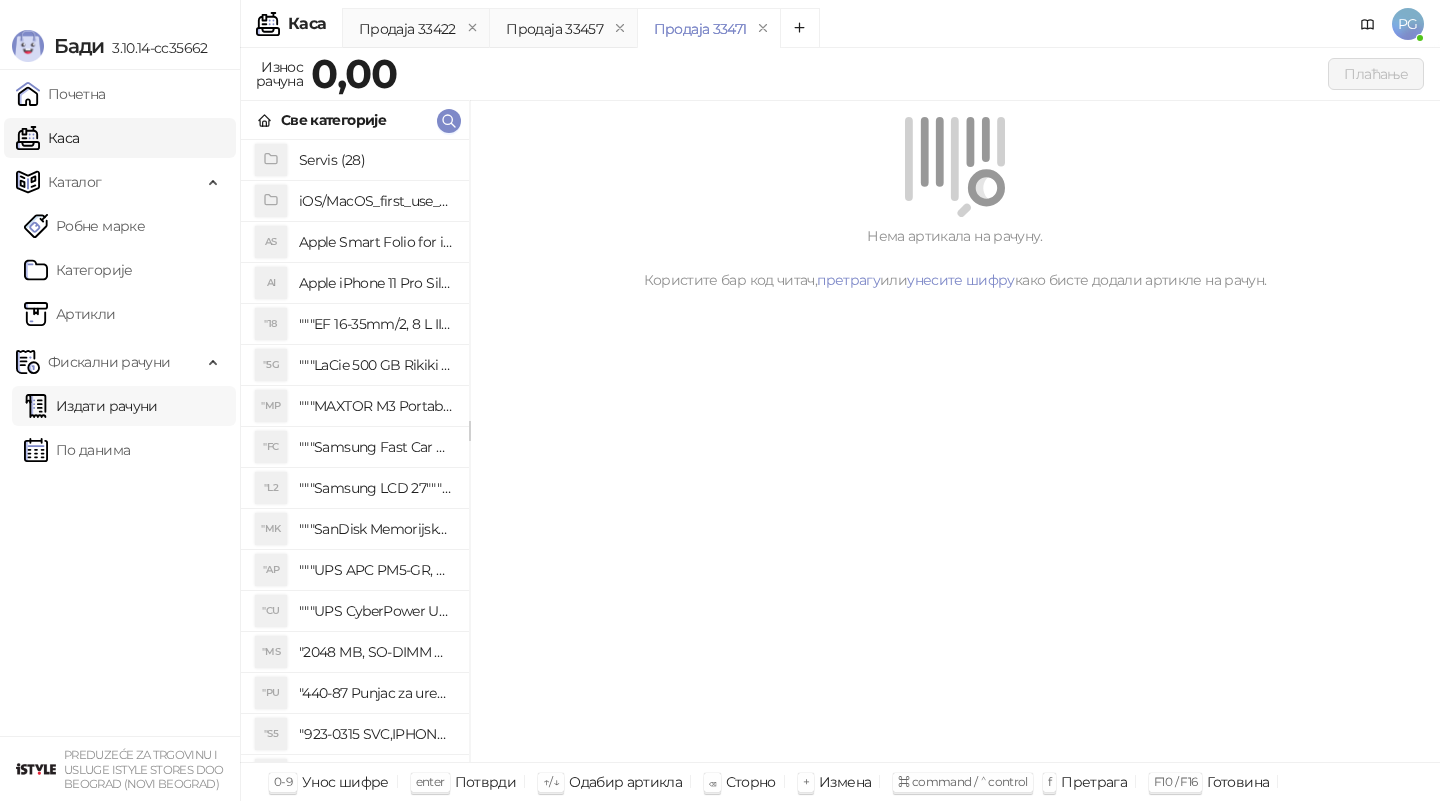 click on "Издати рачуни" at bounding box center (91, 406) 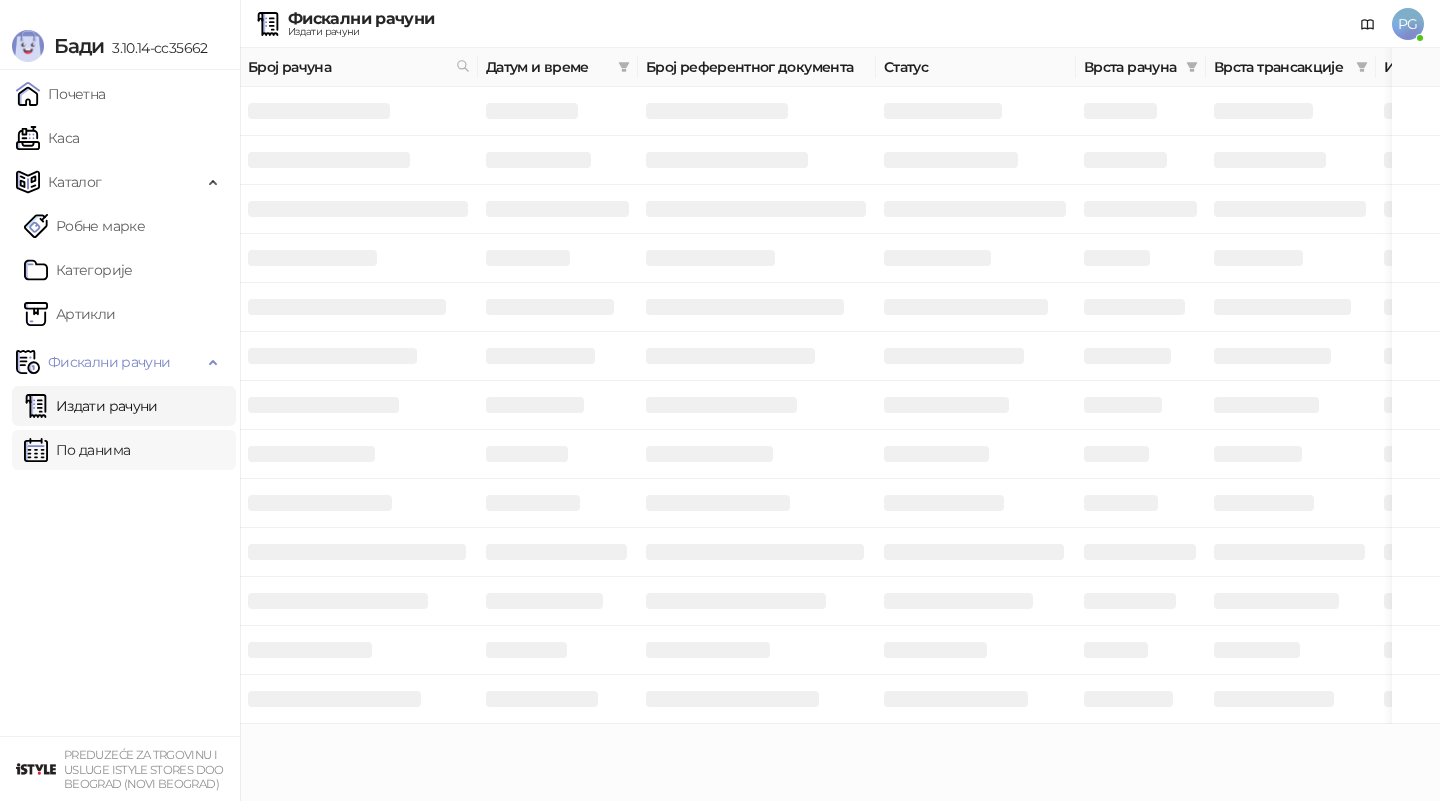click on "По данима" at bounding box center (77, 450) 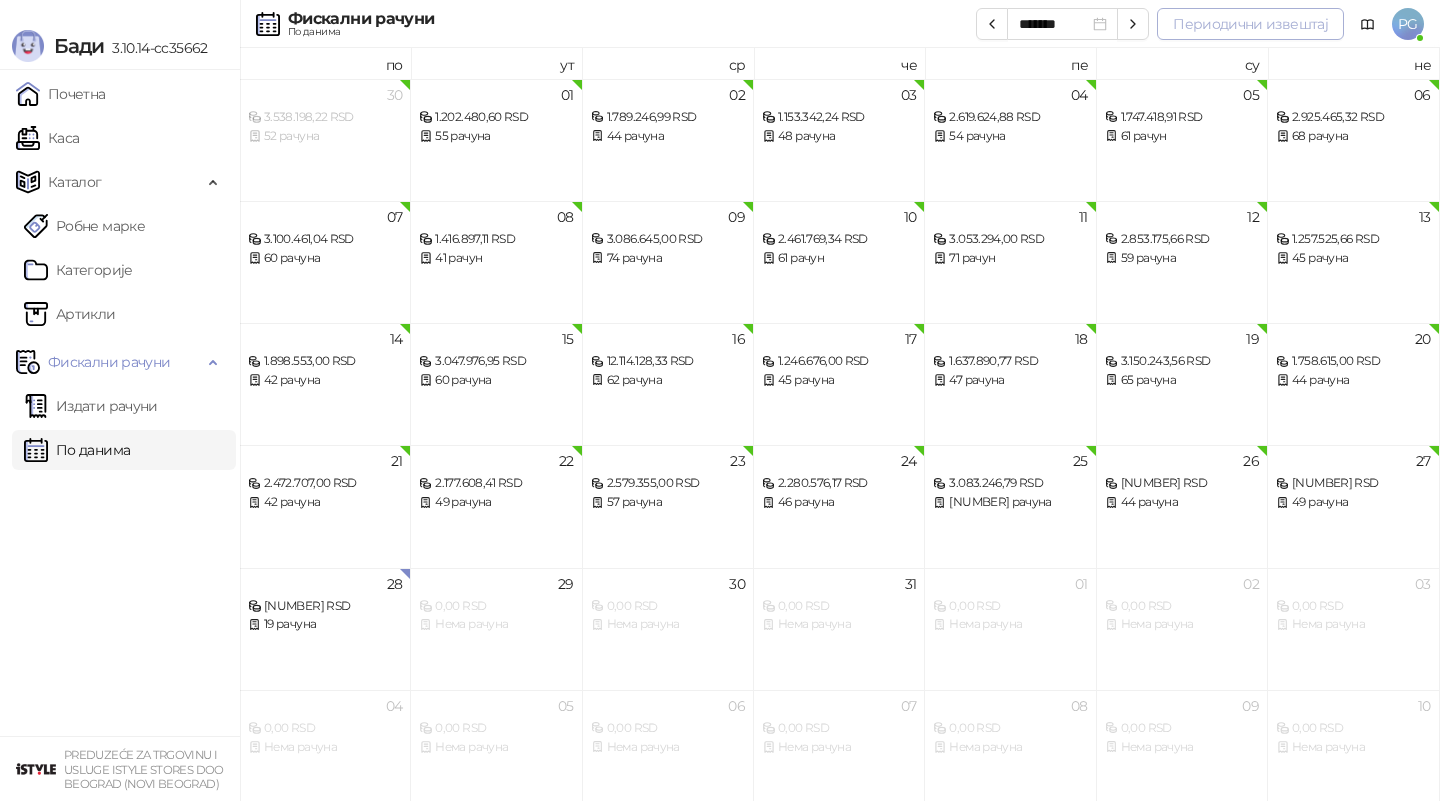 click on "Периодични извештај" at bounding box center (1250, 24) 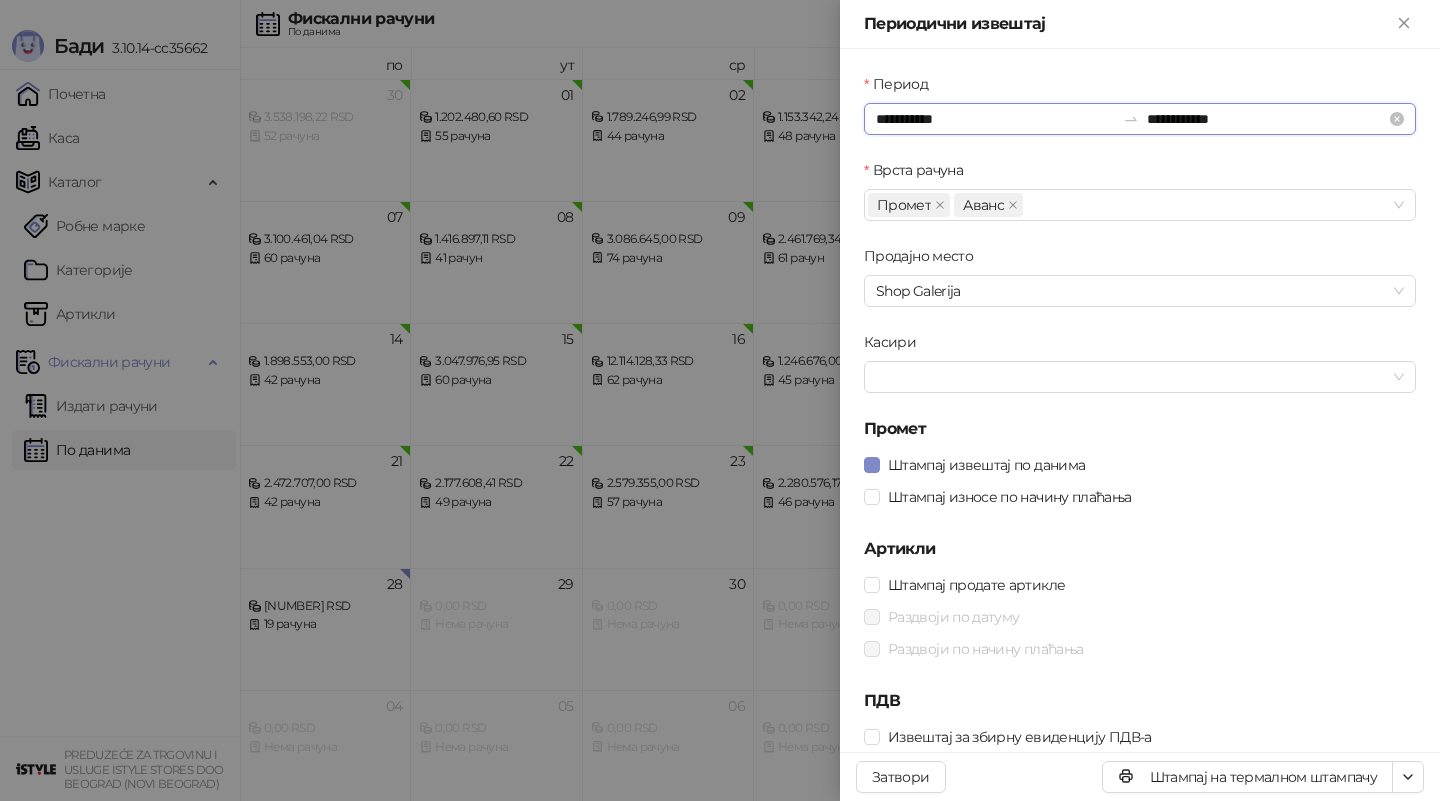 click on "**********" at bounding box center (995, 119) 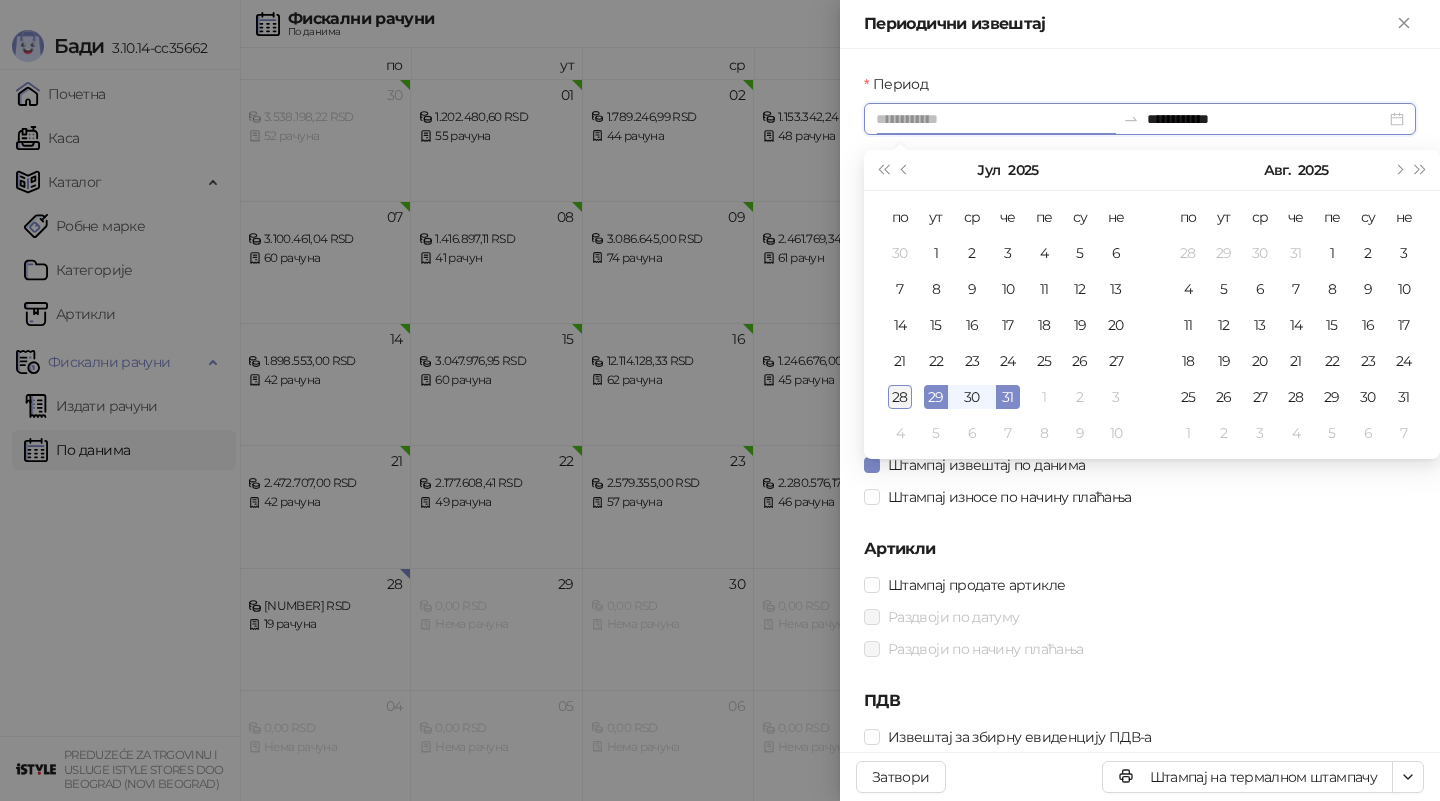 type on "**********" 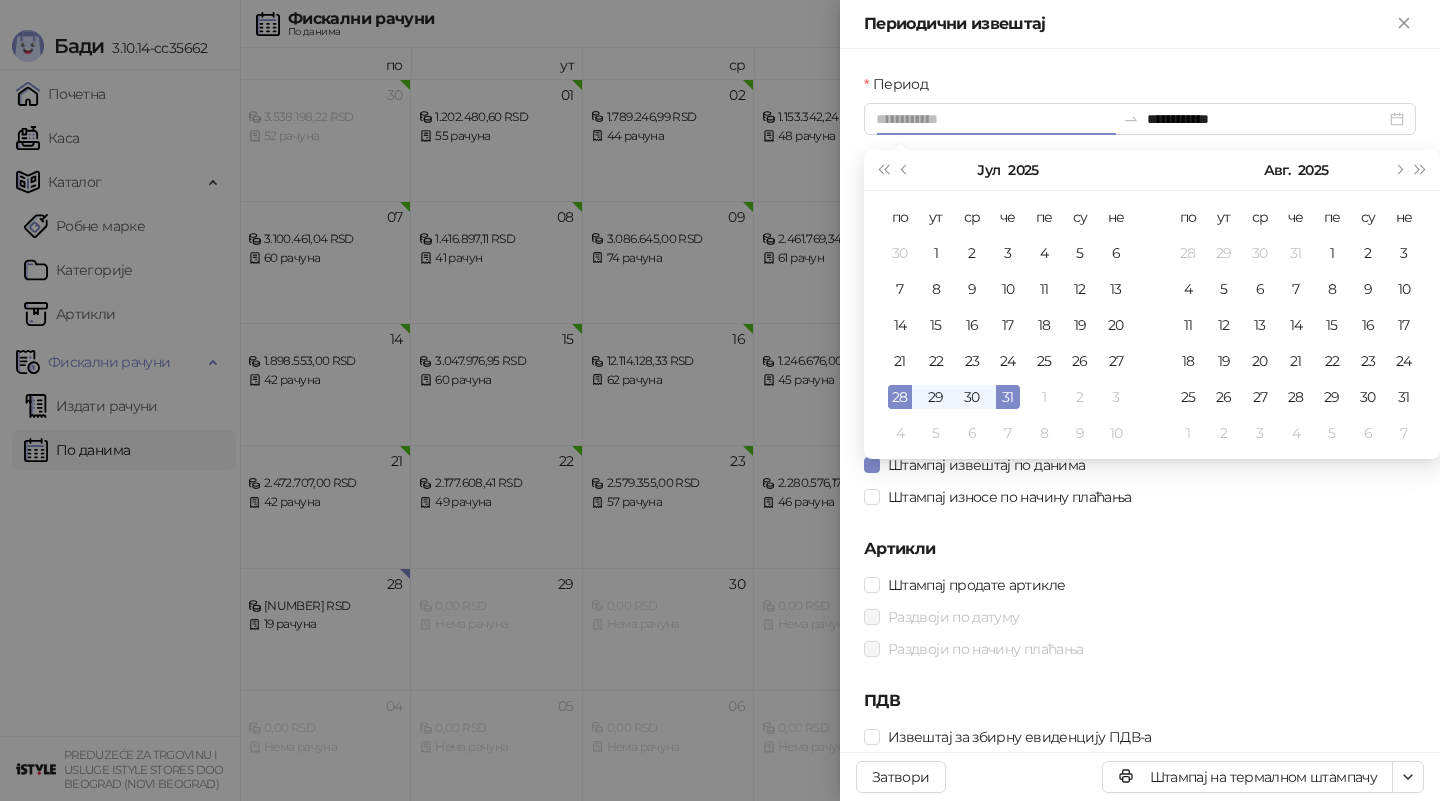 click on "28" at bounding box center [900, 397] 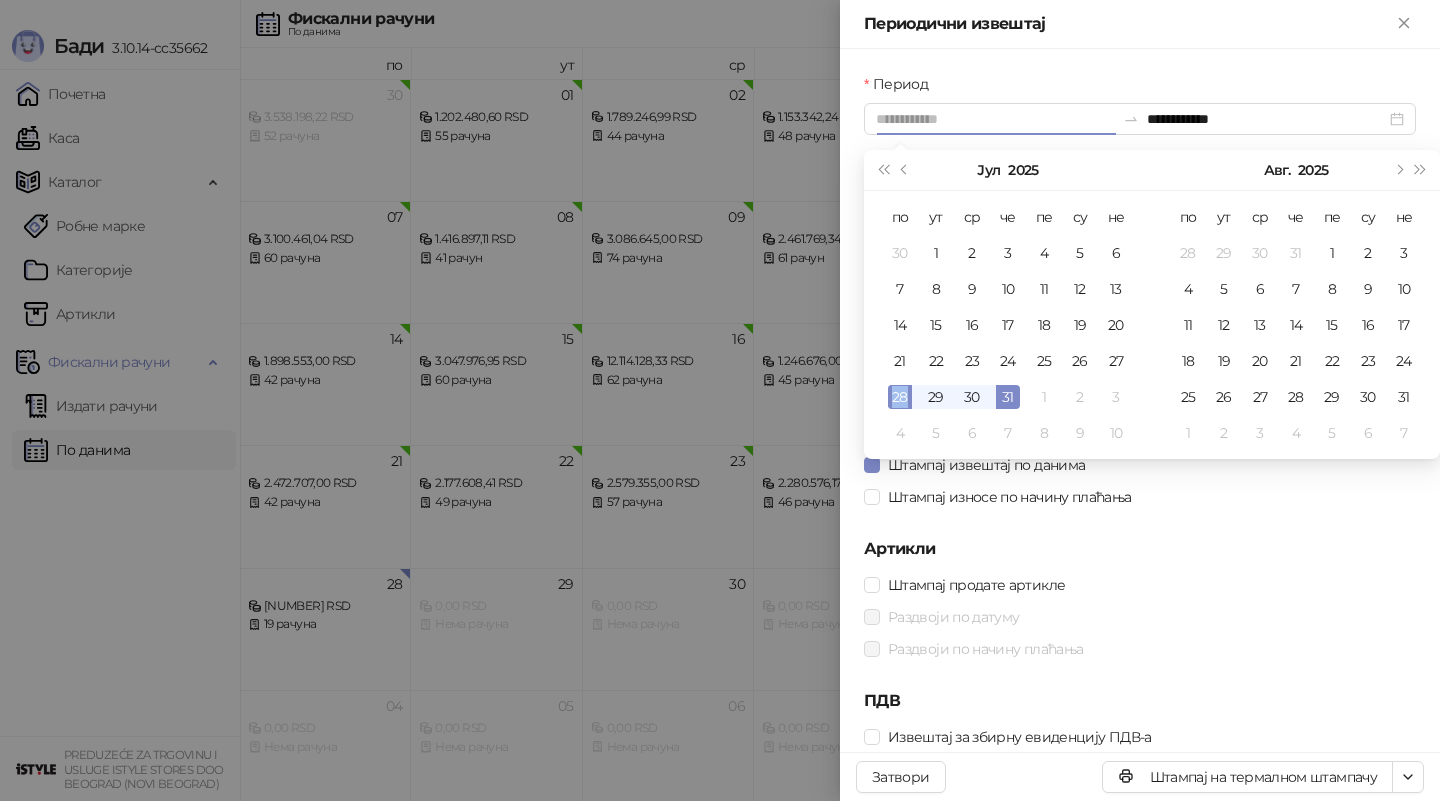 click on "28" at bounding box center (900, 397) 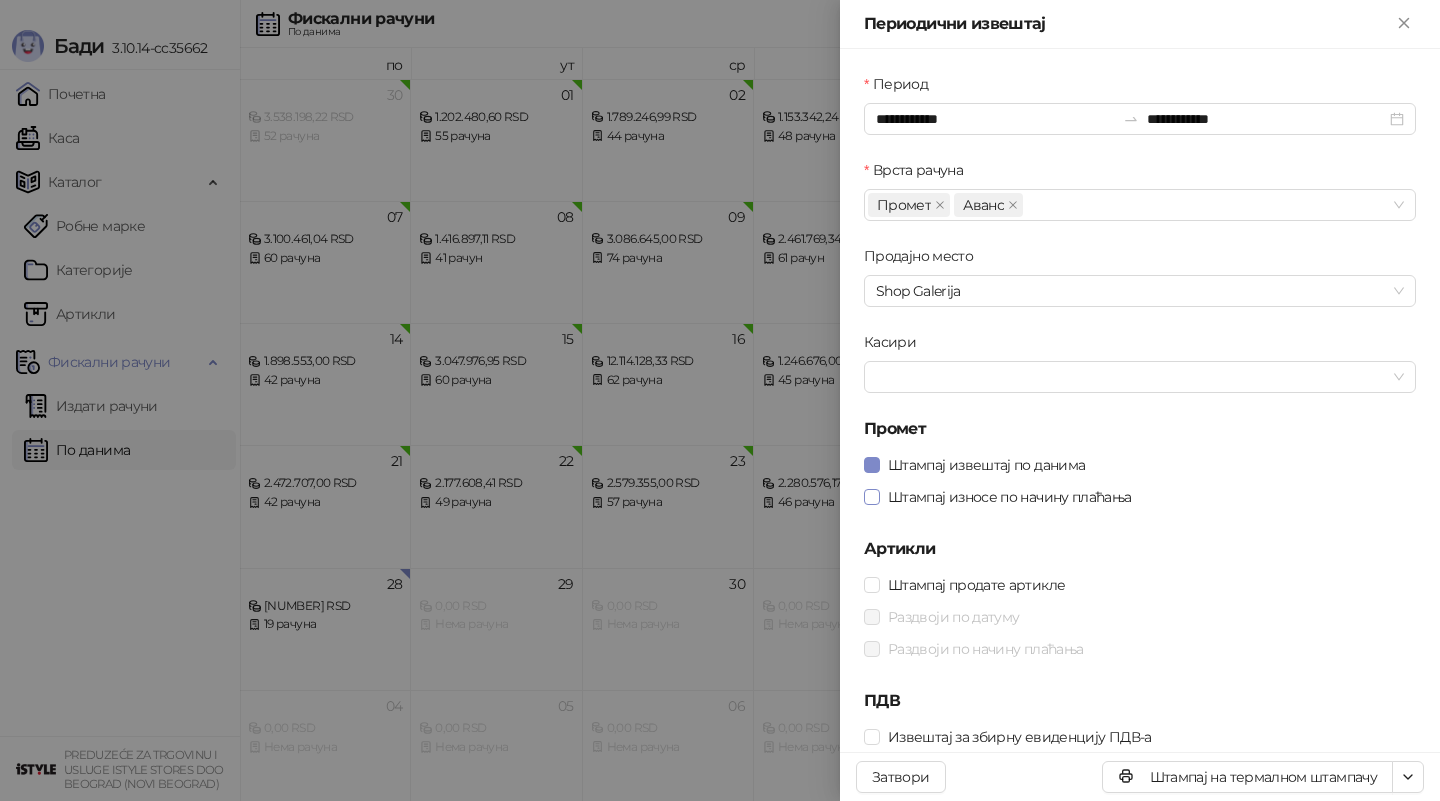 click on "Штампај износе по начину плаћања" at bounding box center (1010, 497) 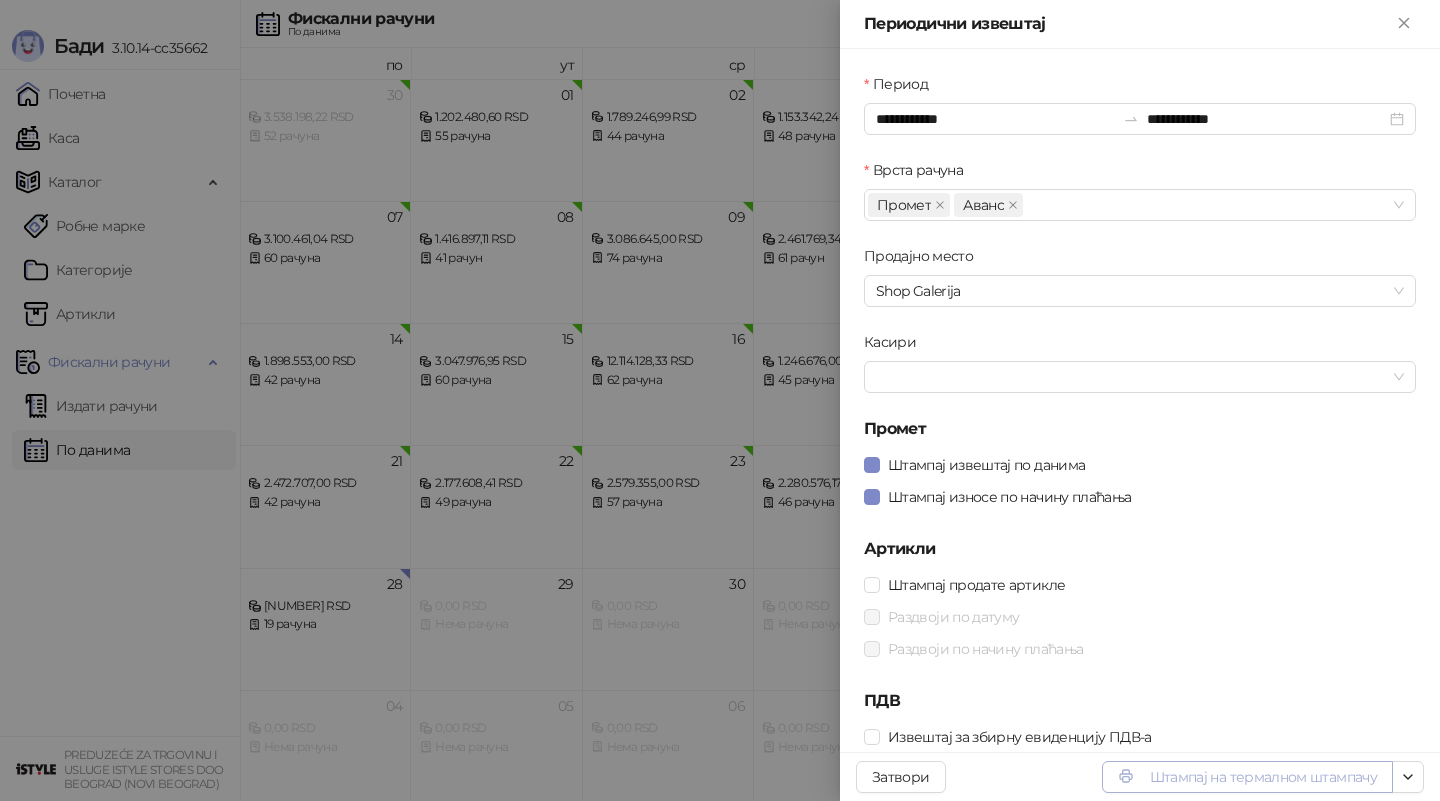 click on "Штампај на термалном штампачу" at bounding box center [1247, 777] 